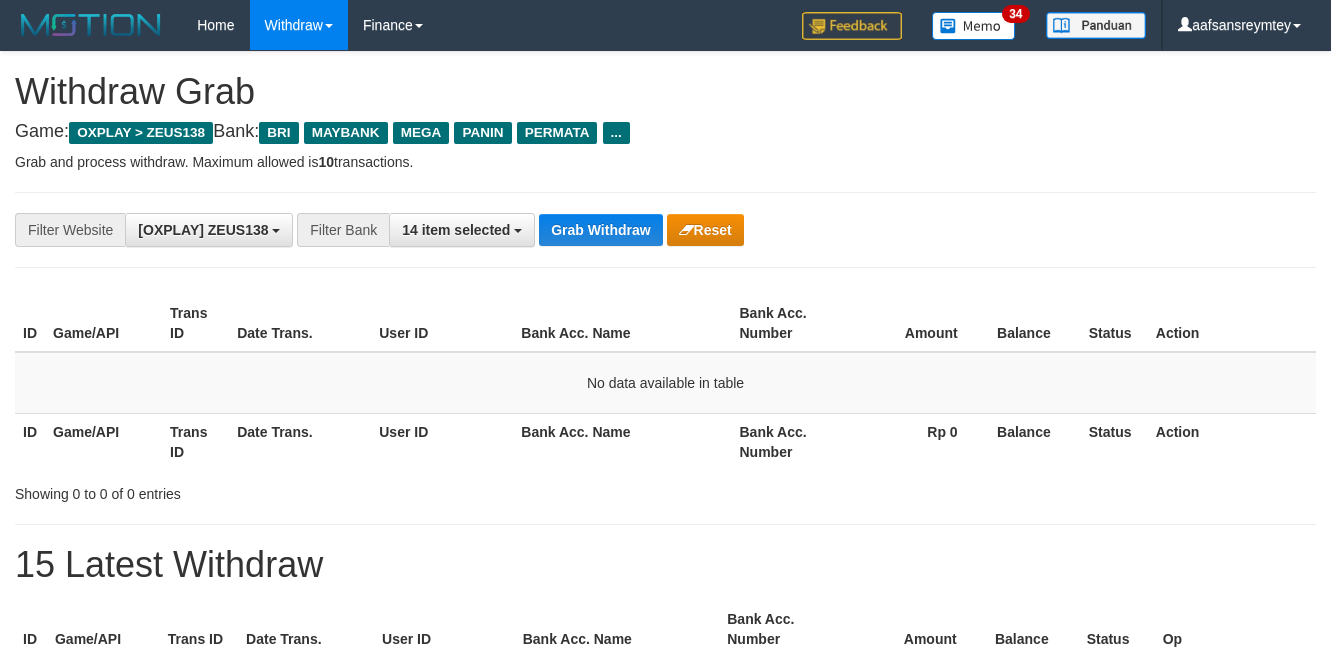 scroll, scrollTop: 0, scrollLeft: 0, axis: both 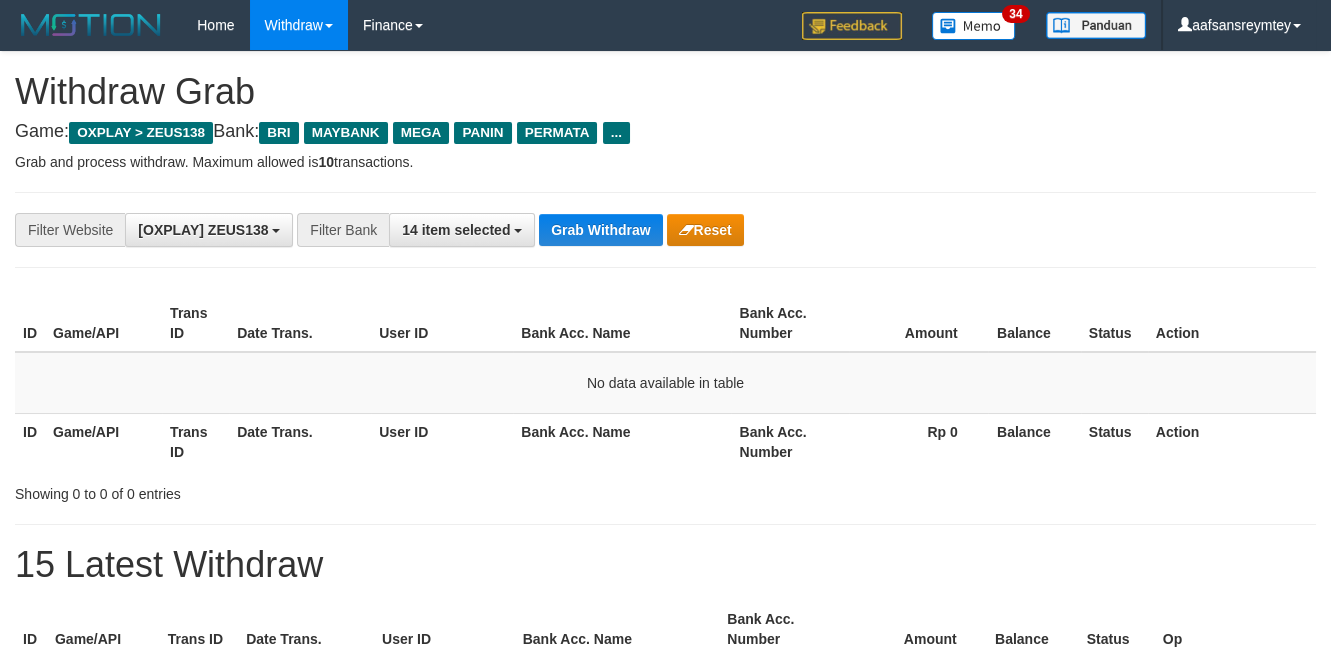 click on "Grab Withdraw" at bounding box center [600, 230] 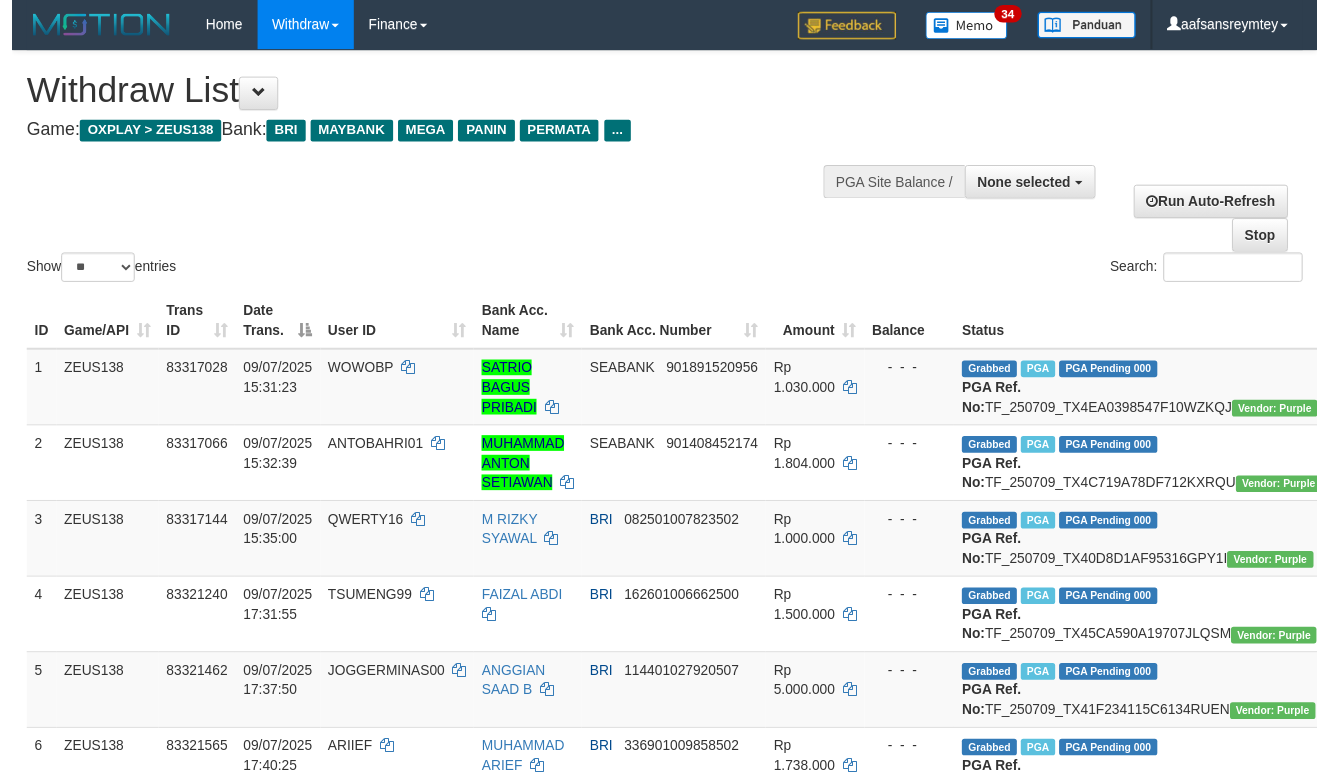 scroll, scrollTop: 272, scrollLeft: 0, axis: vertical 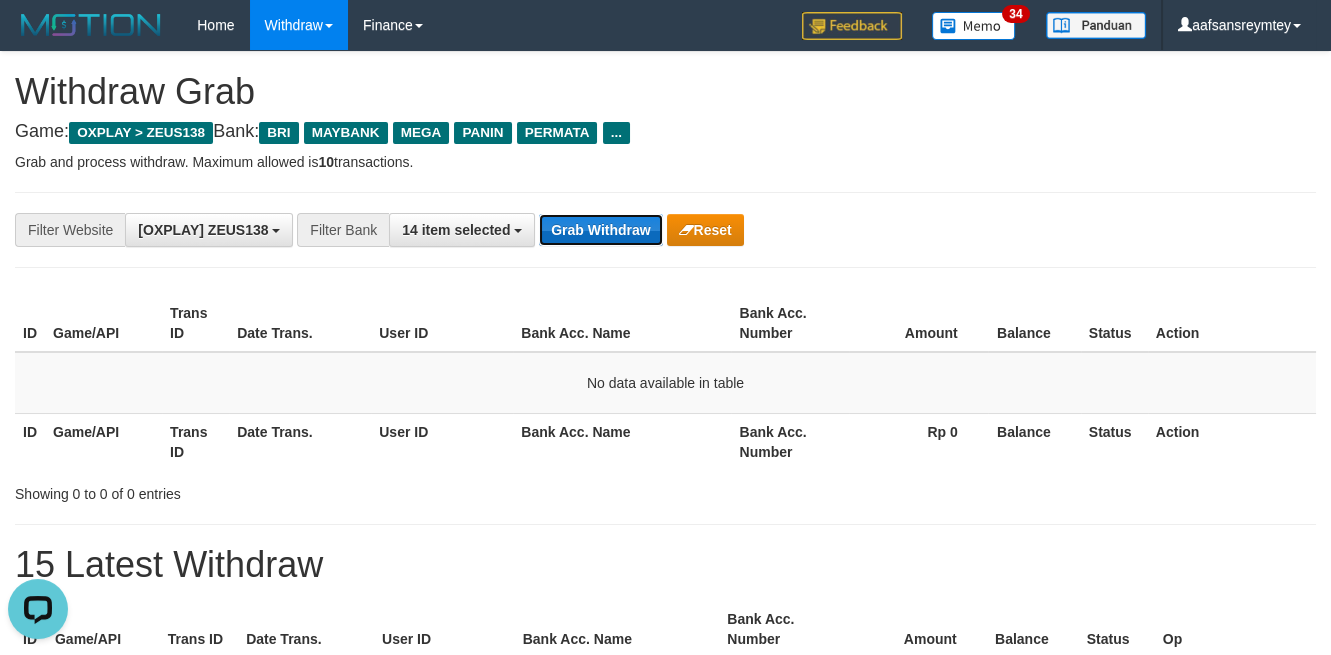 click on "Grab Withdraw" at bounding box center (600, 230) 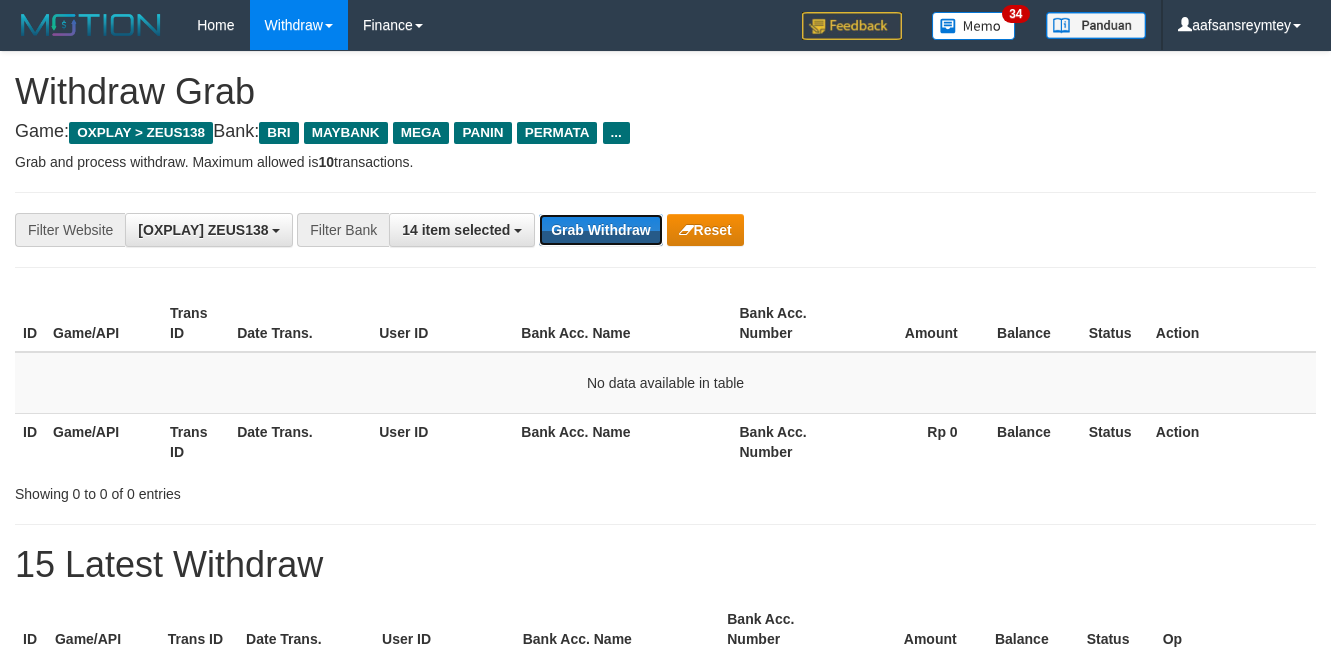 scroll, scrollTop: 0, scrollLeft: 0, axis: both 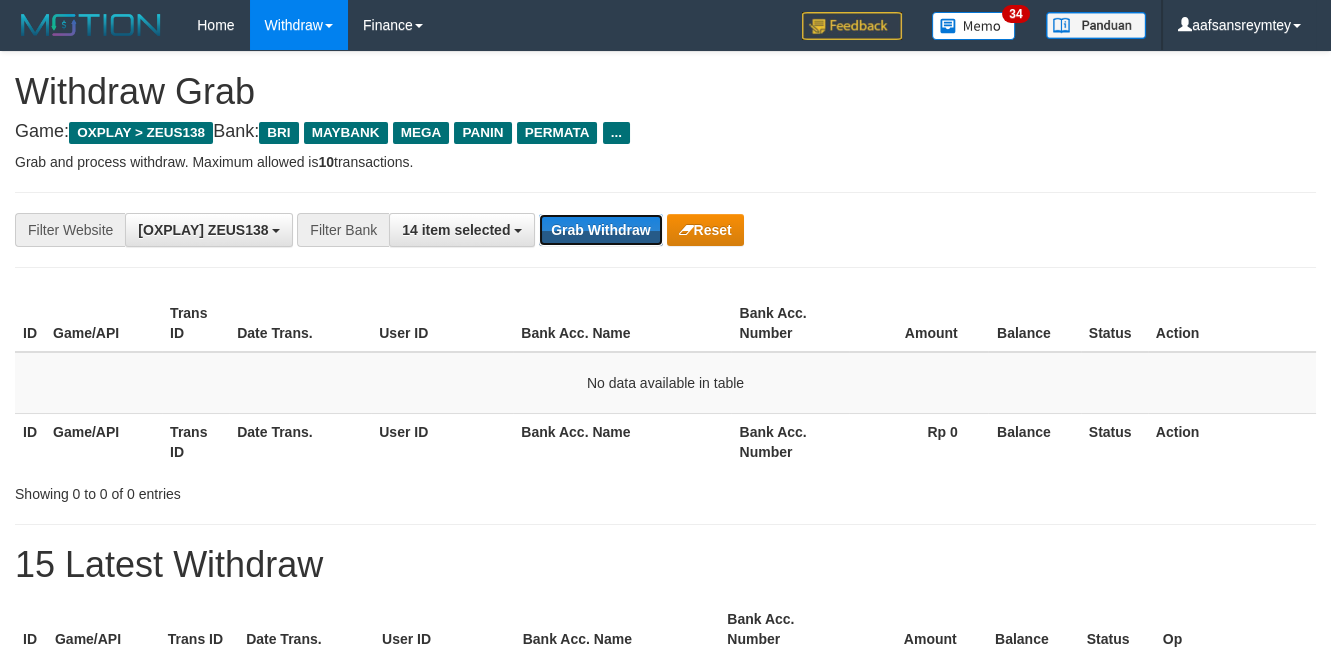 click on "Grab Withdraw" at bounding box center [600, 230] 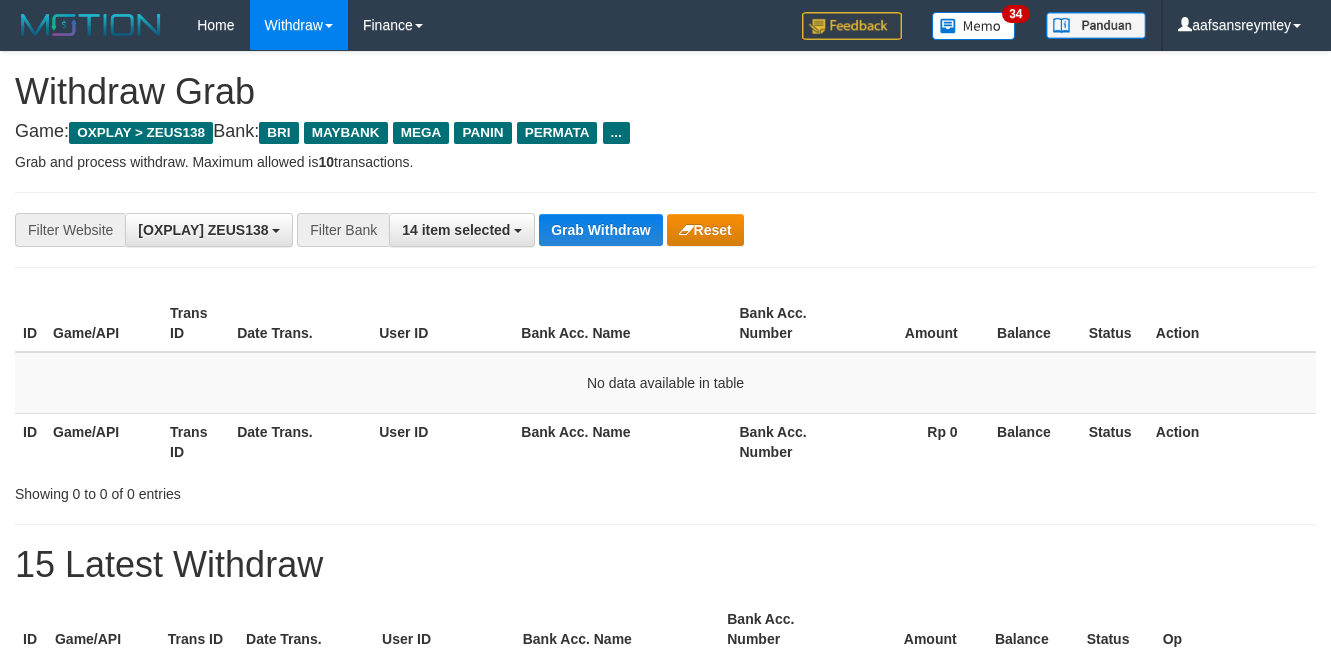 scroll, scrollTop: 0, scrollLeft: 0, axis: both 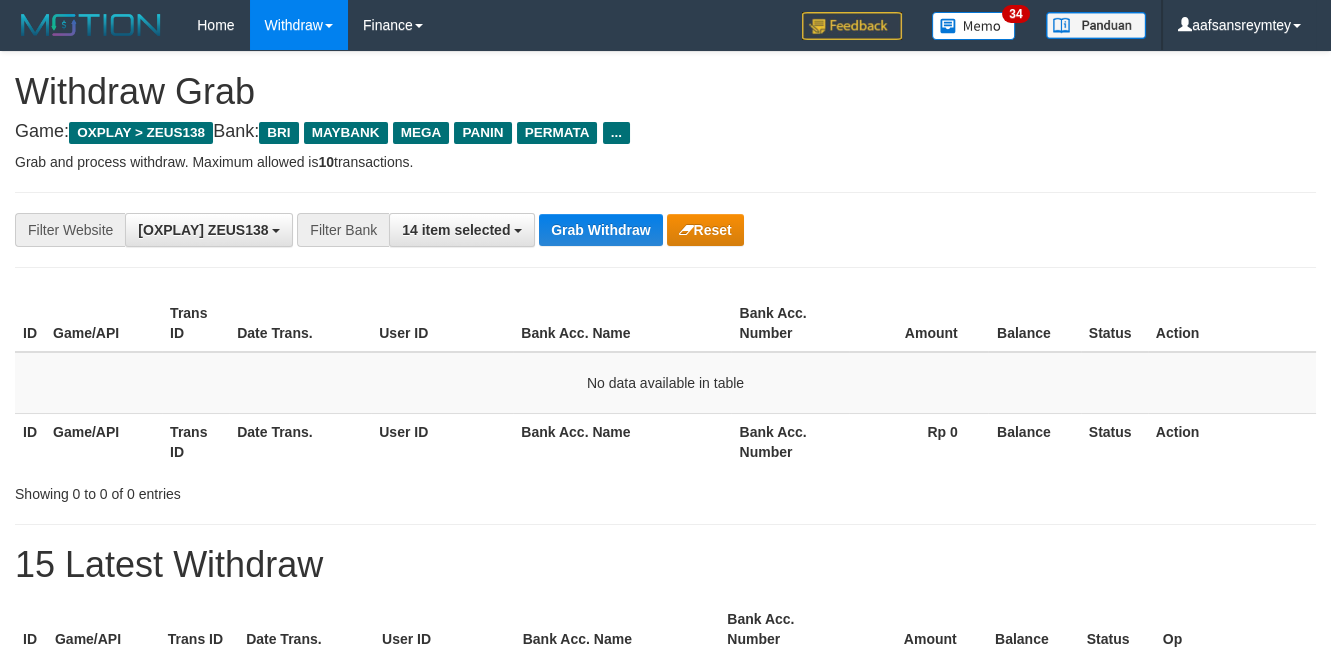 click on "Grab Withdraw" at bounding box center (600, 230) 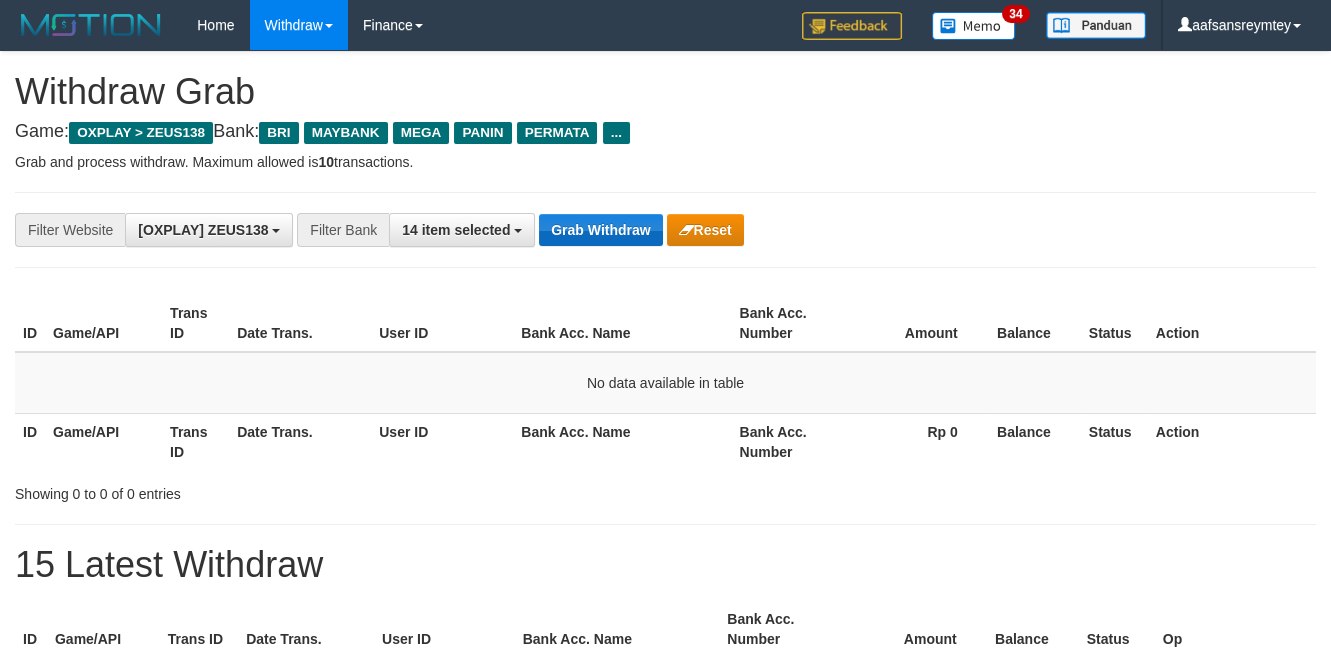 drag, startPoint x: 0, startPoint y: 0, endPoint x: 598, endPoint y: 234, distance: 642.15265 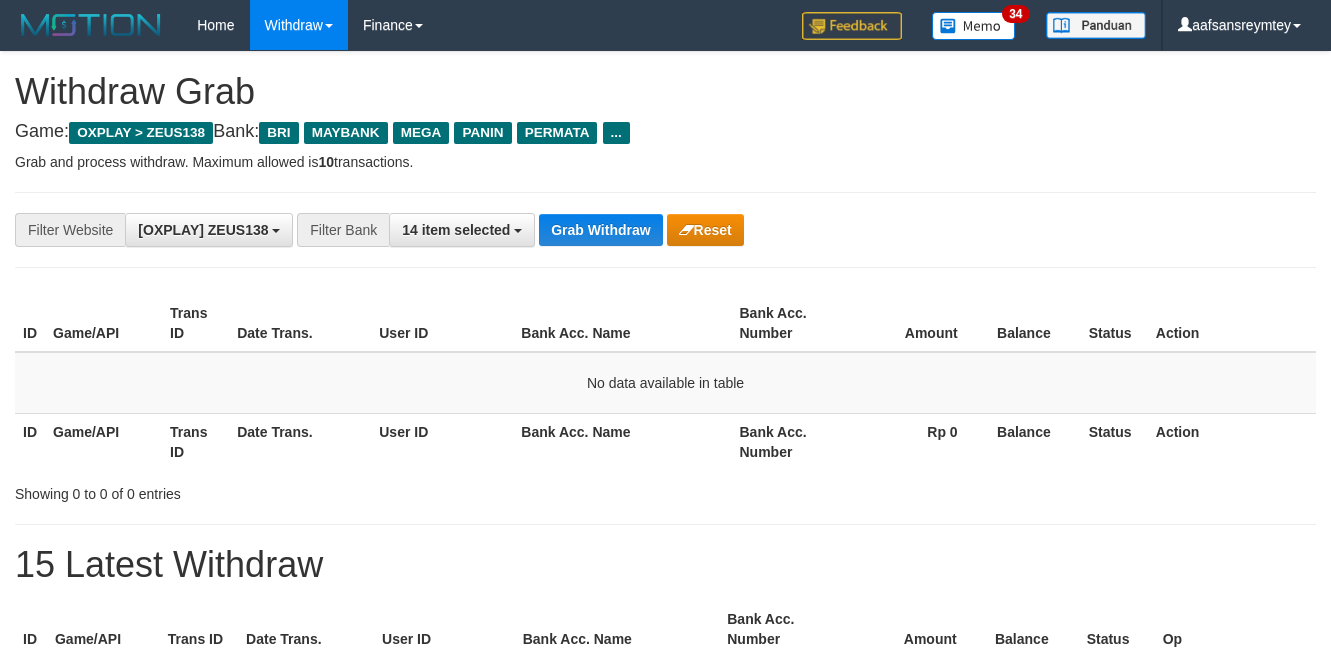 scroll, scrollTop: 0, scrollLeft: 0, axis: both 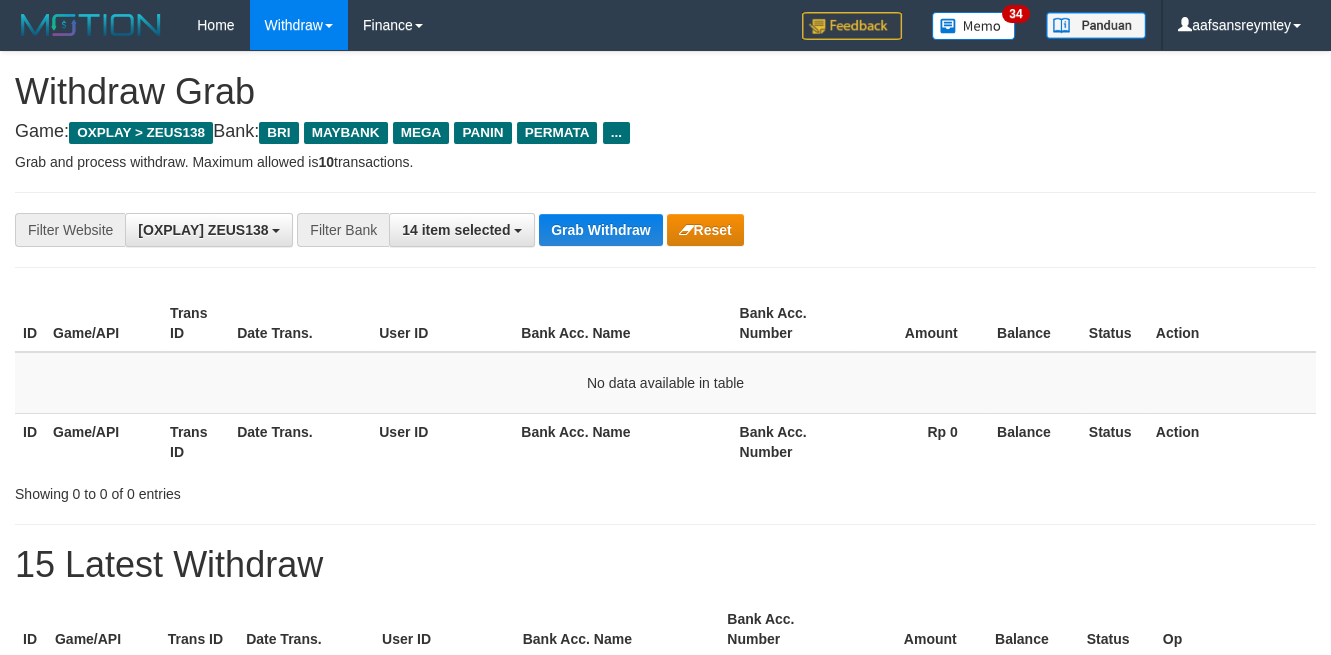 click on "Grab Withdraw" at bounding box center (600, 230) 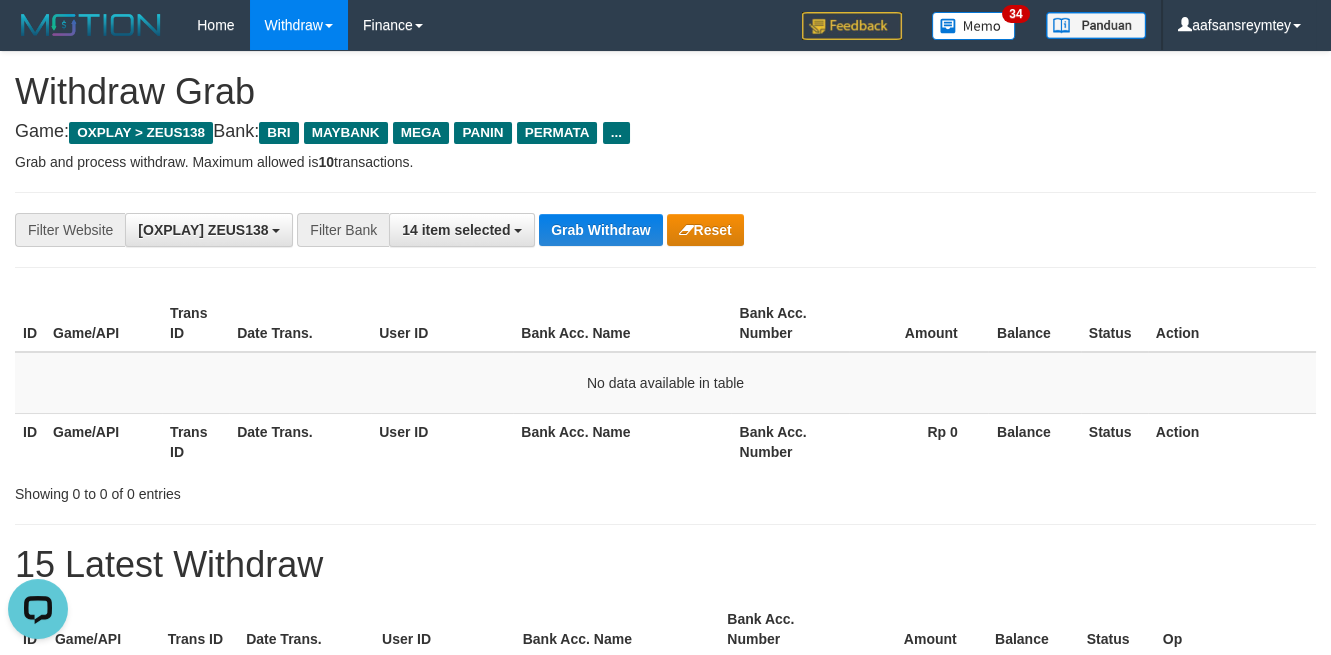 scroll, scrollTop: 0, scrollLeft: 0, axis: both 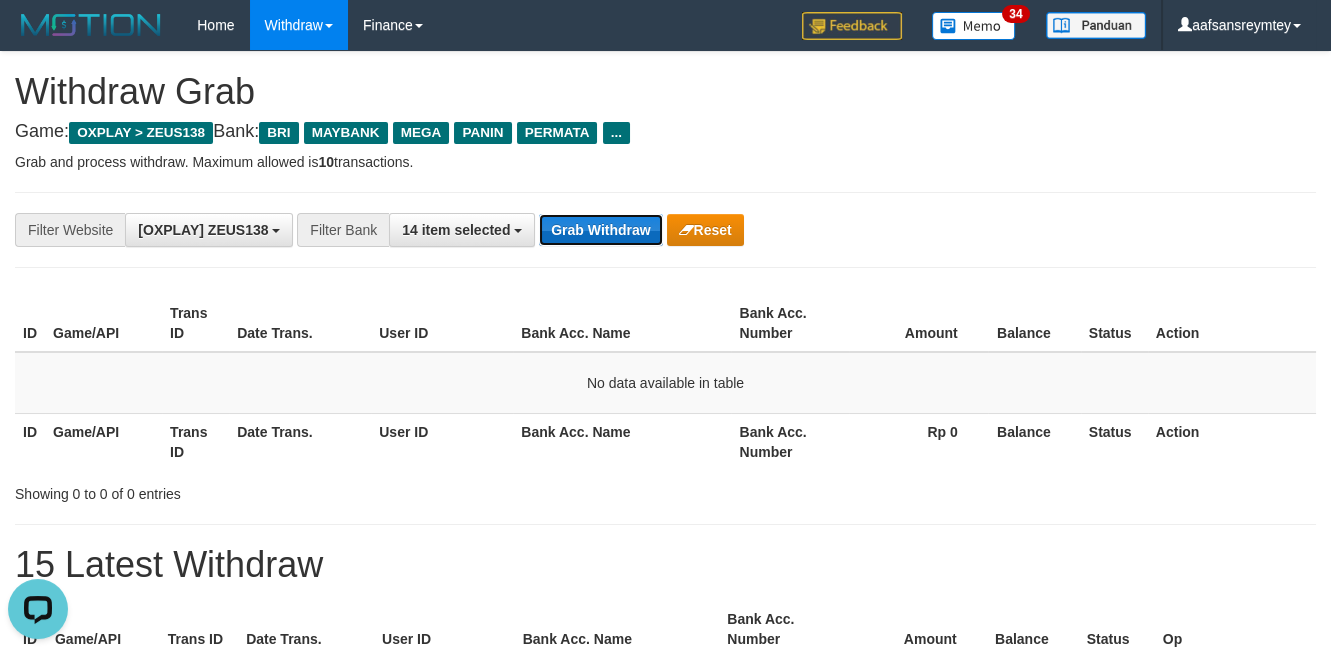 click on "Grab Withdraw" at bounding box center [600, 230] 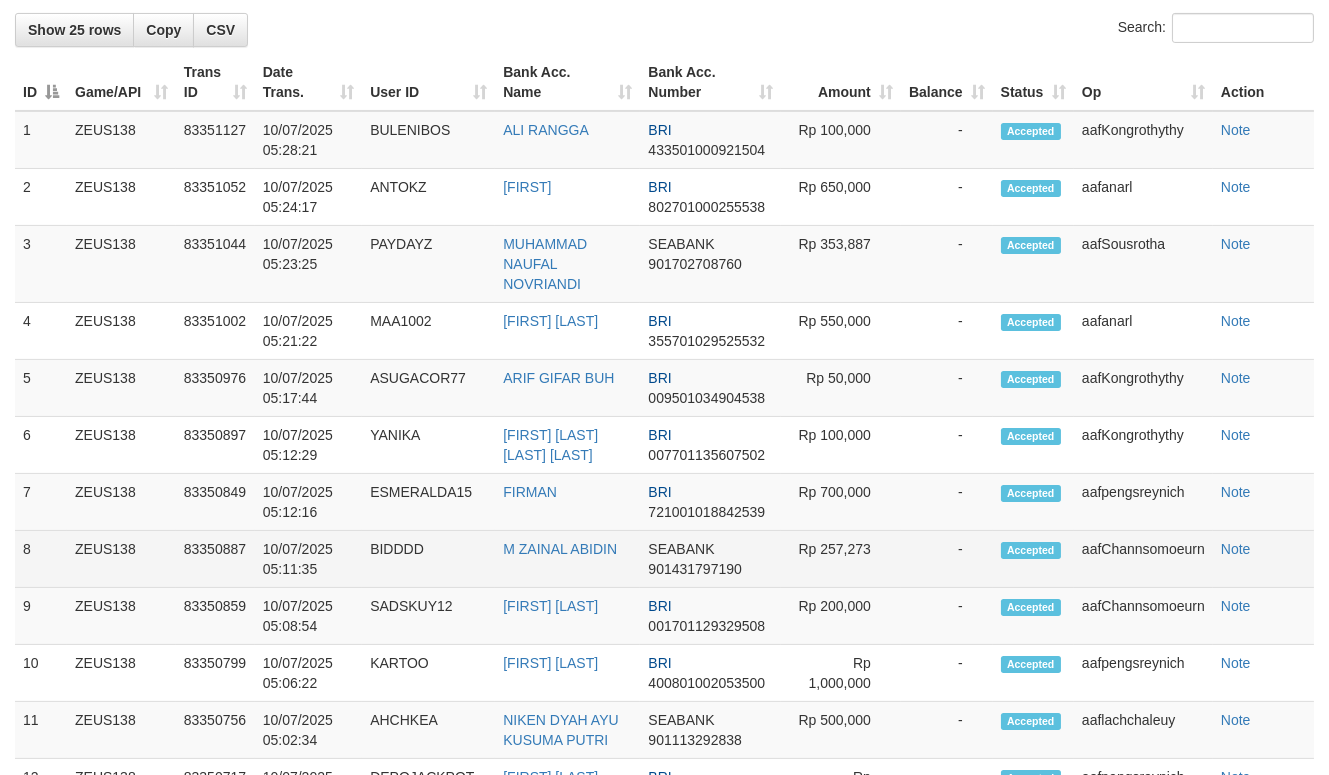 drag, startPoint x: 0, startPoint y: 0, endPoint x: 861, endPoint y: 690, distance: 1103.368 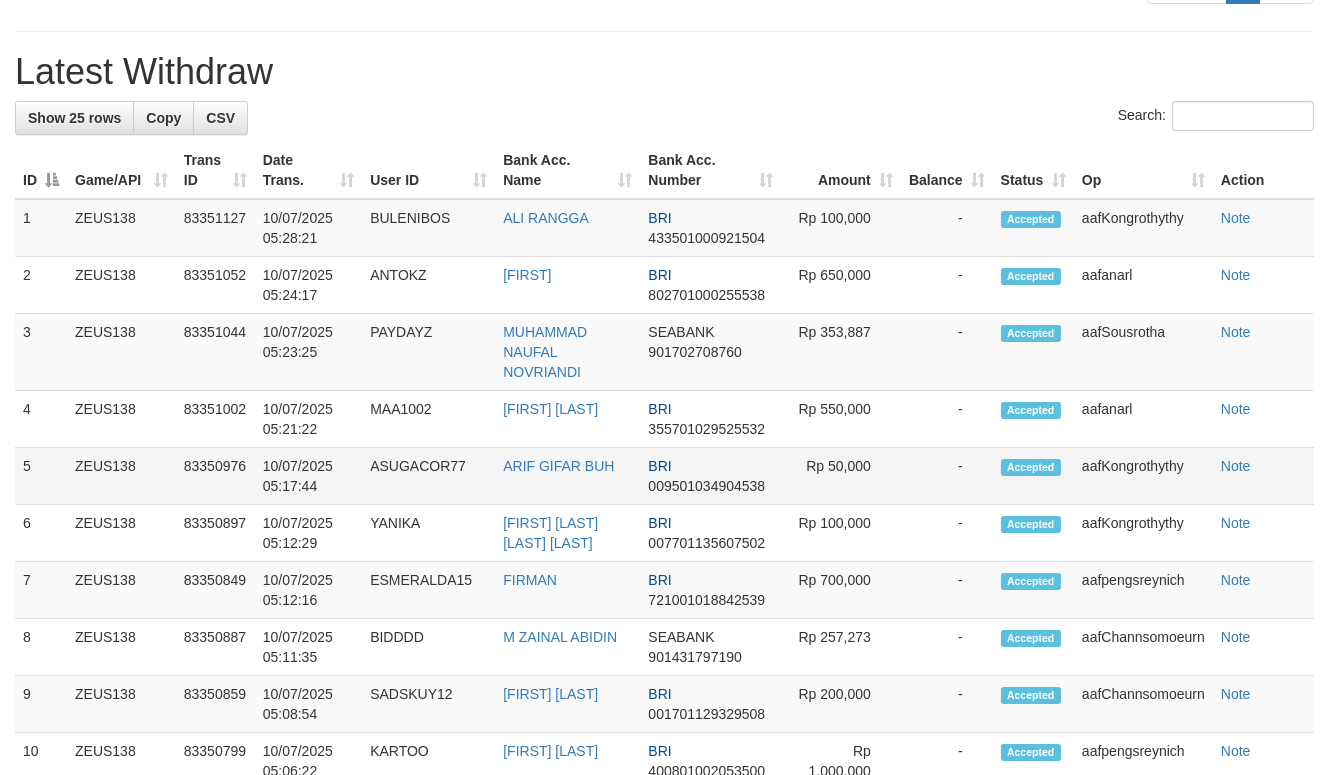 scroll, scrollTop: 910, scrollLeft: 0, axis: vertical 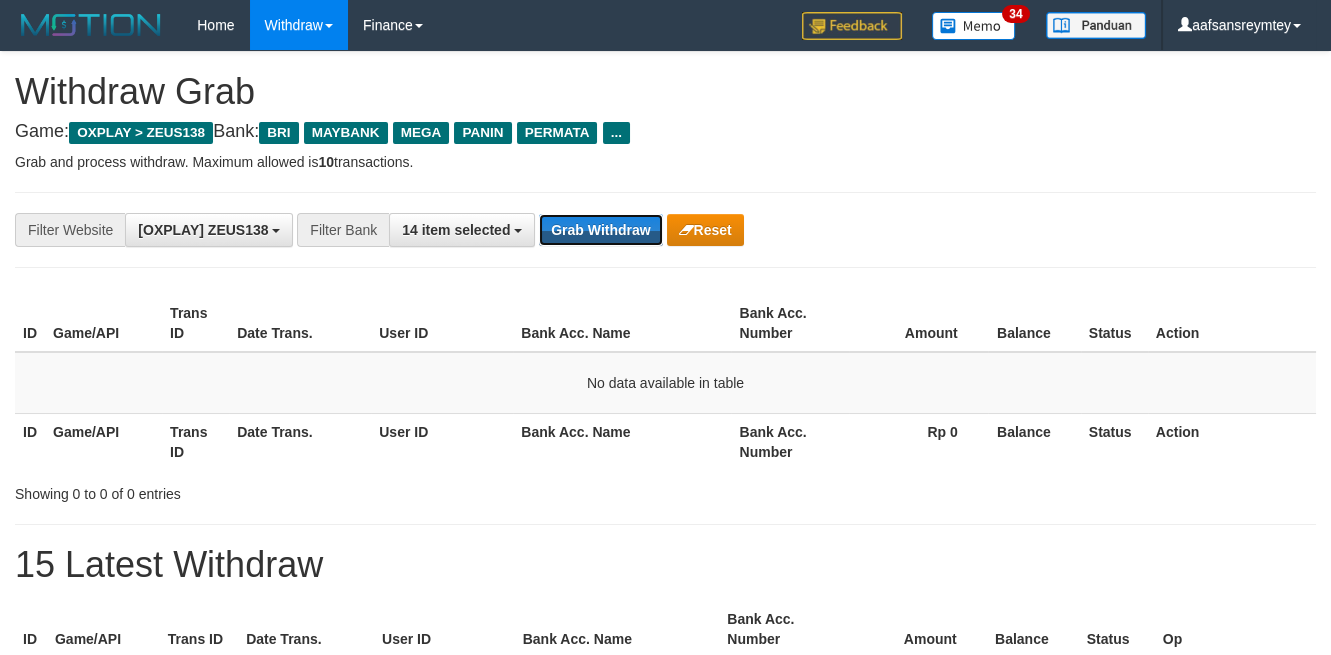 click on "Grab Withdraw" at bounding box center [600, 230] 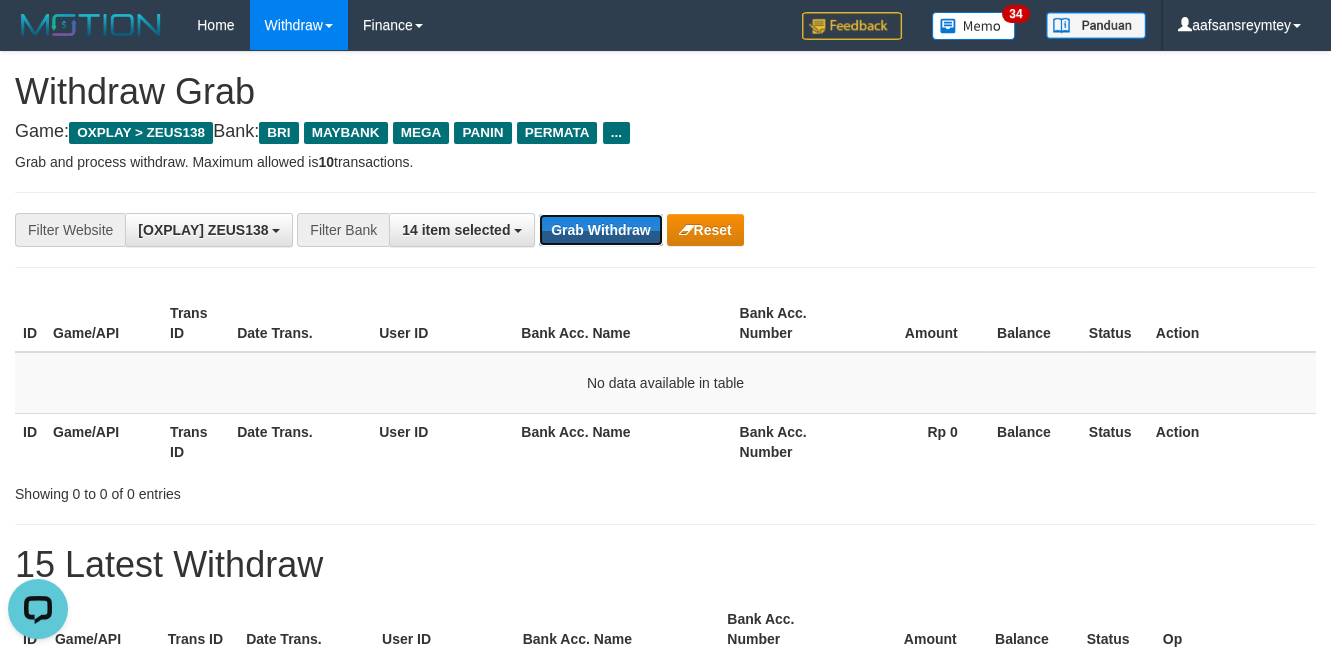 scroll, scrollTop: 0, scrollLeft: 0, axis: both 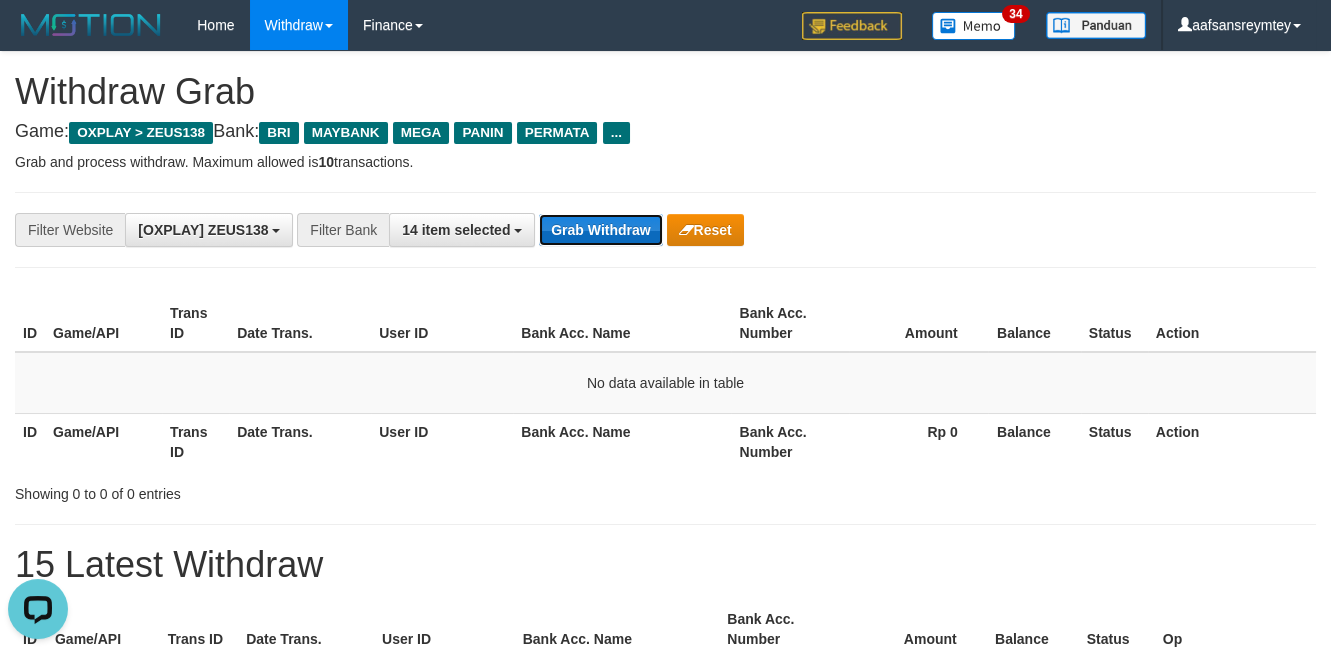 click on "Grab Withdraw" at bounding box center (600, 230) 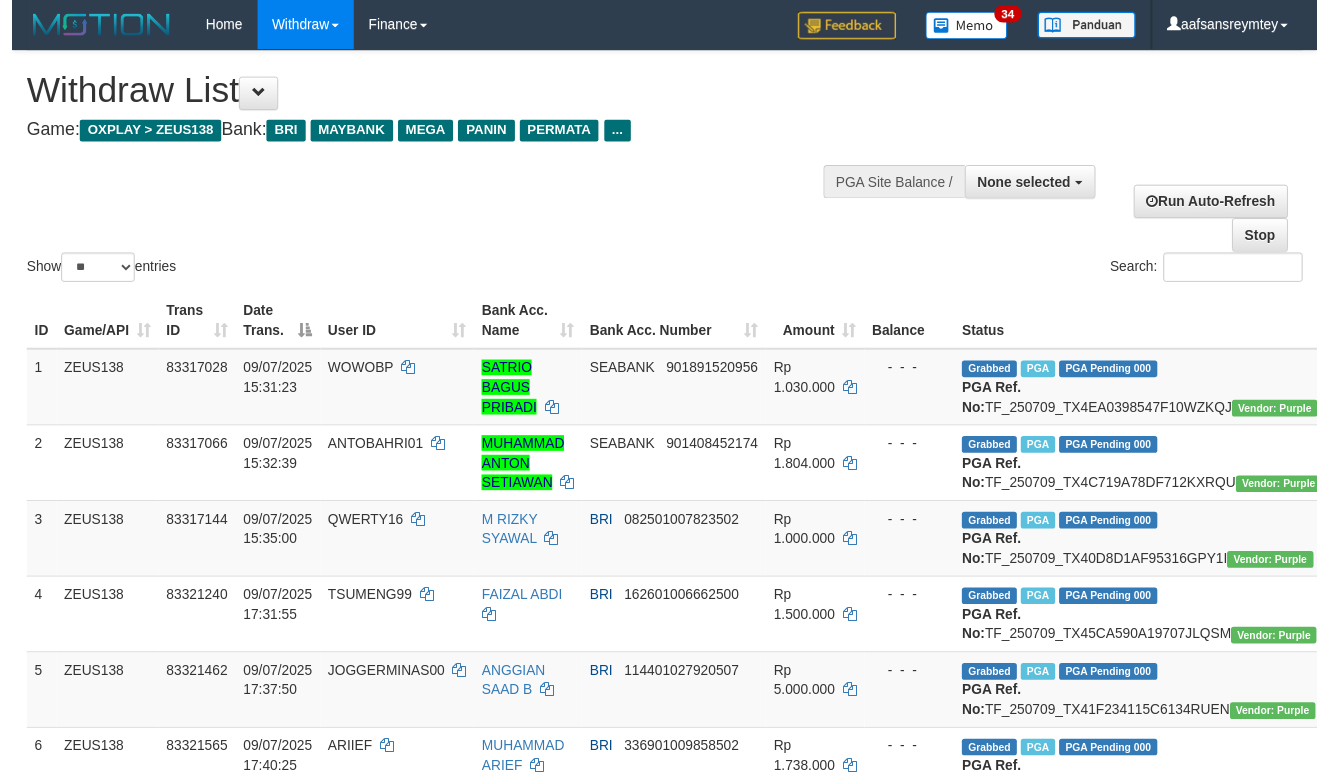 scroll, scrollTop: 237, scrollLeft: 0, axis: vertical 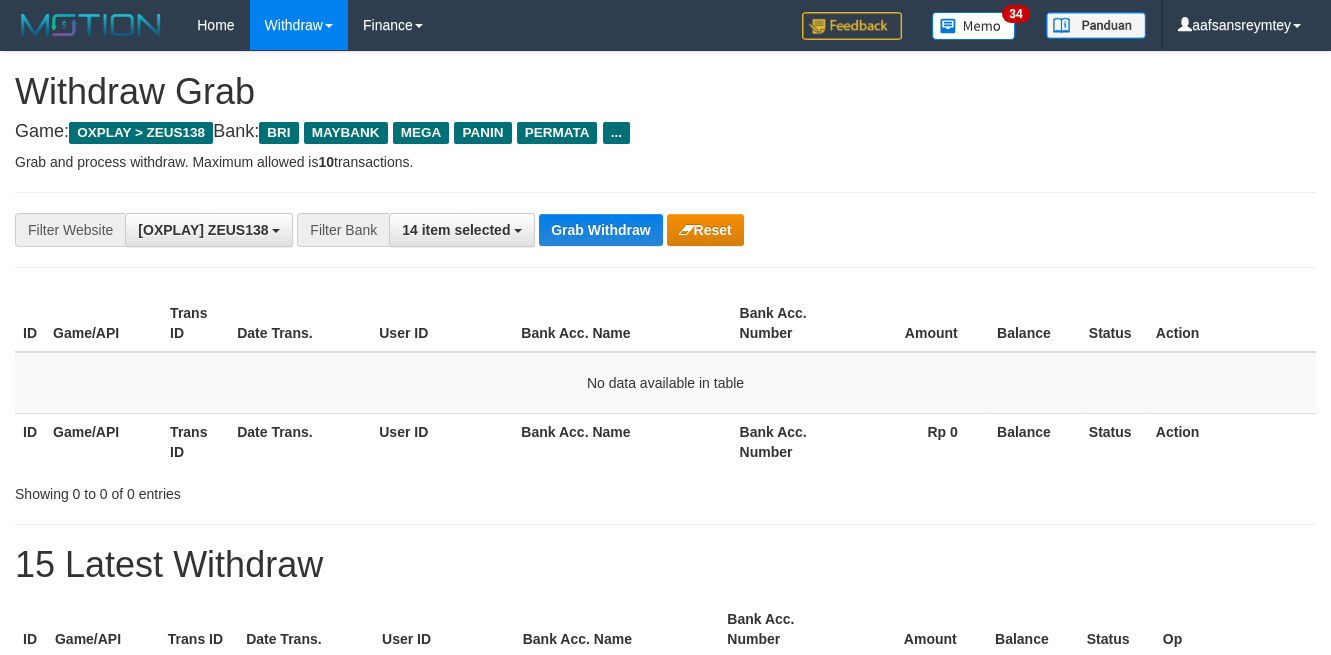 click on "Grab Withdraw" at bounding box center (600, 230) 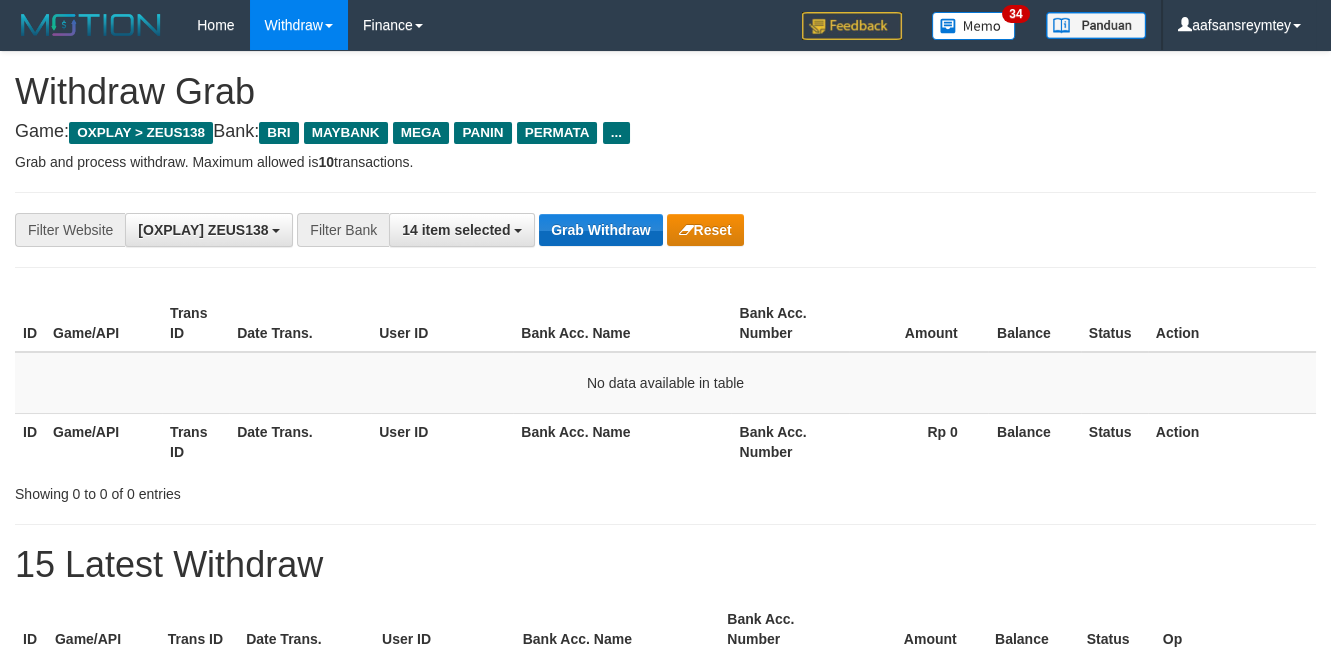 drag, startPoint x: 0, startPoint y: 0, endPoint x: 579, endPoint y: 221, distance: 619.74347 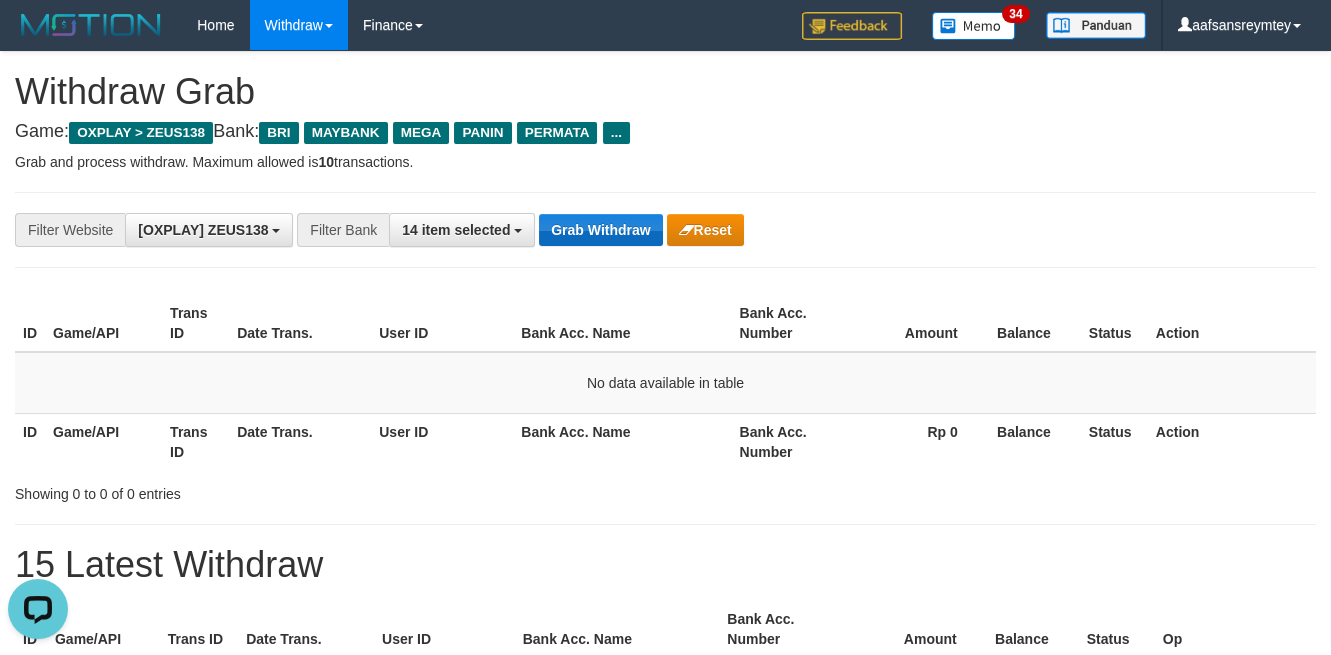 scroll, scrollTop: 0, scrollLeft: 0, axis: both 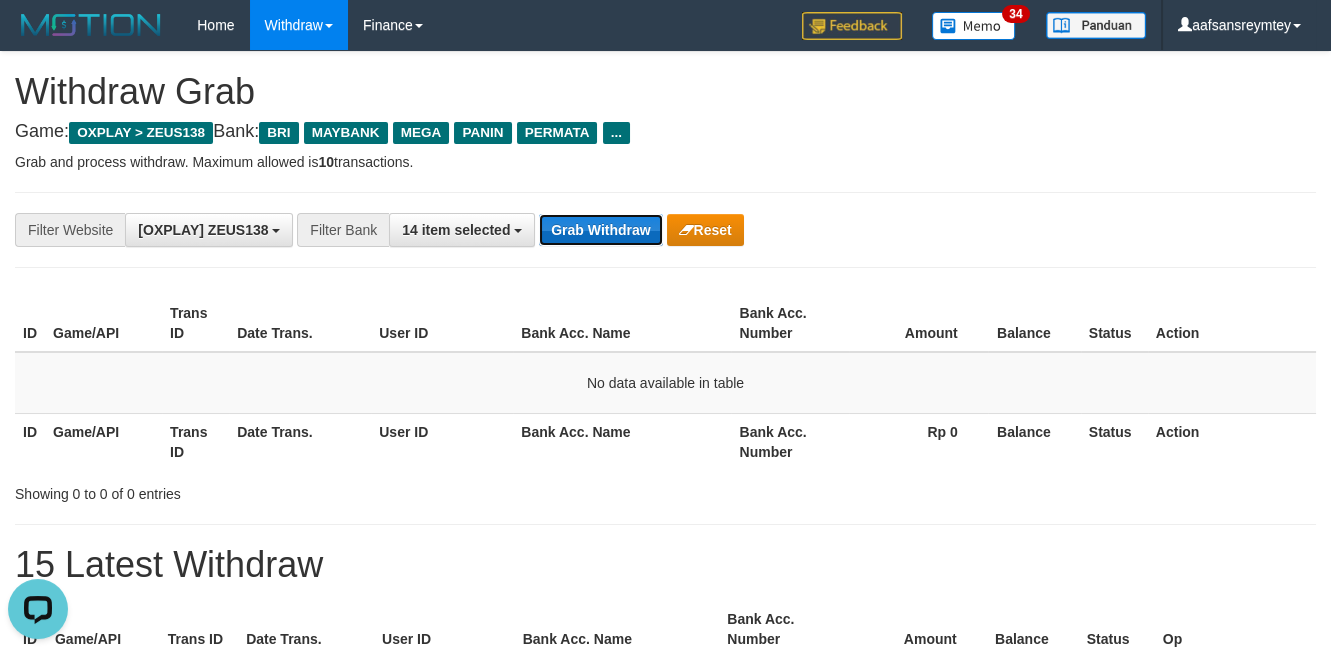 click on "Grab Withdraw" at bounding box center [600, 230] 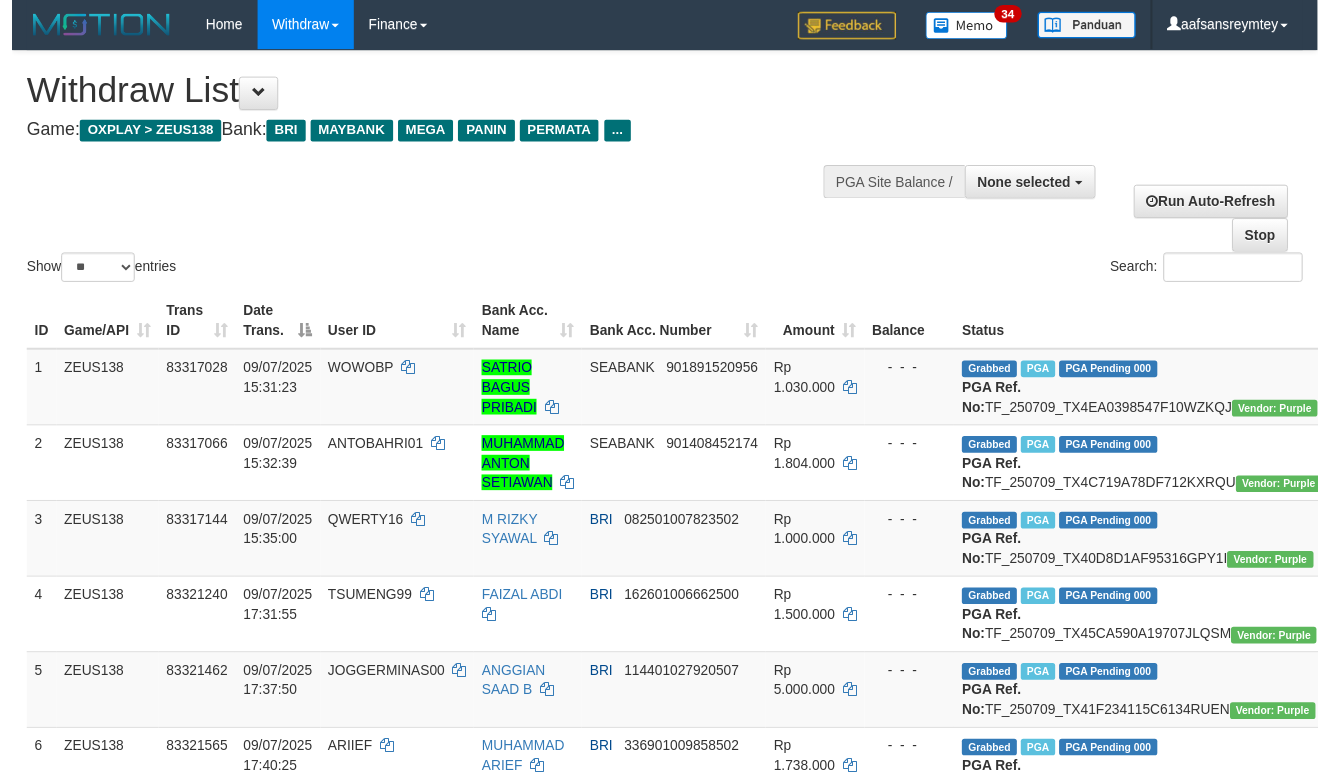 scroll, scrollTop: 306, scrollLeft: 0, axis: vertical 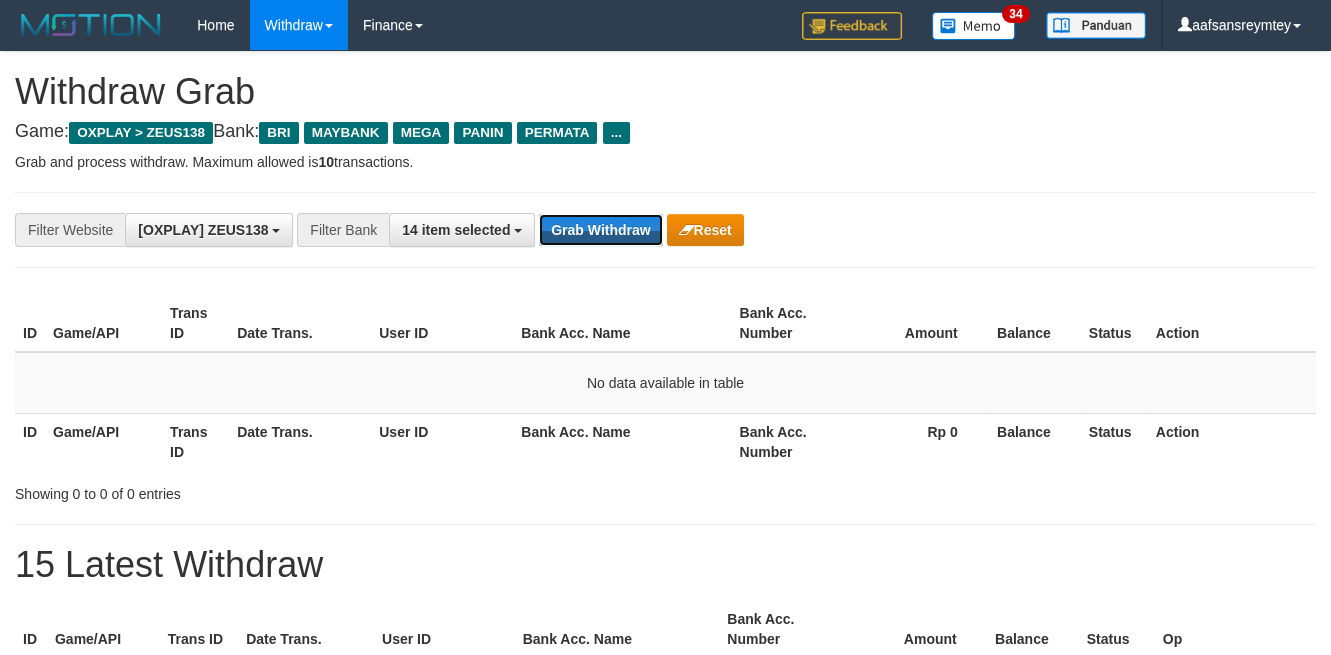 click on "Grab Withdraw" at bounding box center [600, 230] 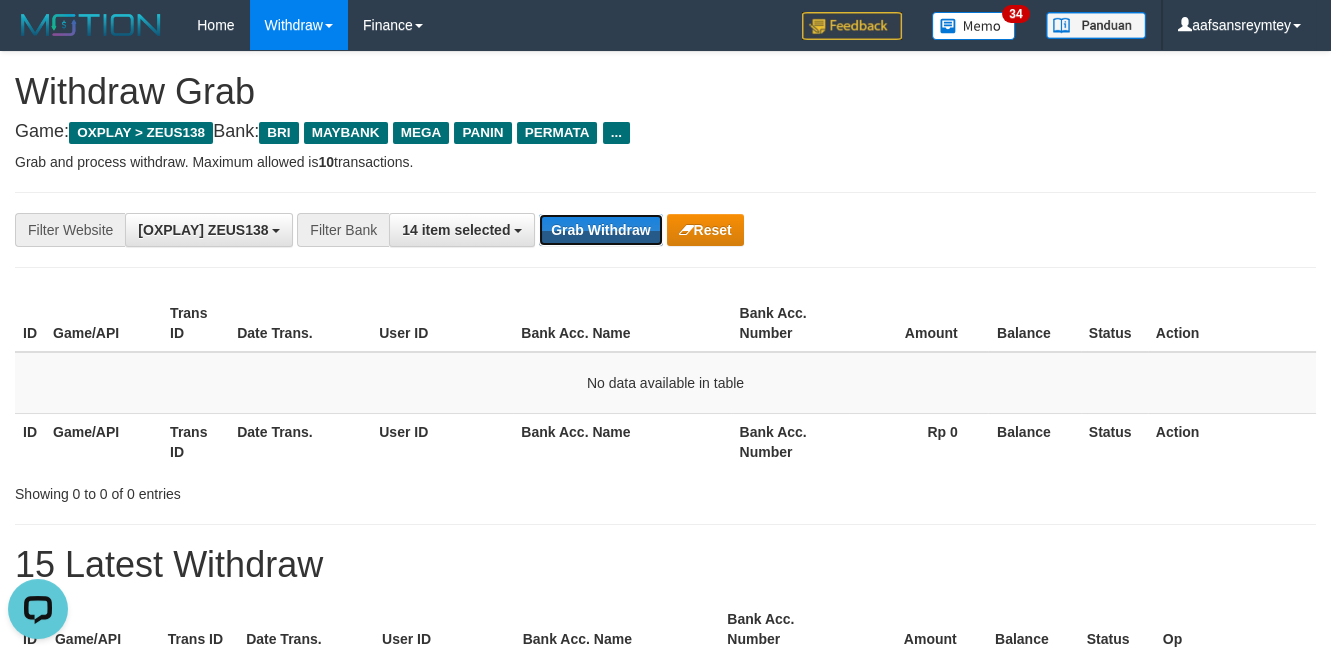 scroll, scrollTop: 0, scrollLeft: 0, axis: both 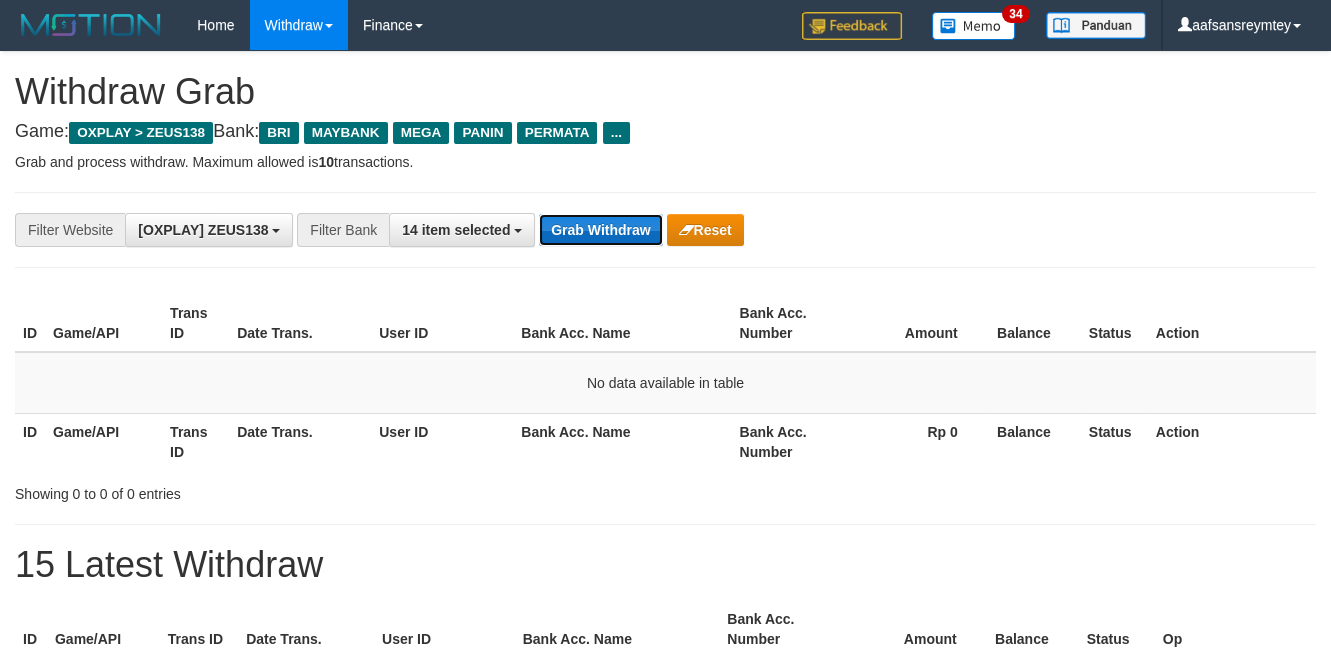 click on "Grab Withdraw" at bounding box center (600, 230) 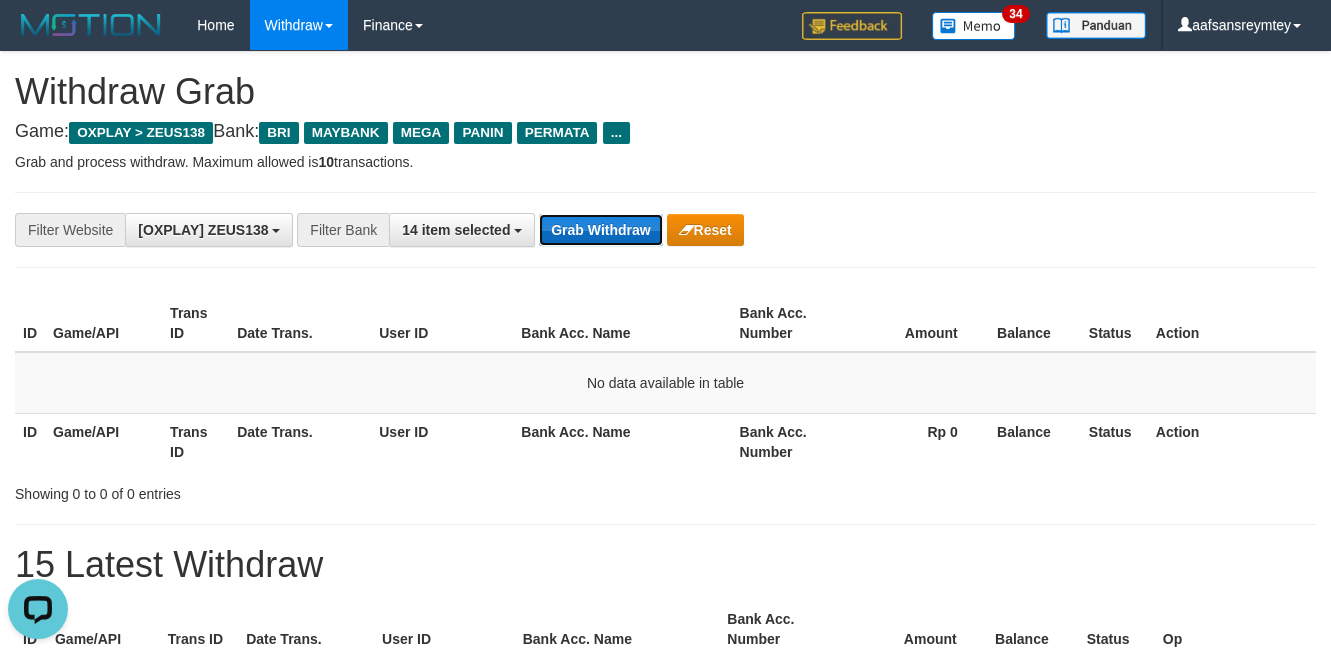 scroll, scrollTop: 0, scrollLeft: 0, axis: both 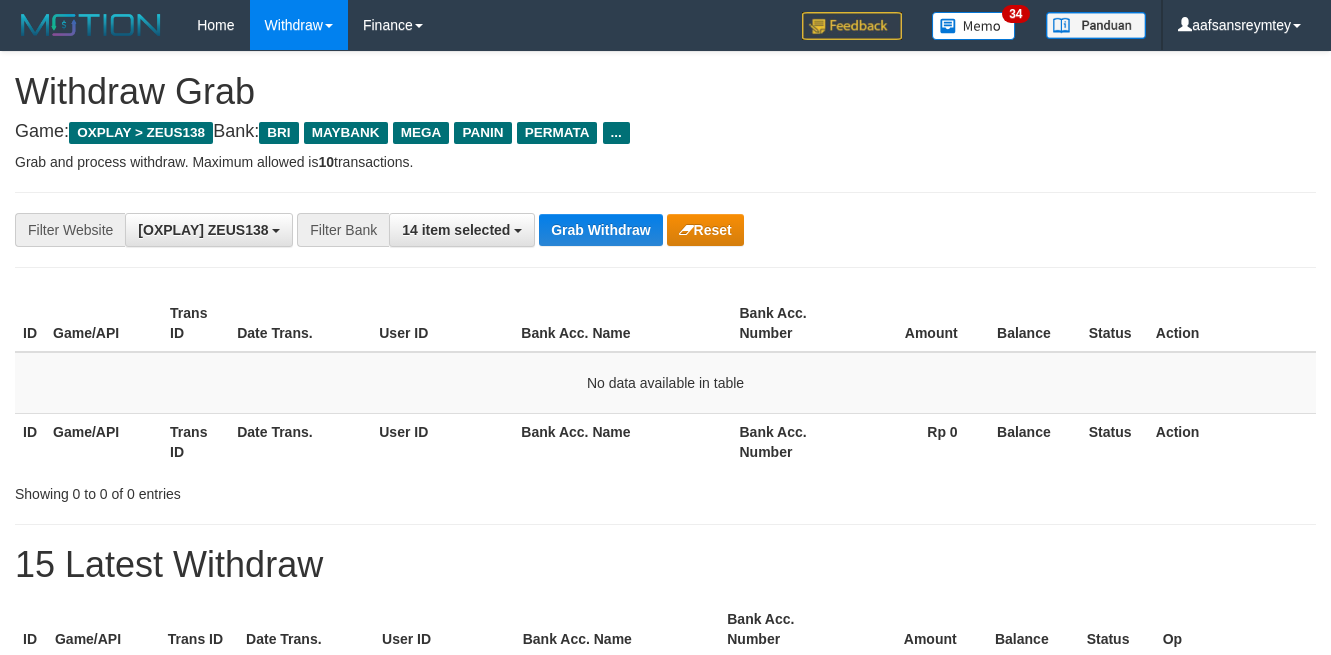 click on "Grab Withdraw" at bounding box center [600, 230] 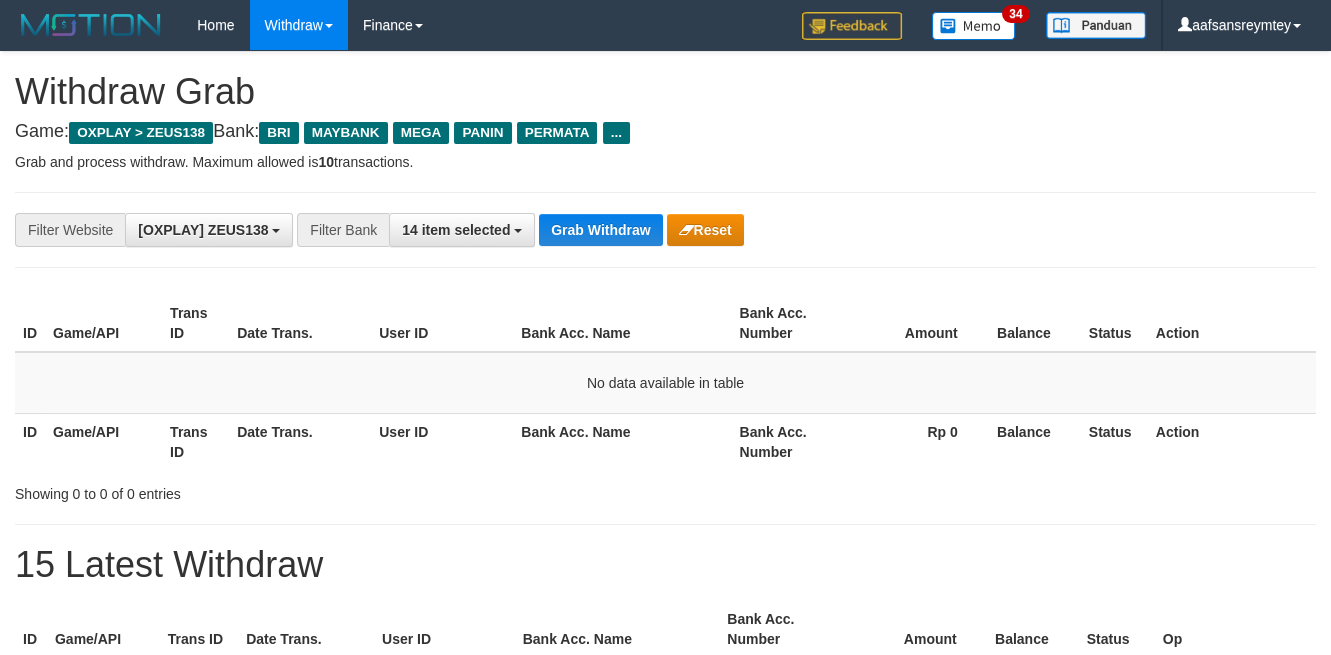 click on "Grab Withdraw" at bounding box center [600, 230] 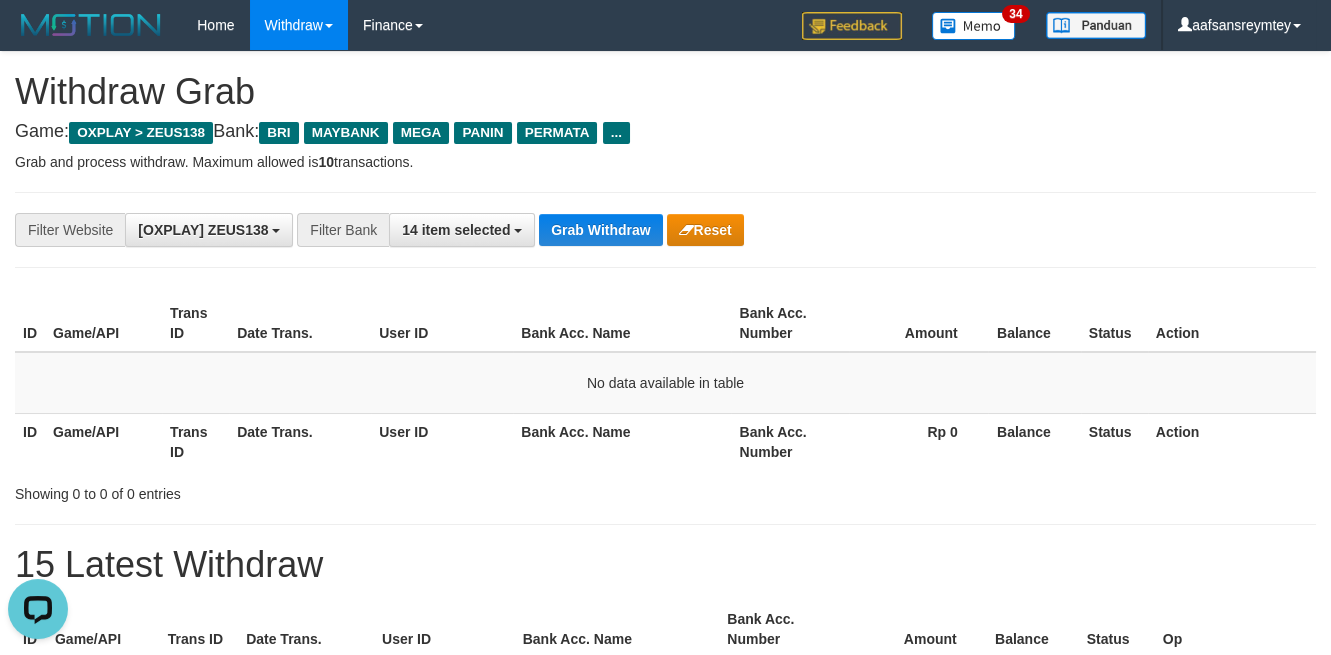scroll, scrollTop: 0, scrollLeft: 0, axis: both 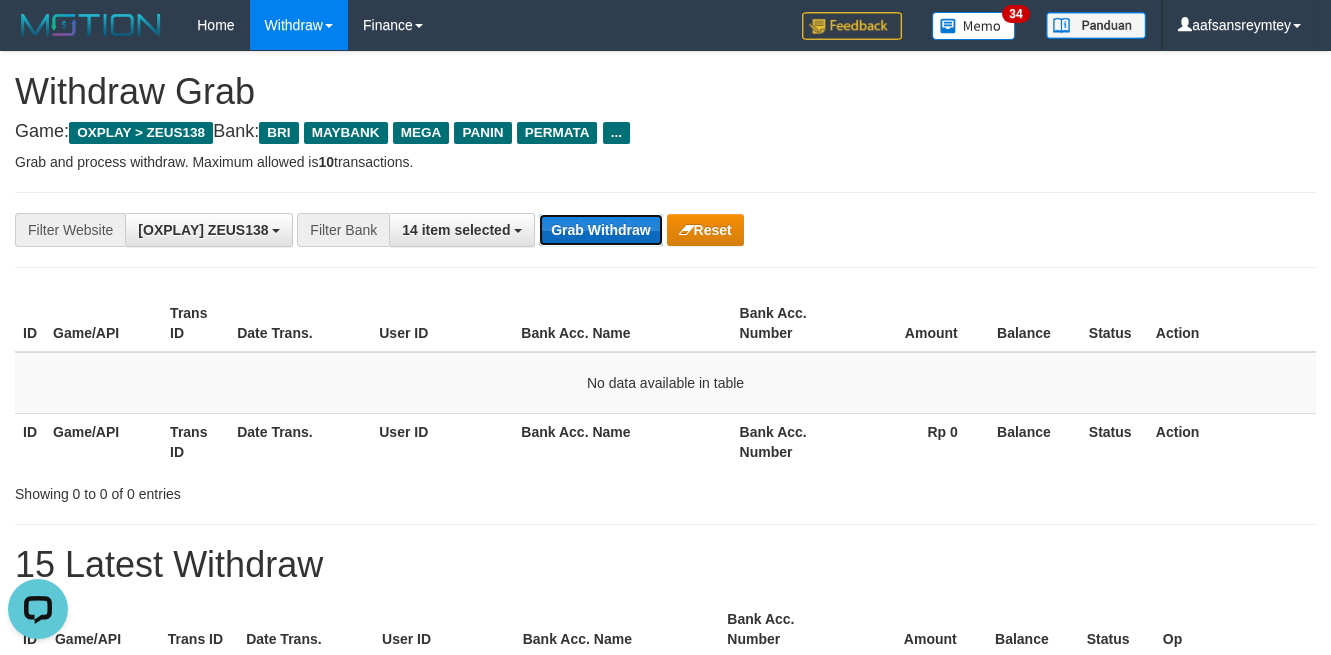 click on "Grab Withdraw" at bounding box center (600, 230) 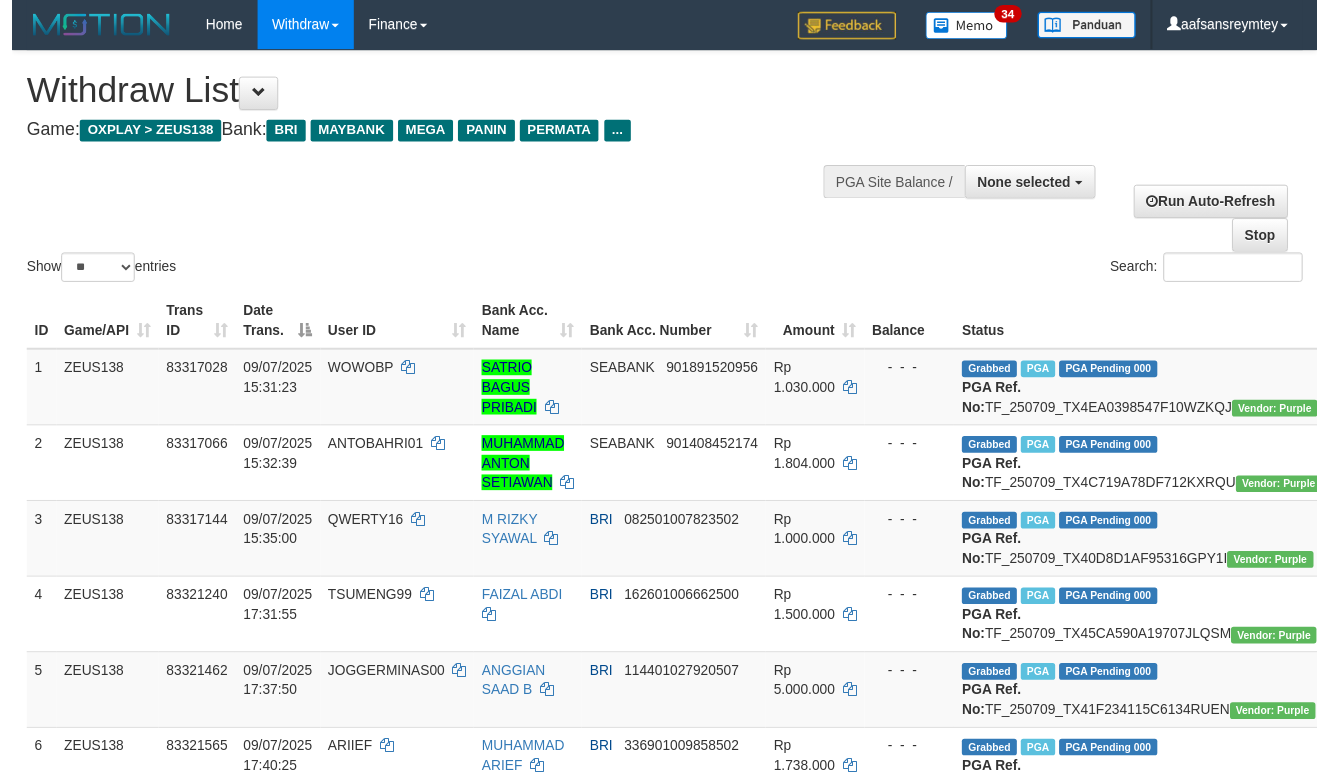 scroll, scrollTop: 1110, scrollLeft: 0, axis: vertical 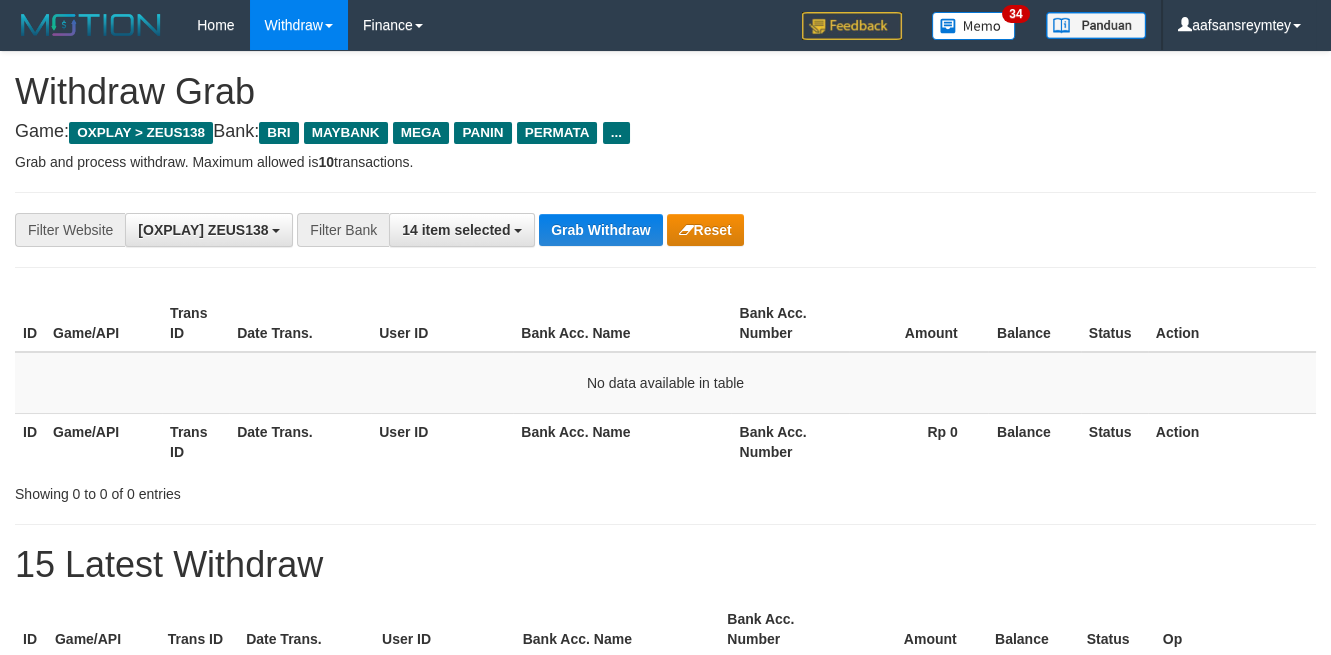 click on "Grab Withdraw" at bounding box center (600, 230) 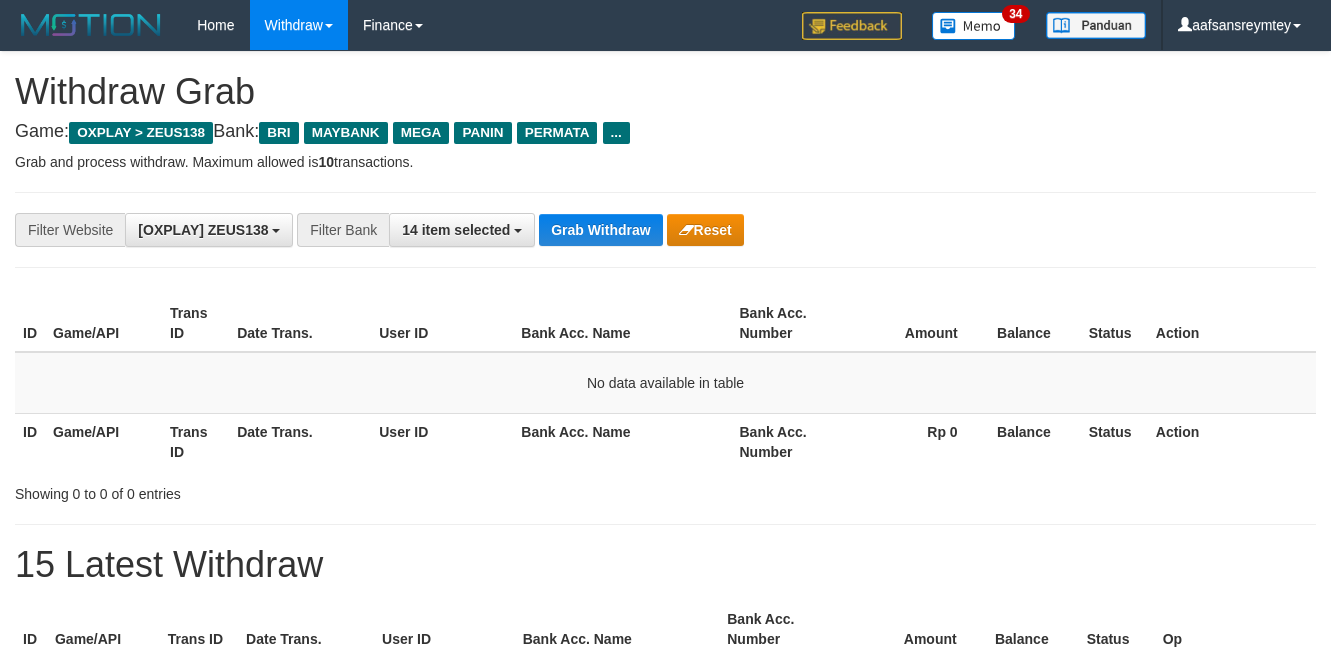 scroll, scrollTop: 0, scrollLeft: 0, axis: both 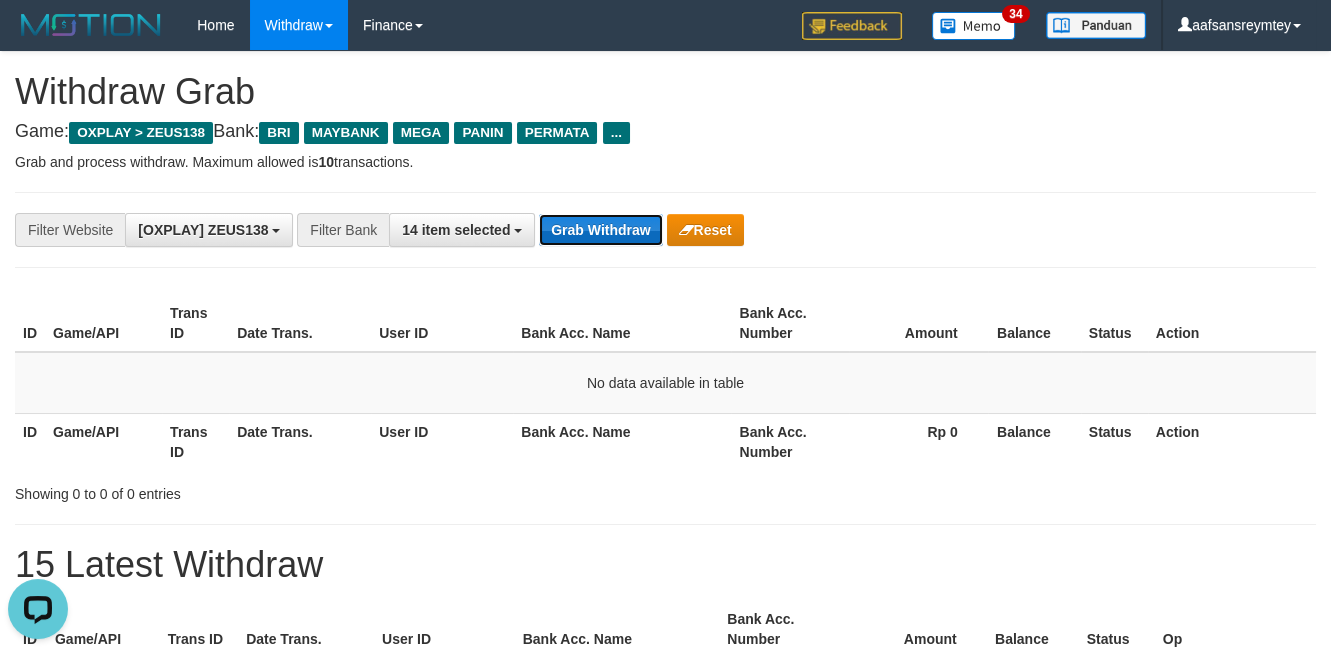click on "Grab Withdraw" at bounding box center (600, 230) 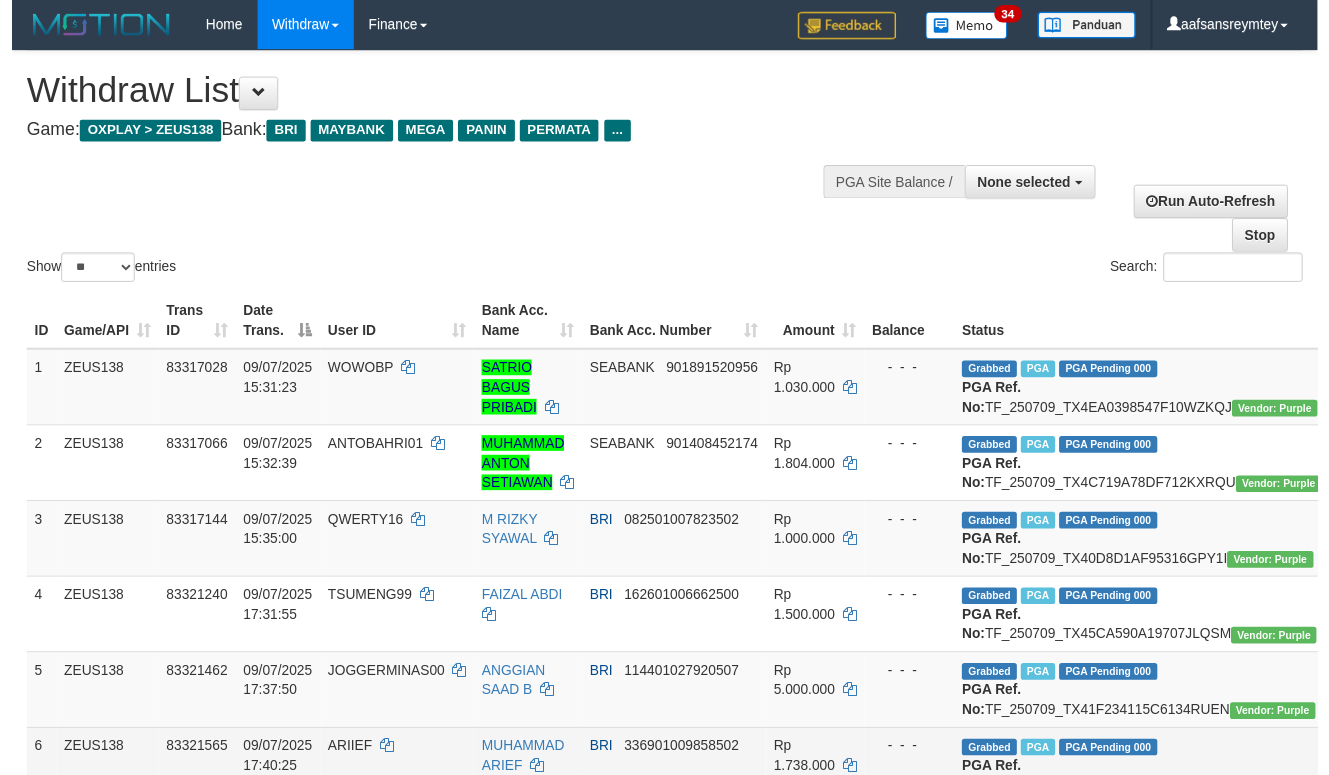 scroll, scrollTop: 250, scrollLeft: 0, axis: vertical 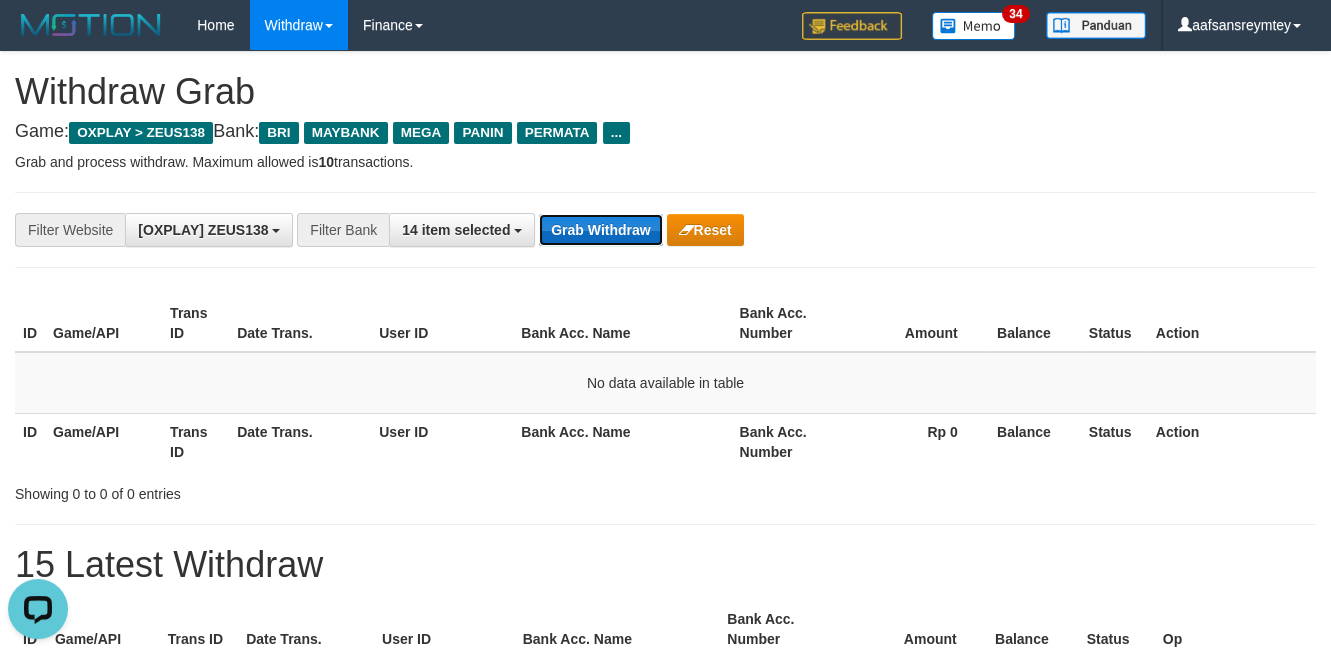 click on "Grab Withdraw" at bounding box center [600, 230] 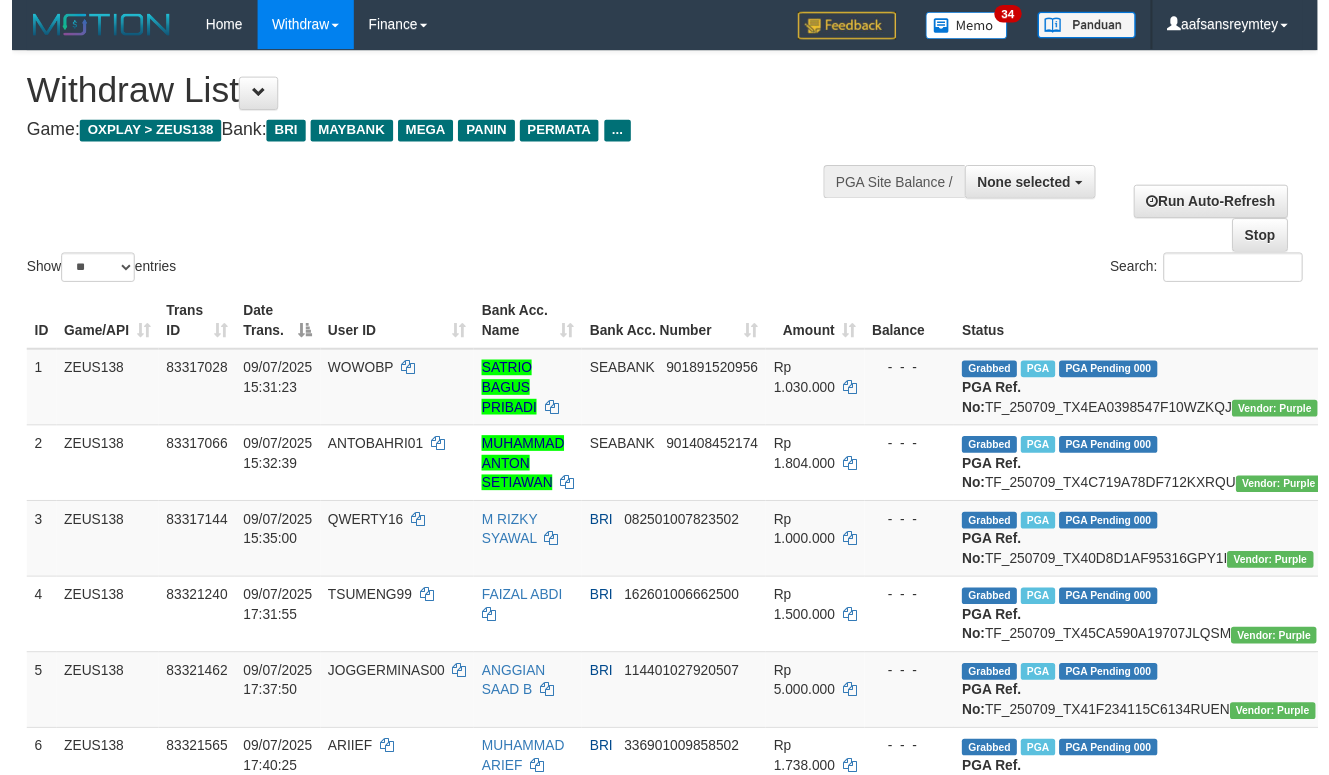 scroll, scrollTop: 354, scrollLeft: 0, axis: vertical 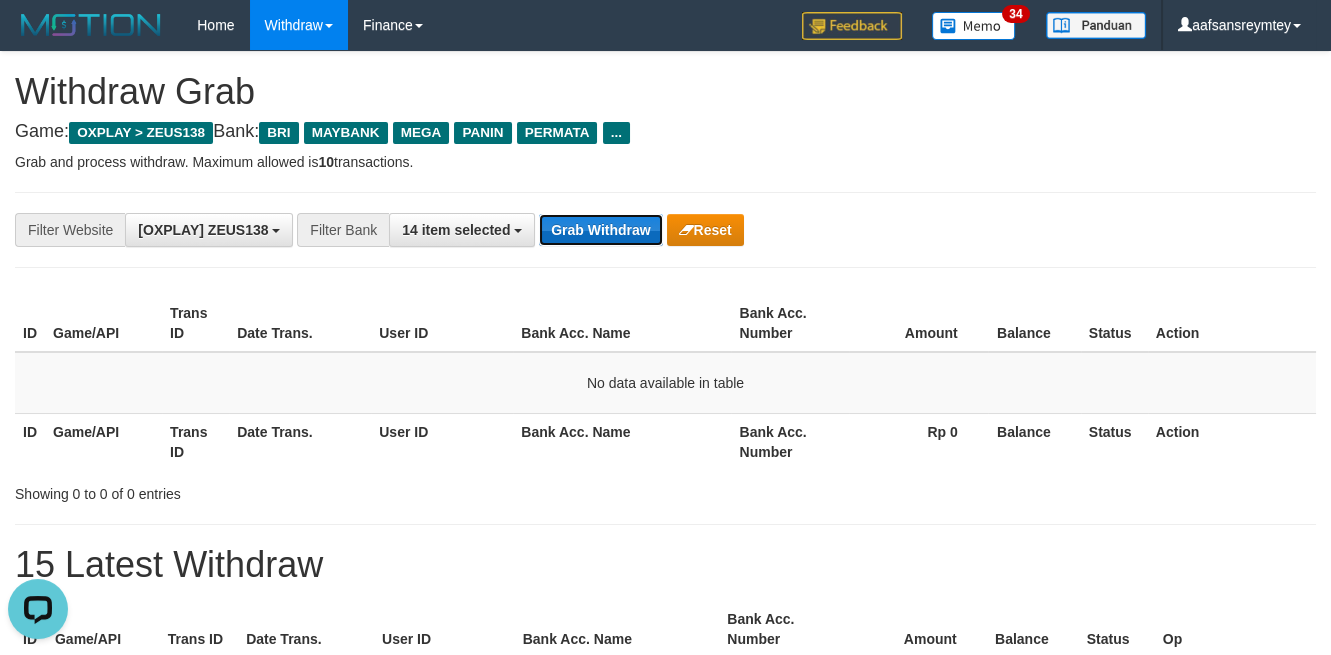 click on "Grab Withdraw" at bounding box center (600, 230) 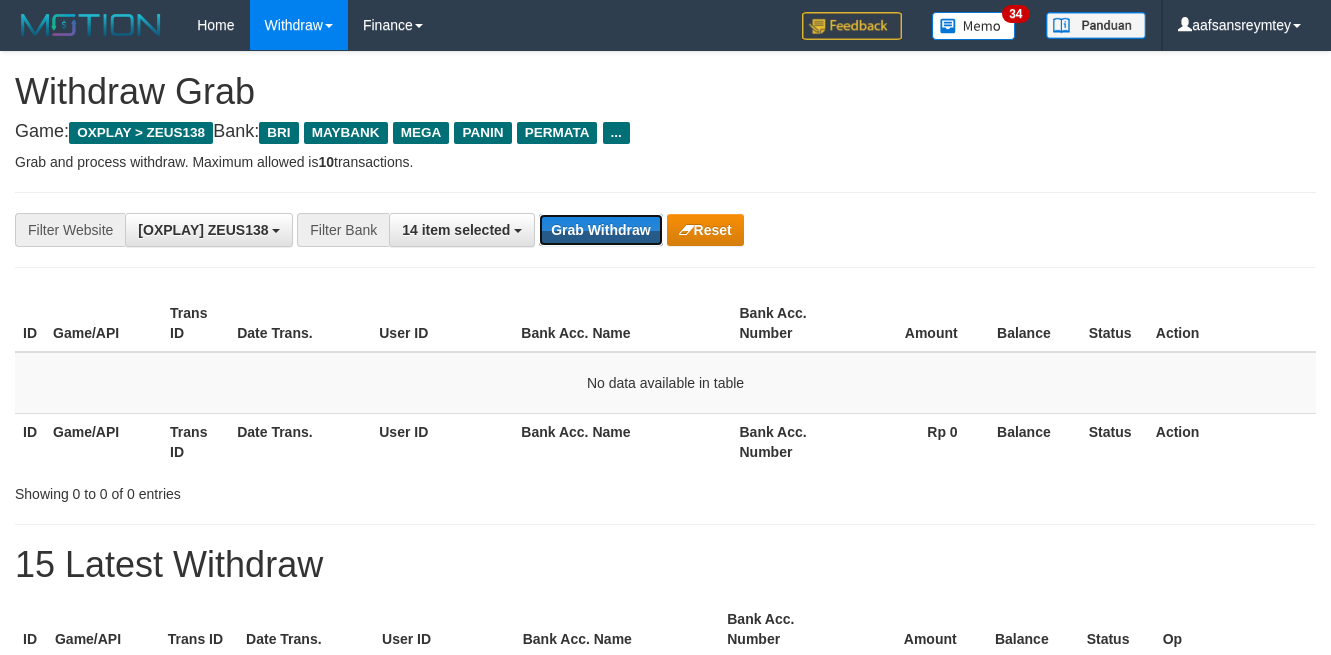 scroll, scrollTop: 0, scrollLeft: 0, axis: both 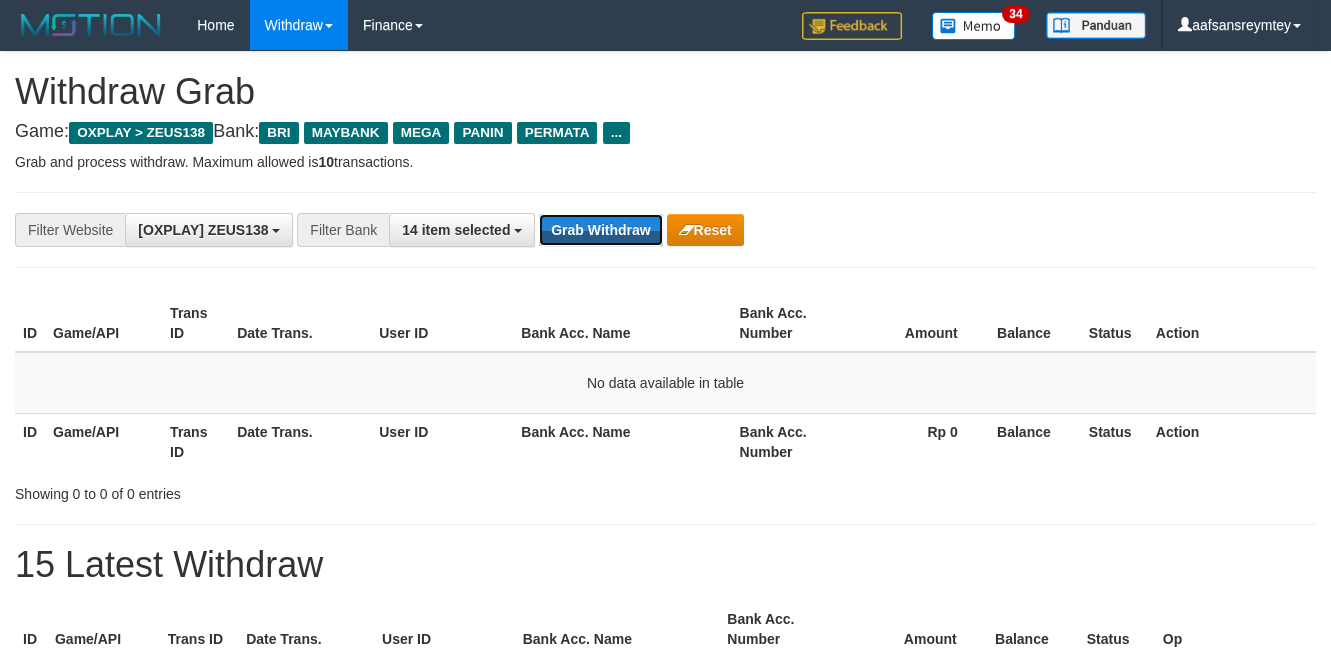 click on "Grab Withdraw" at bounding box center (600, 230) 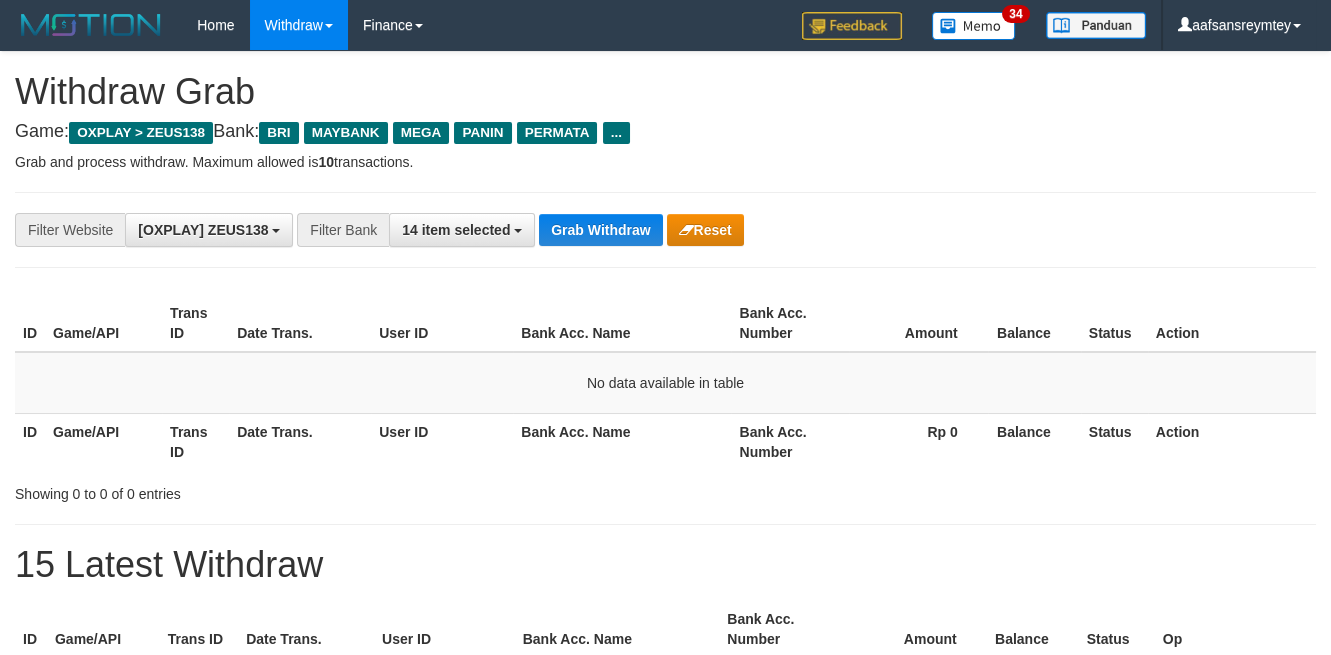 click on "**********" at bounding box center (665, 230) 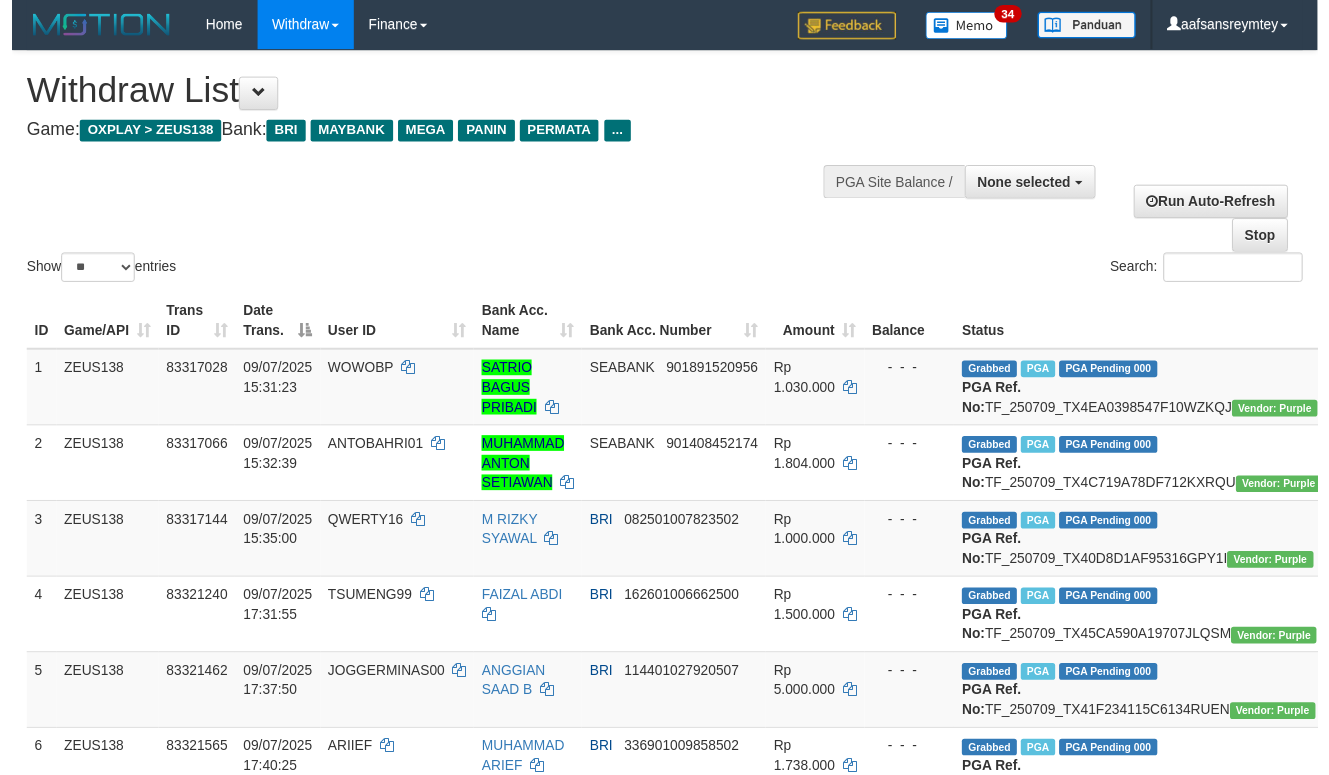 scroll, scrollTop: 263, scrollLeft: 0, axis: vertical 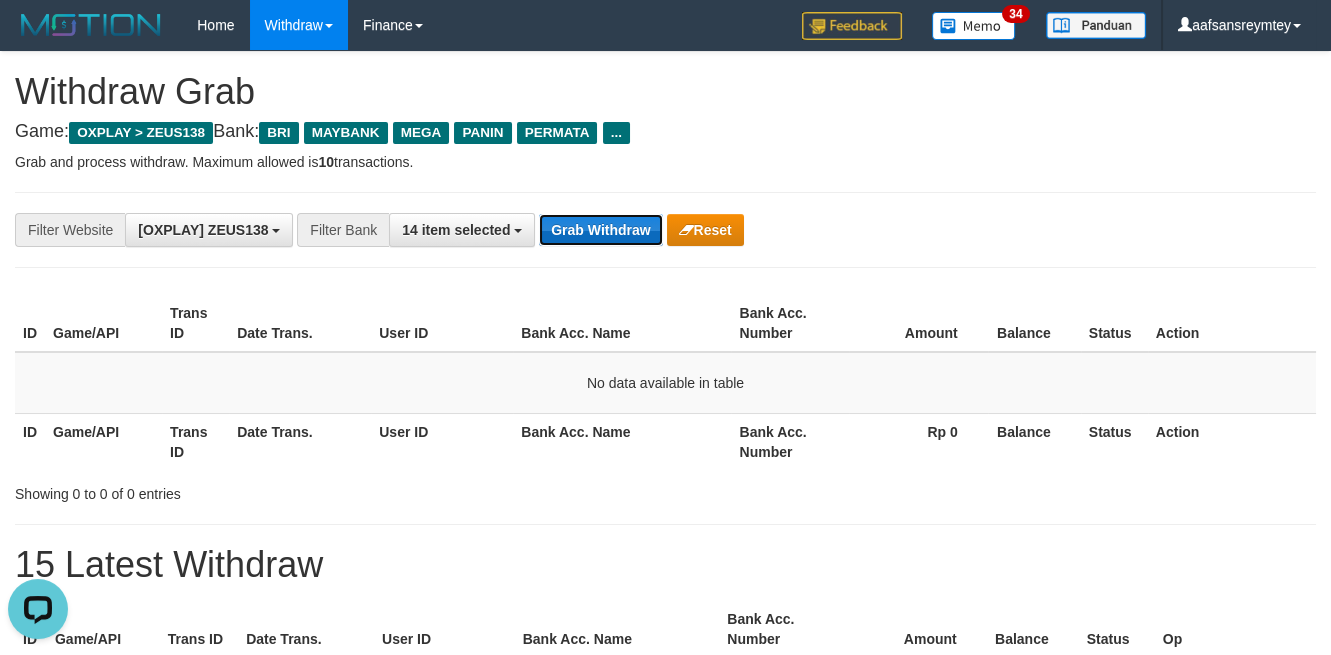 click on "Grab Withdraw" at bounding box center (600, 230) 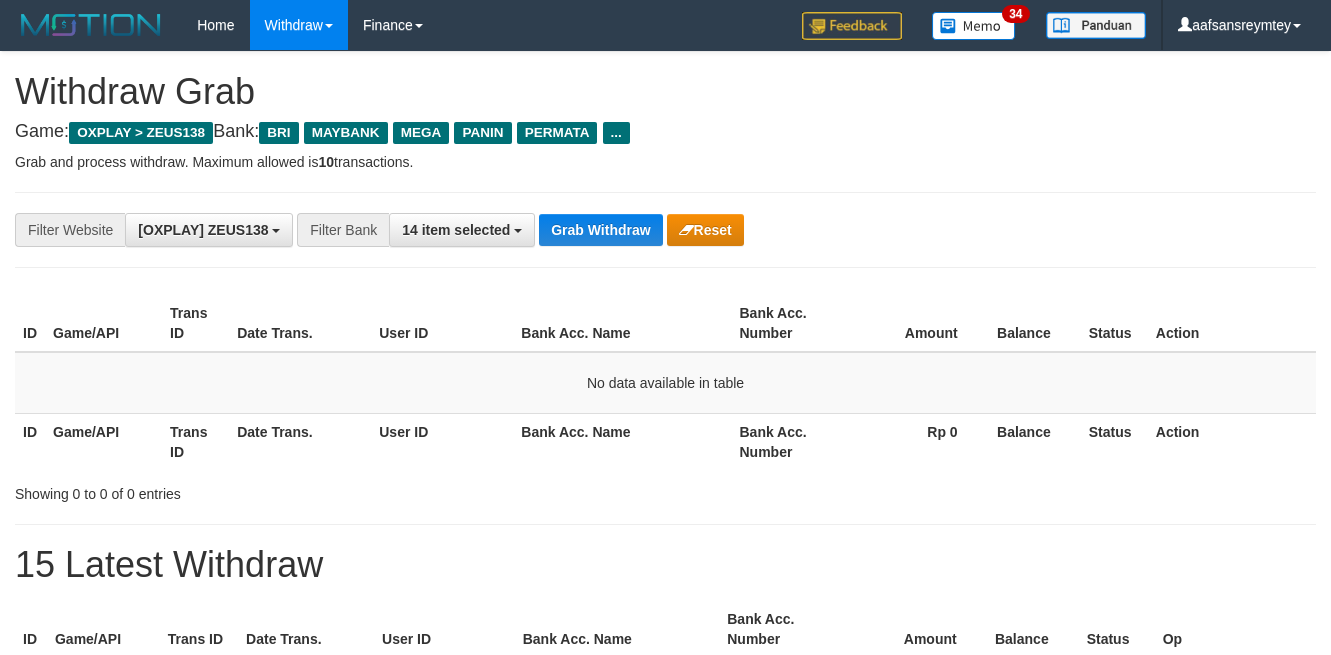 scroll, scrollTop: 0, scrollLeft: 0, axis: both 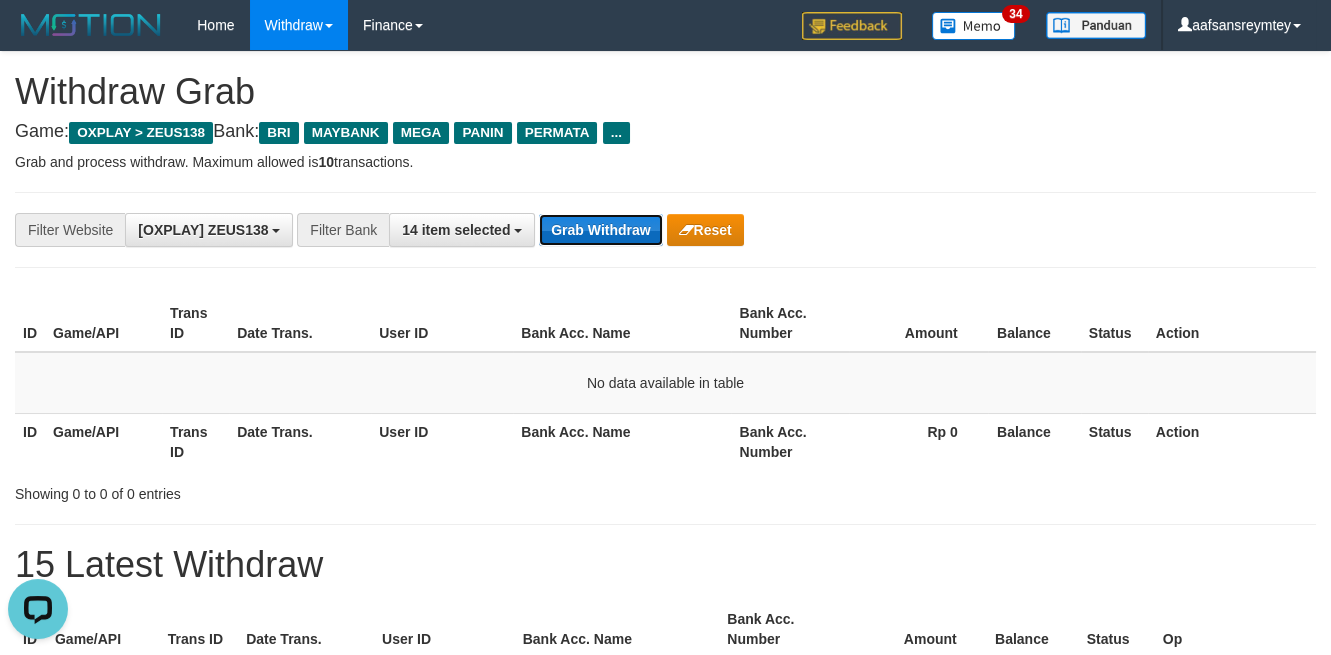 click on "Grab Withdraw" at bounding box center [600, 230] 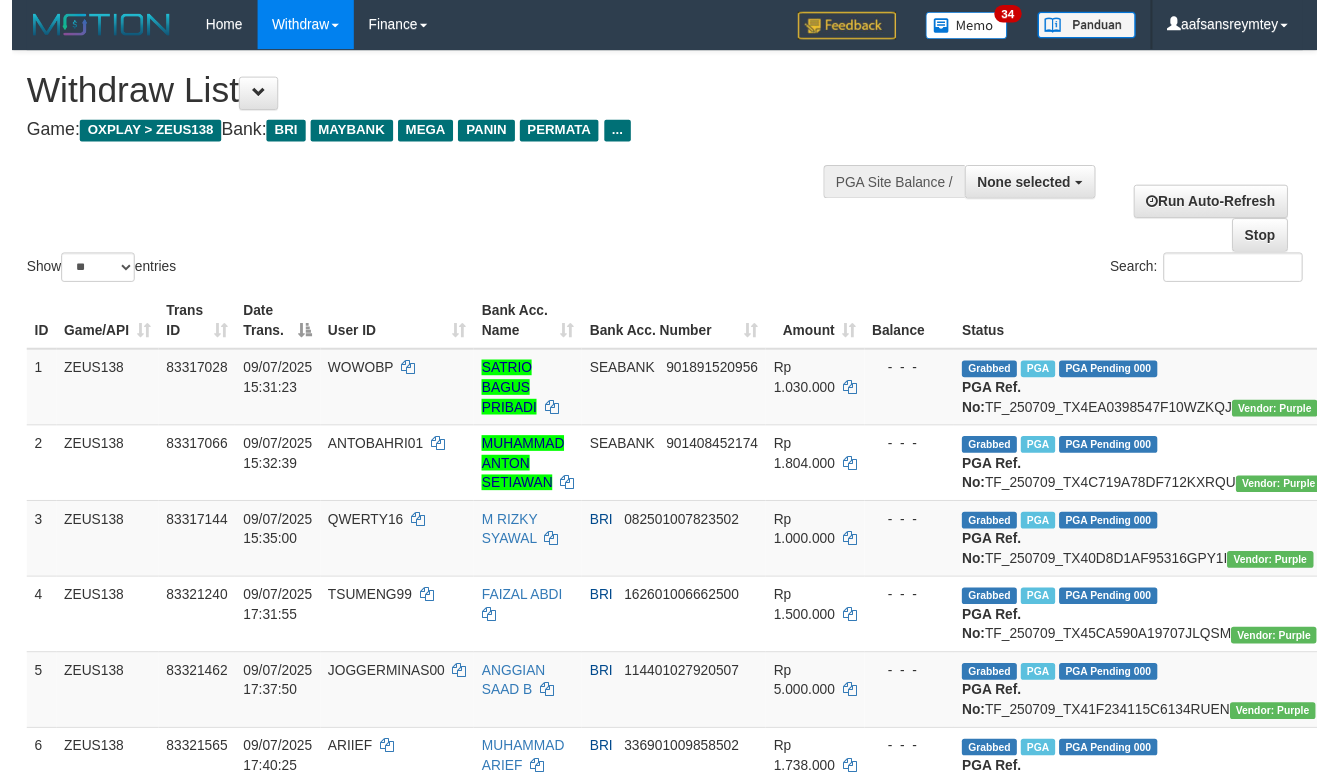 scroll, scrollTop: 263, scrollLeft: 0, axis: vertical 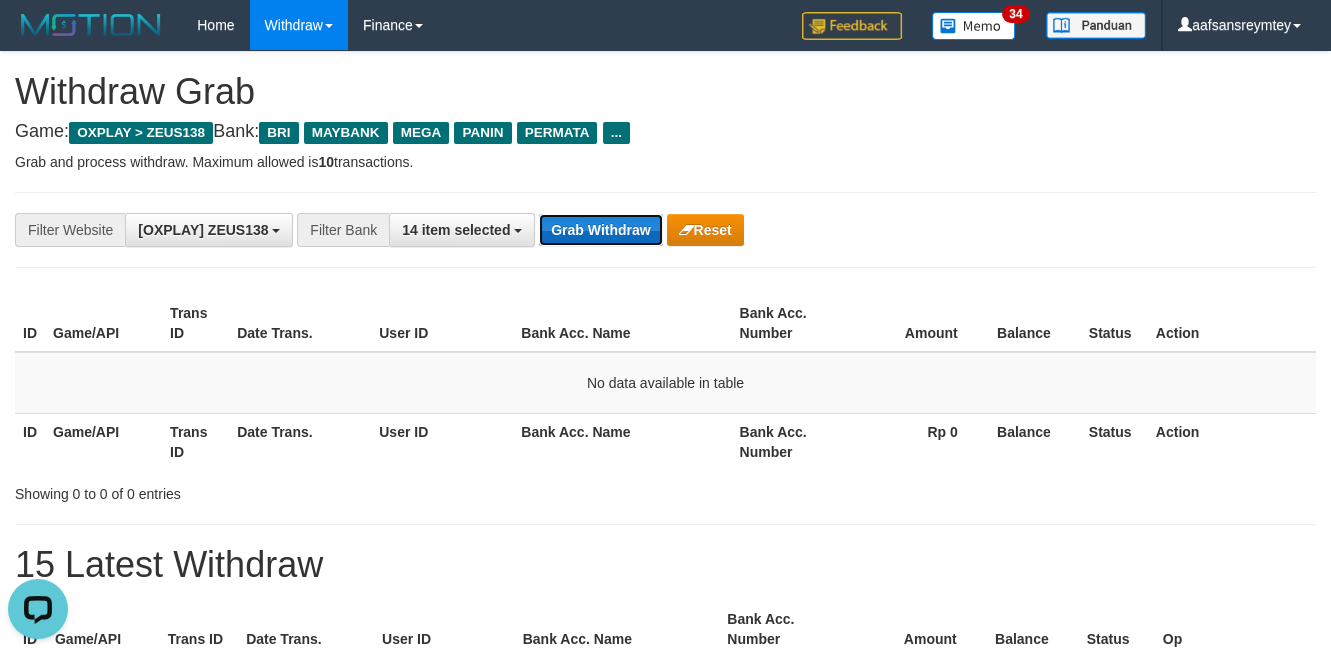 click on "Grab Withdraw" at bounding box center (600, 230) 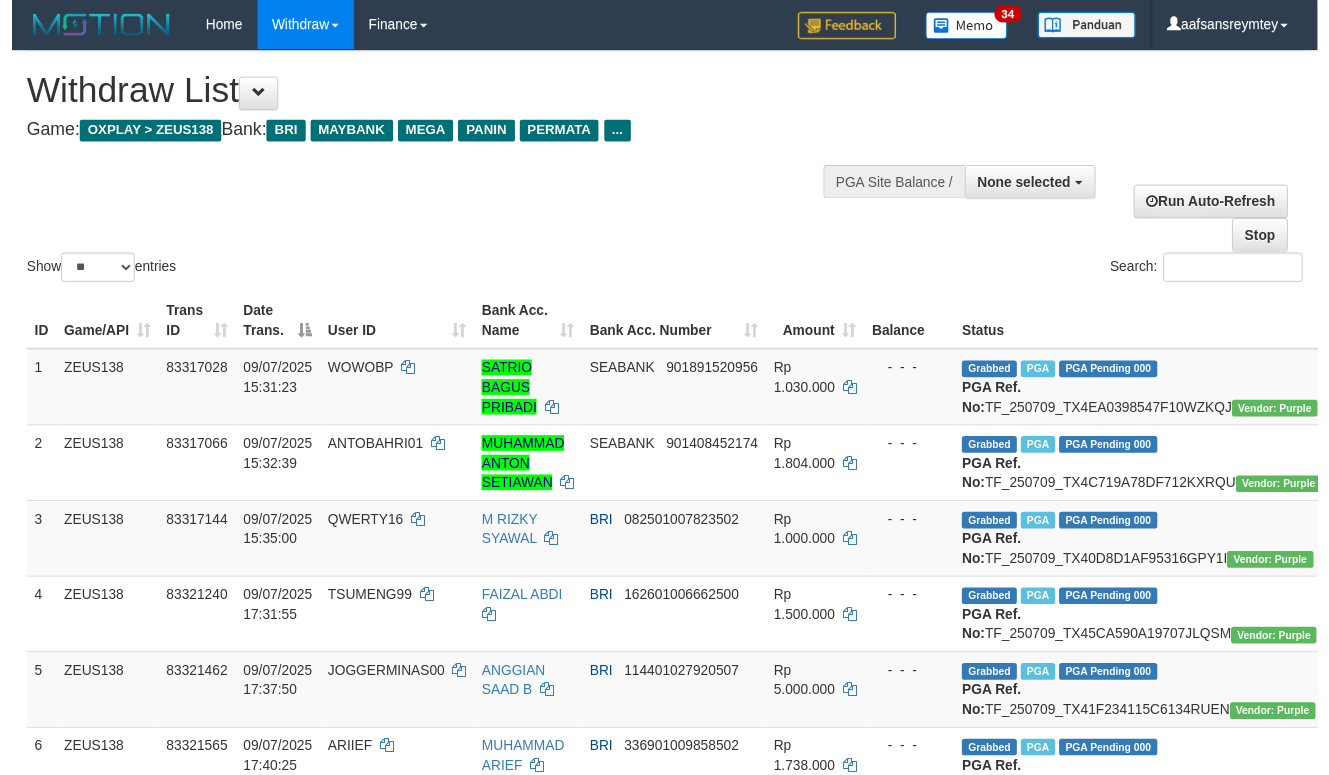 scroll, scrollTop: 263, scrollLeft: 0, axis: vertical 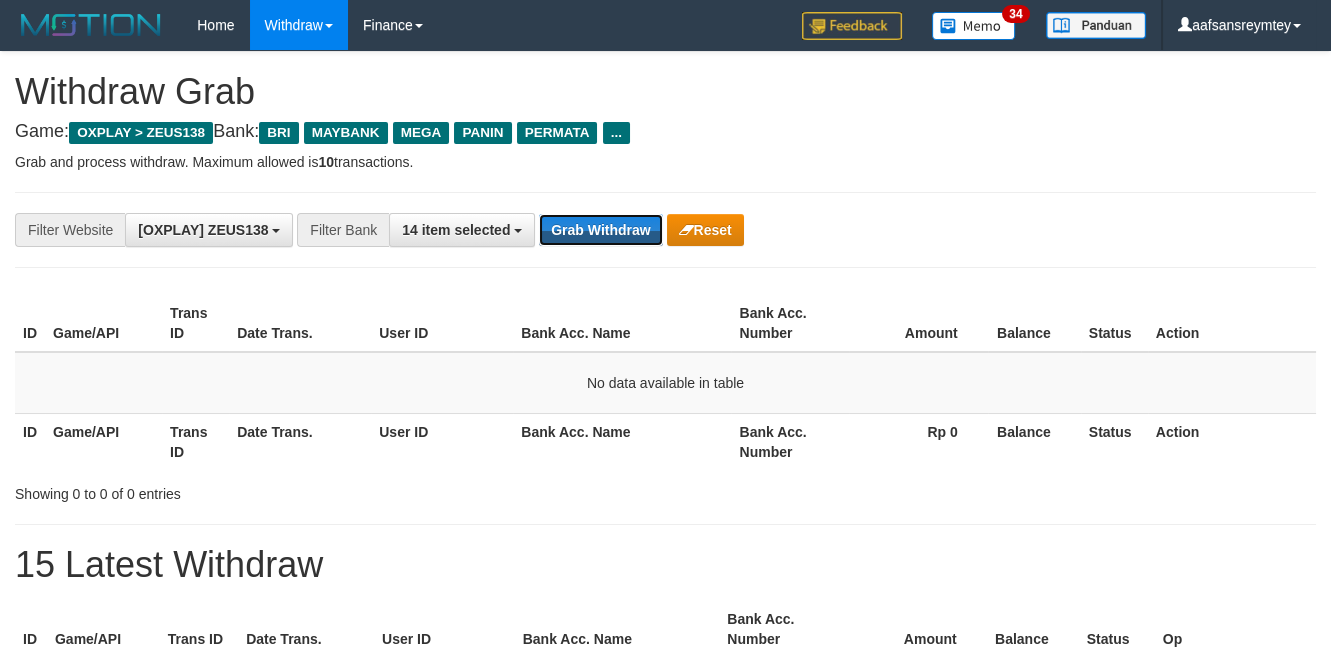 click on "Grab Withdraw" at bounding box center [600, 230] 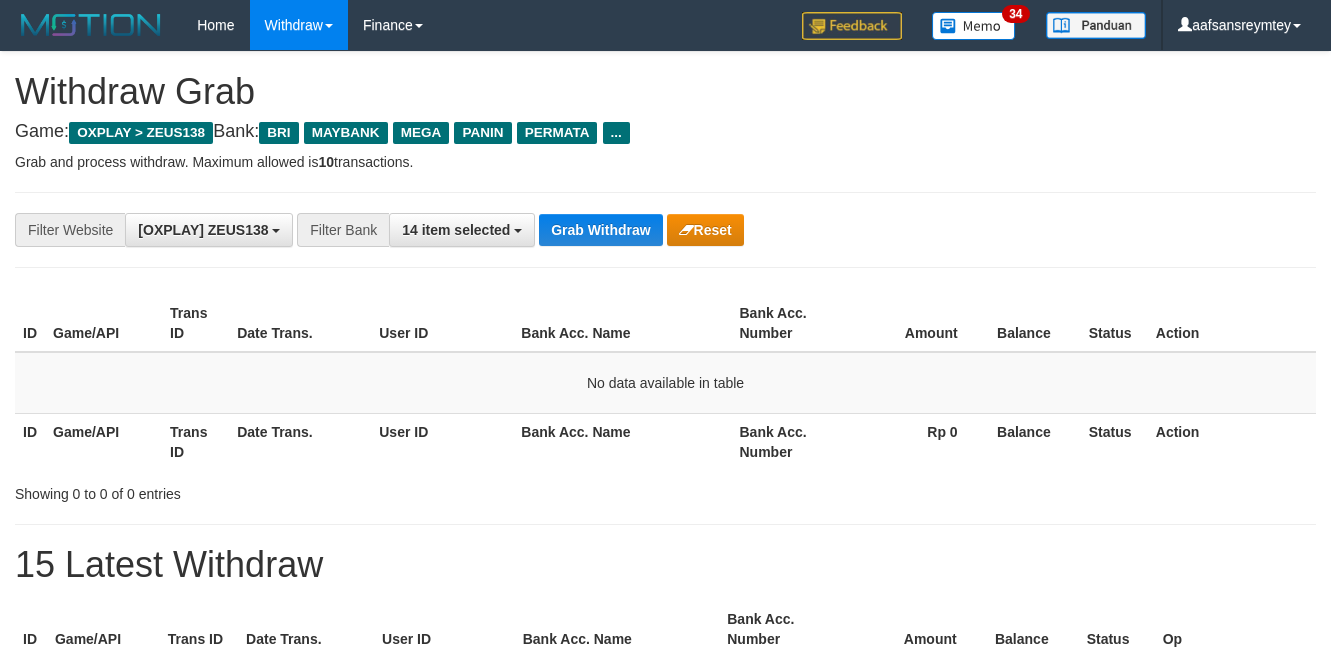 scroll, scrollTop: 0, scrollLeft: 0, axis: both 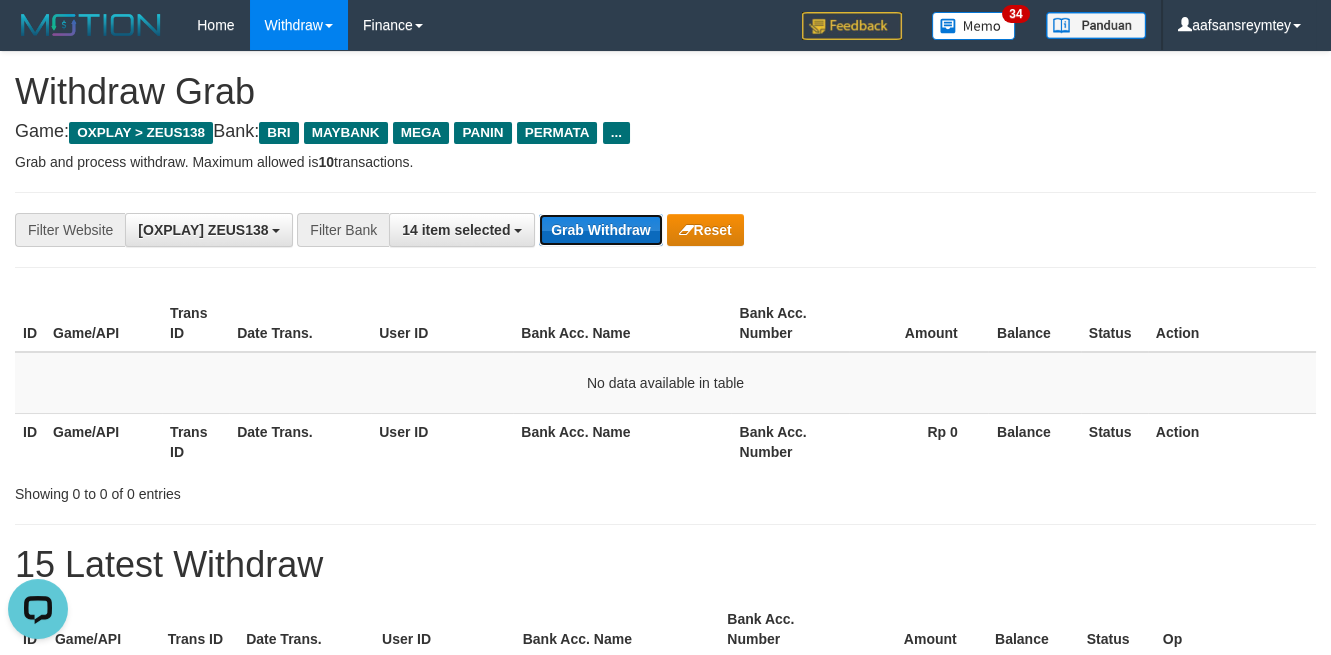 click on "Grab Withdraw" at bounding box center (600, 230) 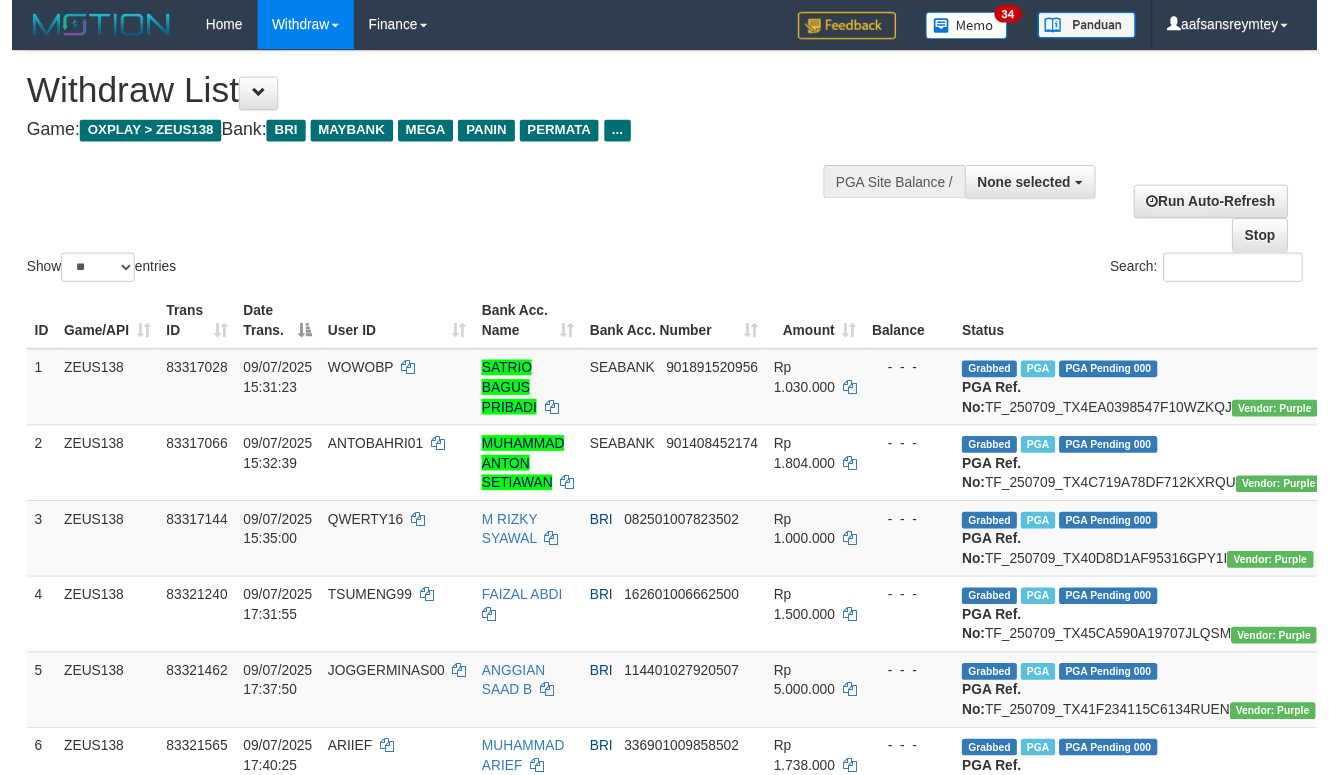 scroll, scrollTop: 263, scrollLeft: 0, axis: vertical 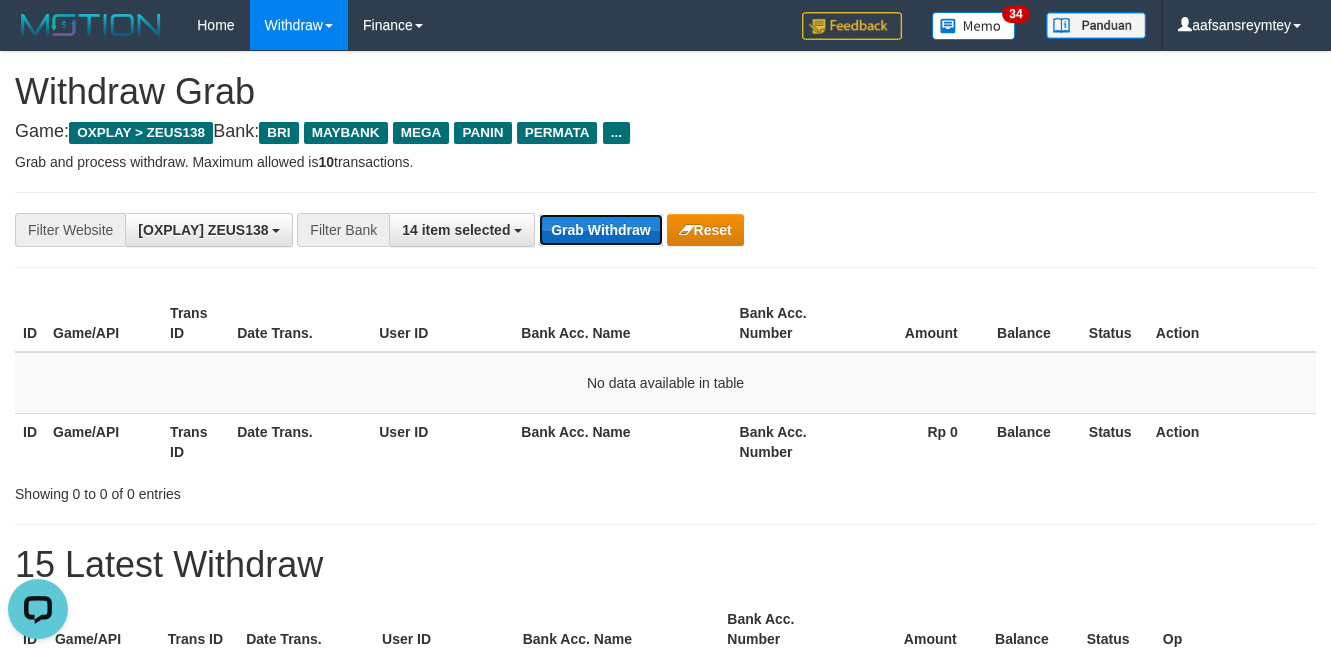 click on "Grab Withdraw" at bounding box center [600, 230] 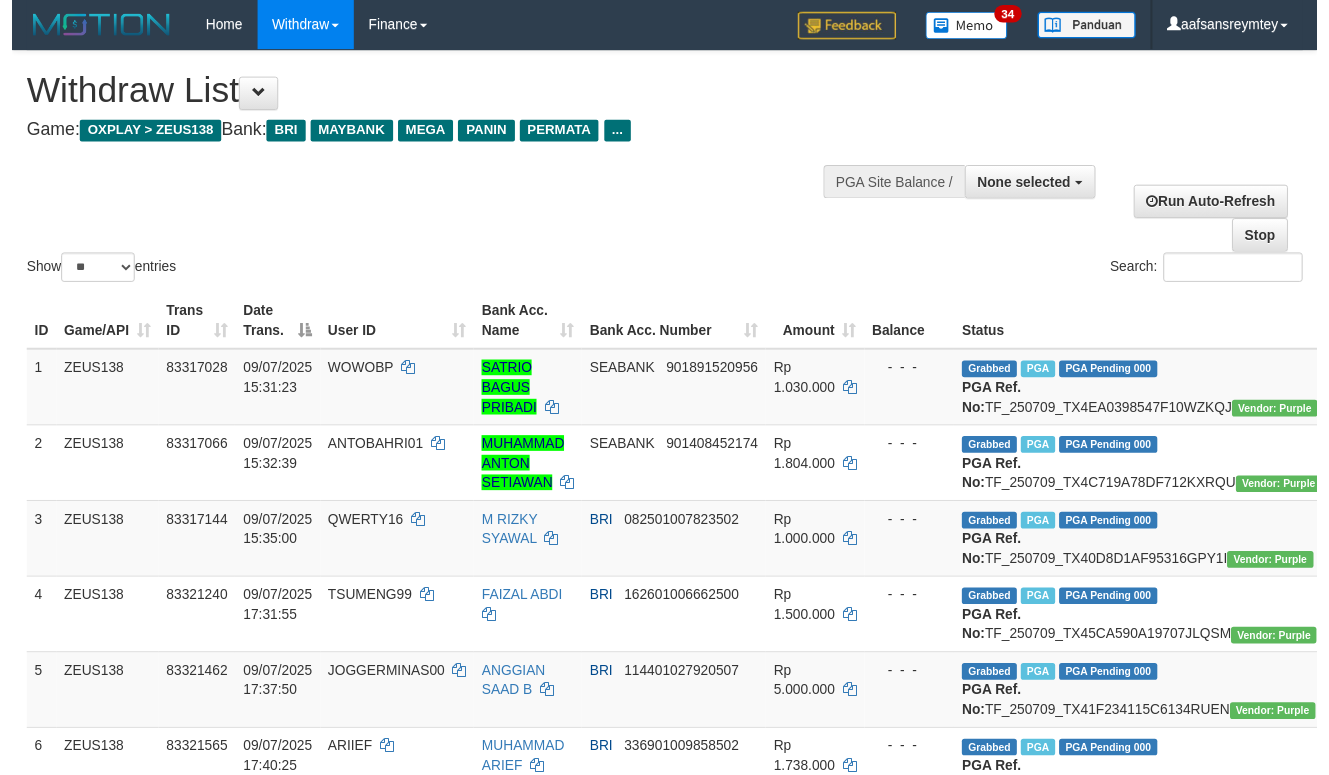 scroll, scrollTop: 263, scrollLeft: 0, axis: vertical 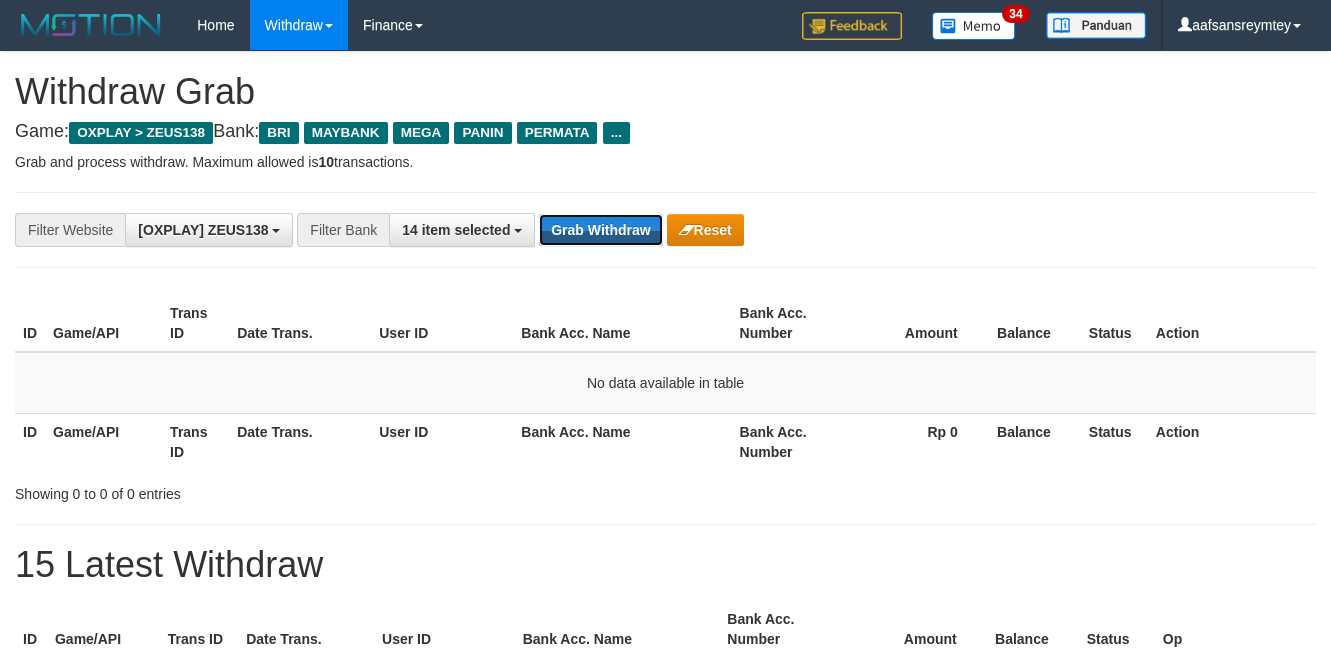click on "Grab Withdraw" at bounding box center (600, 230) 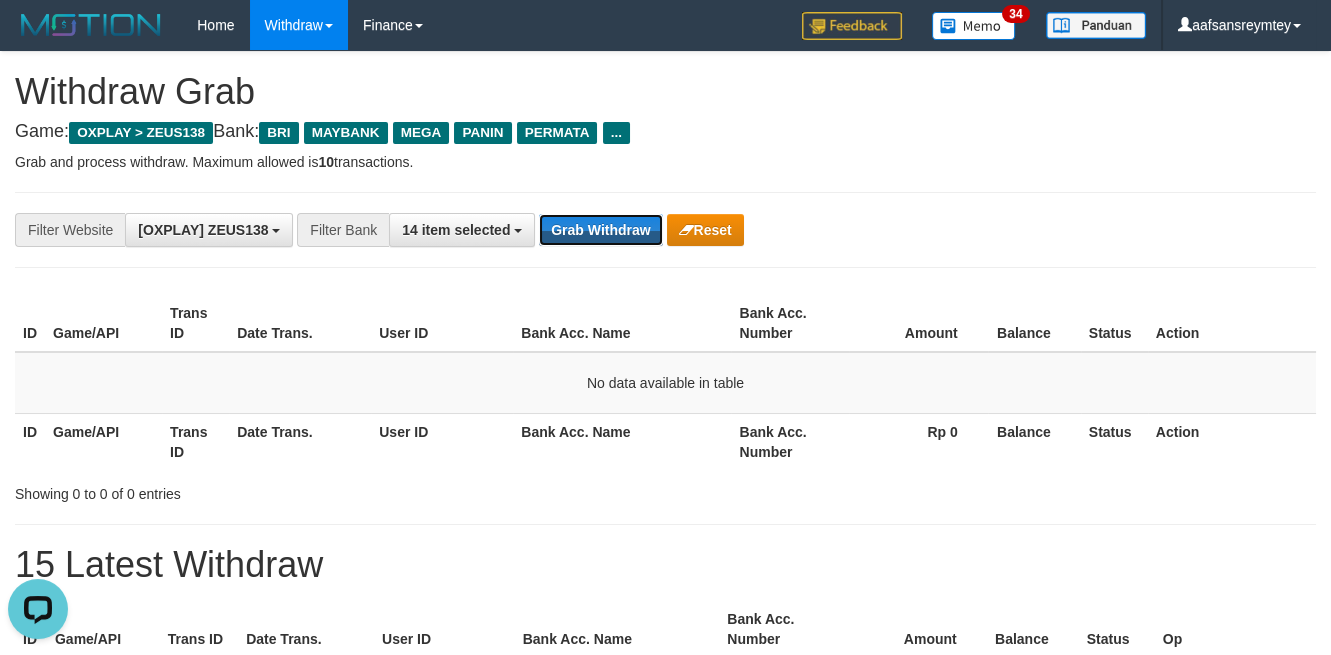 scroll, scrollTop: 0, scrollLeft: 0, axis: both 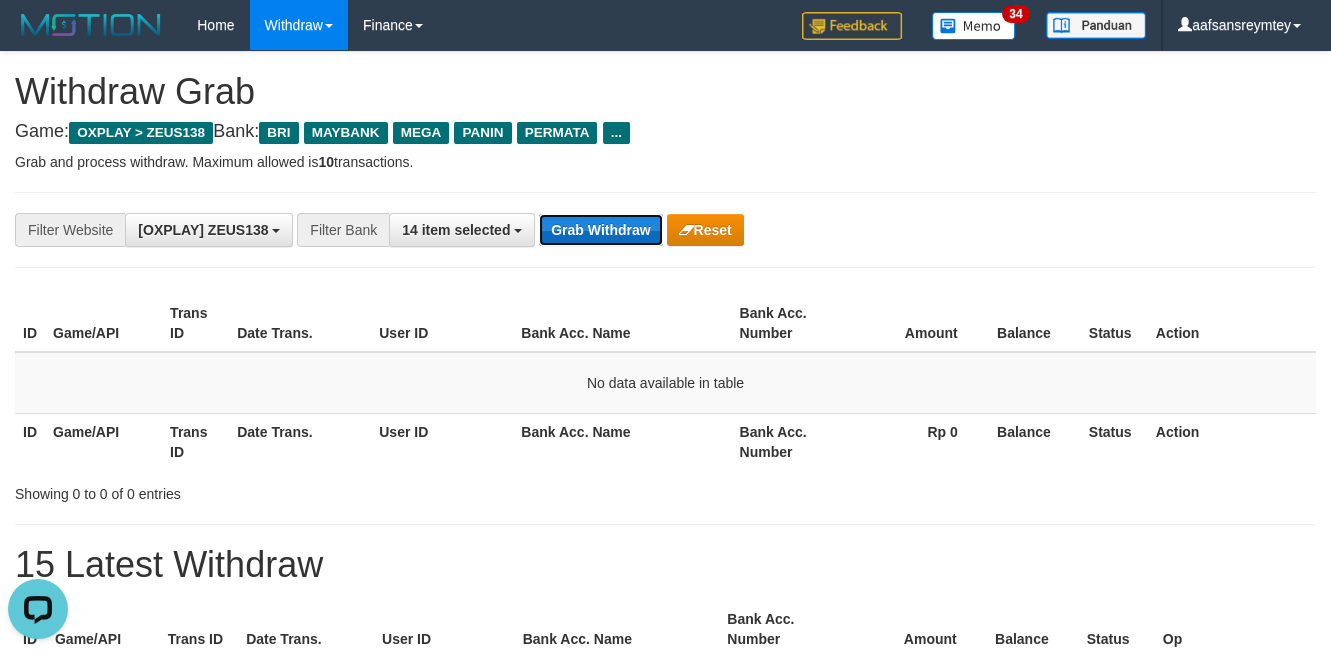 click on "Grab Withdraw" at bounding box center (600, 230) 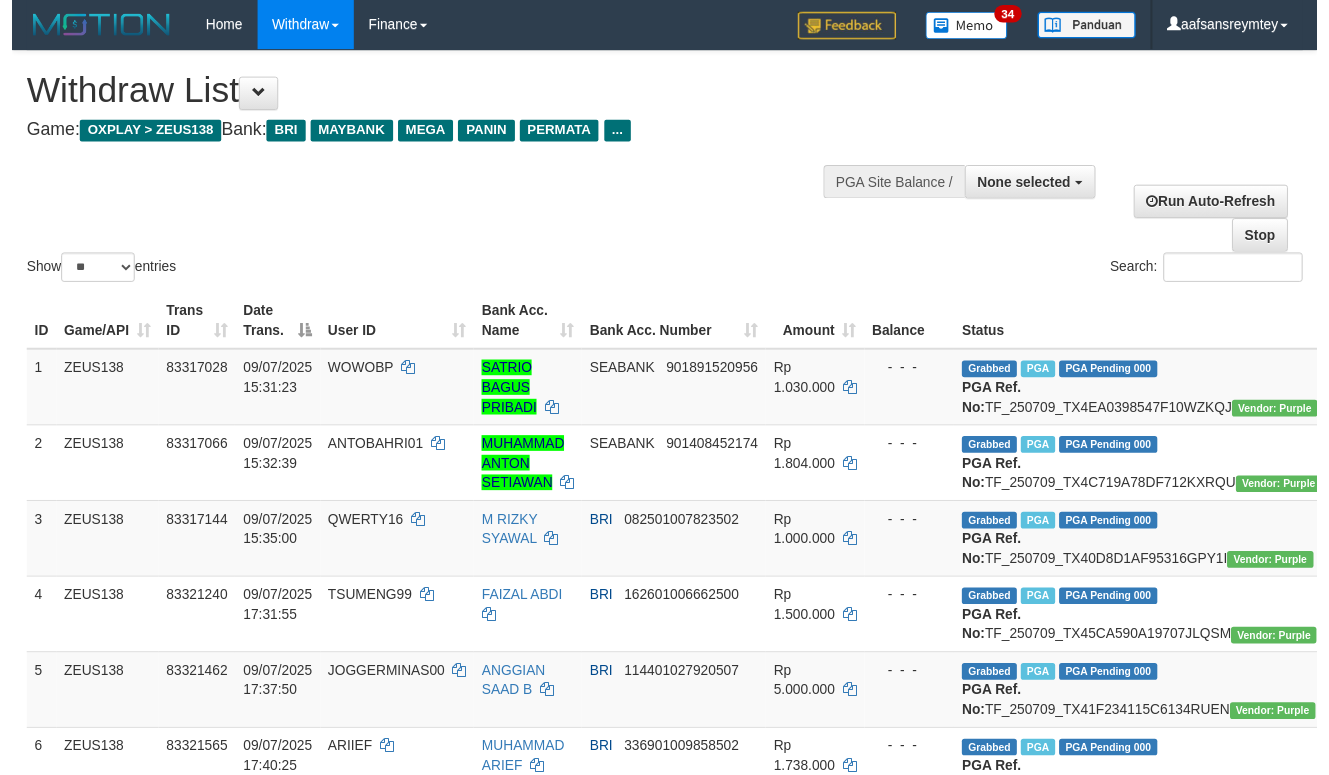 scroll, scrollTop: 263, scrollLeft: 0, axis: vertical 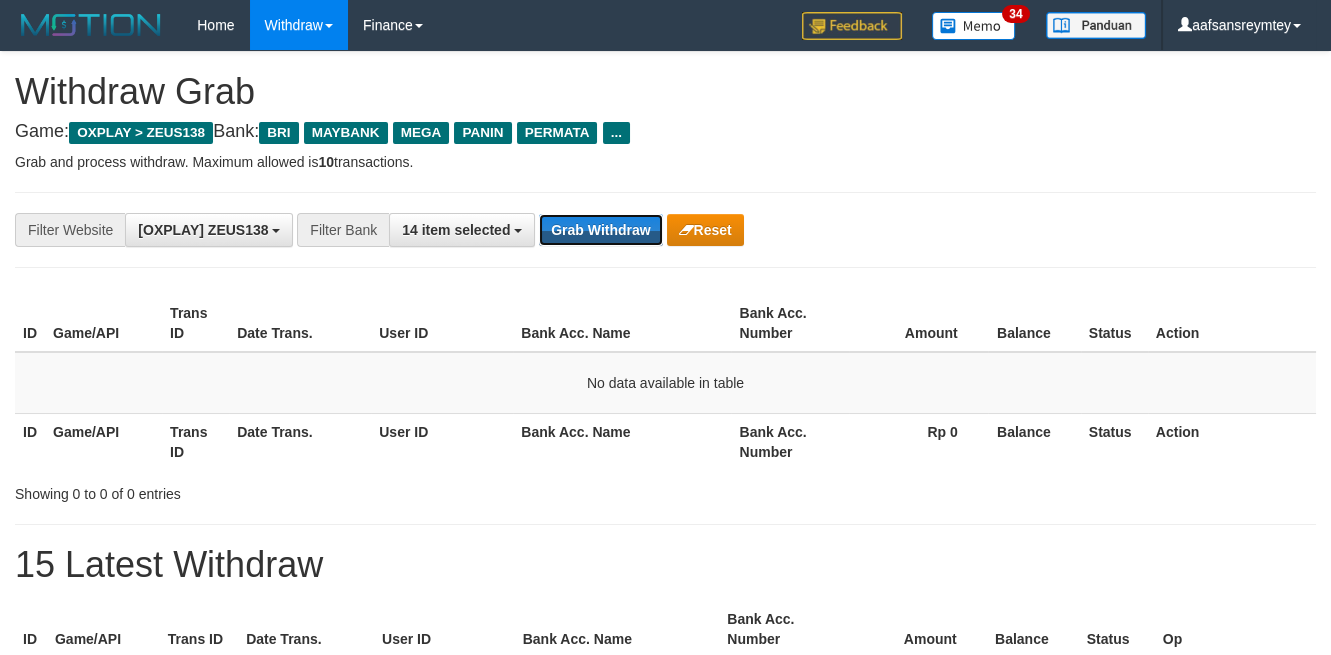 click on "Grab Withdraw" at bounding box center [600, 230] 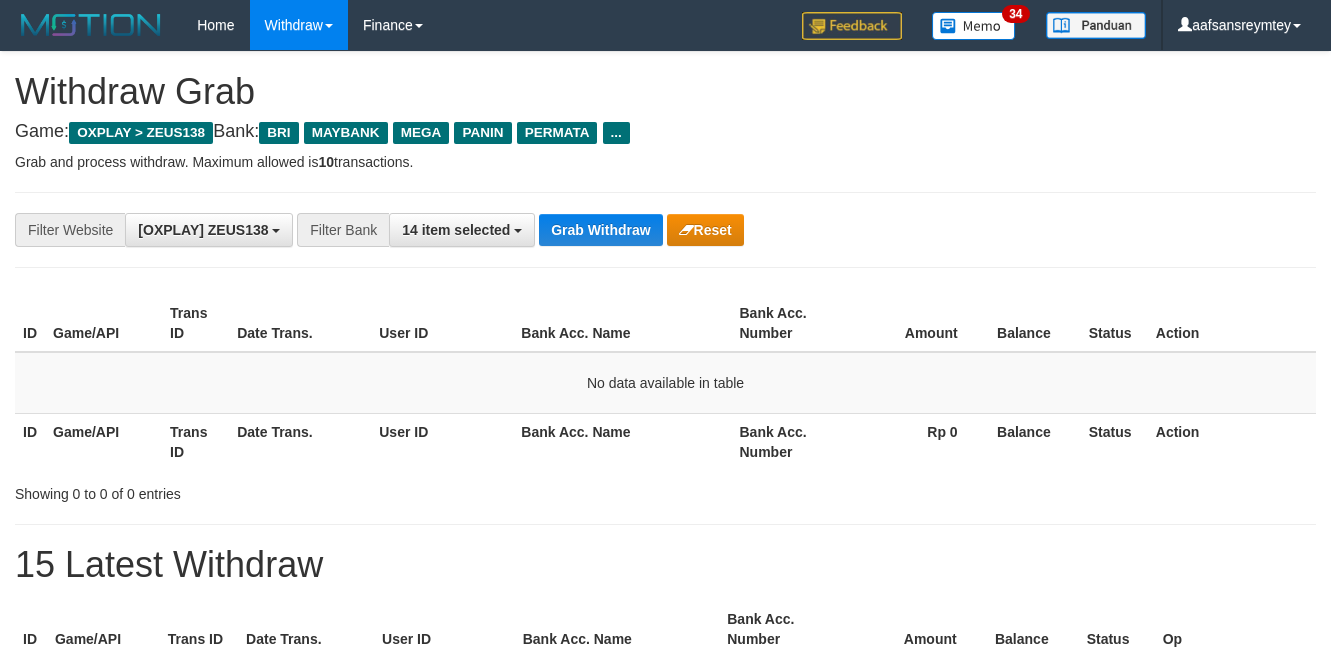 scroll, scrollTop: 0, scrollLeft: 0, axis: both 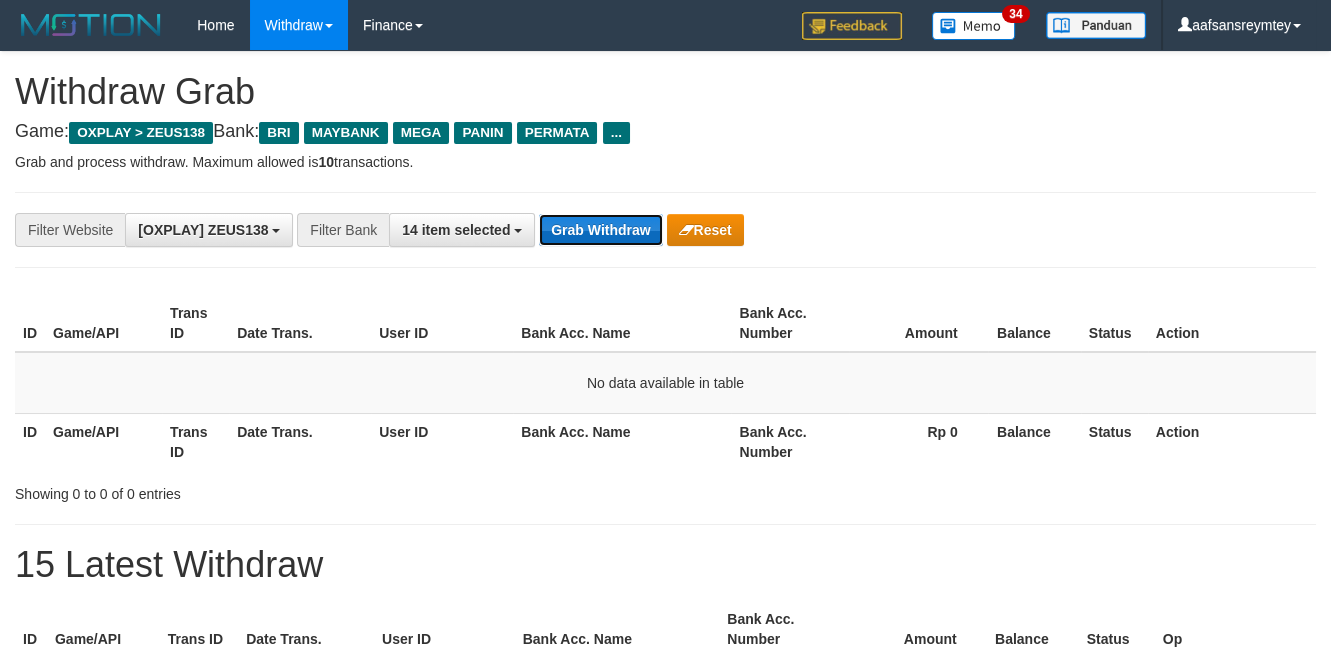 click on "Grab Withdraw" at bounding box center [600, 230] 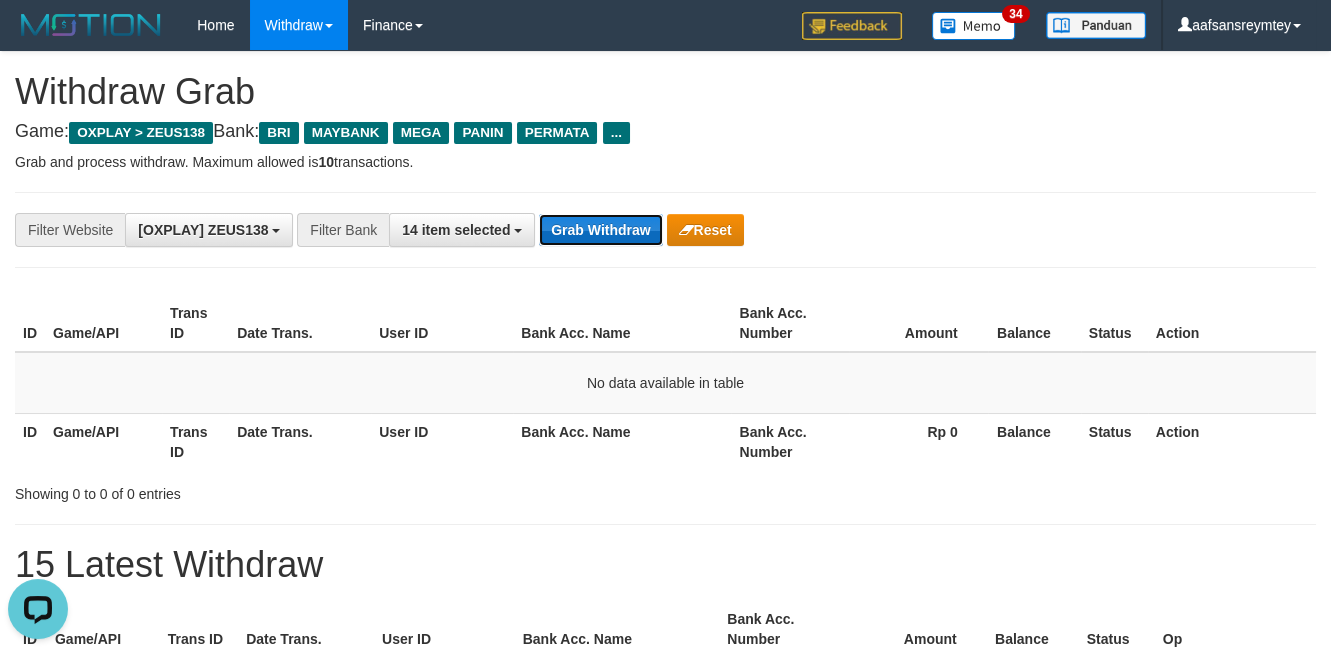 scroll, scrollTop: 0, scrollLeft: 0, axis: both 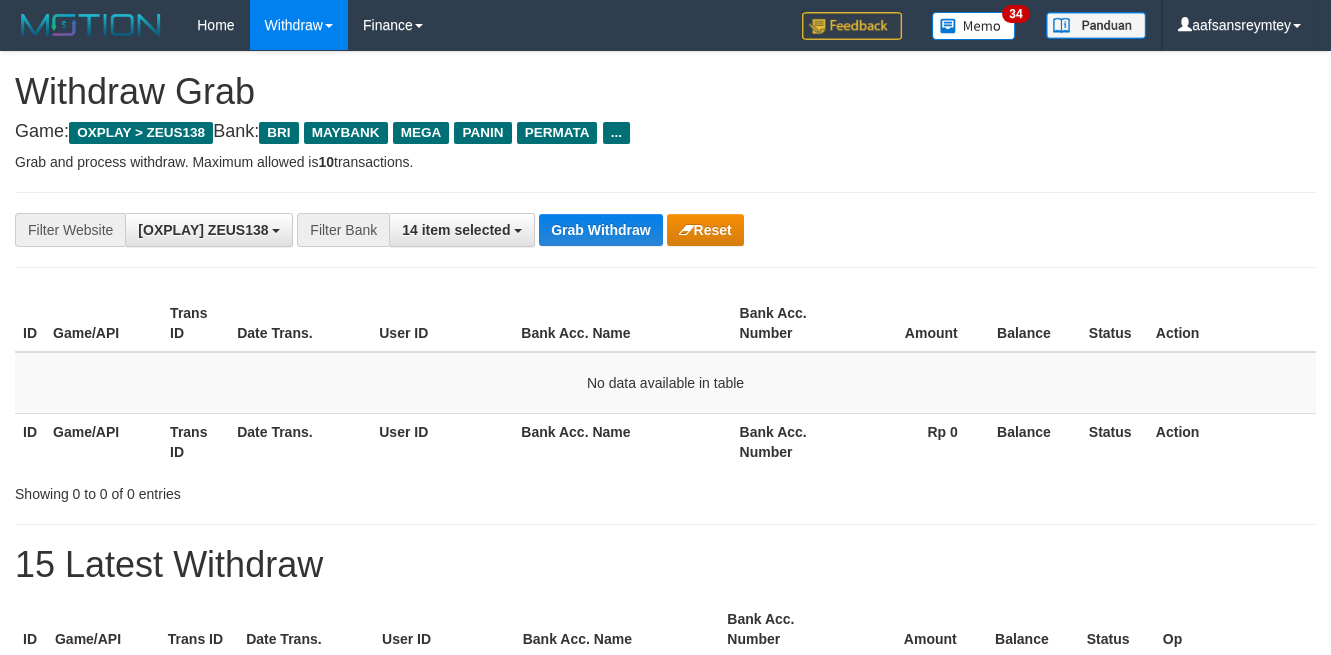 click on "Grab Withdraw" at bounding box center [600, 230] 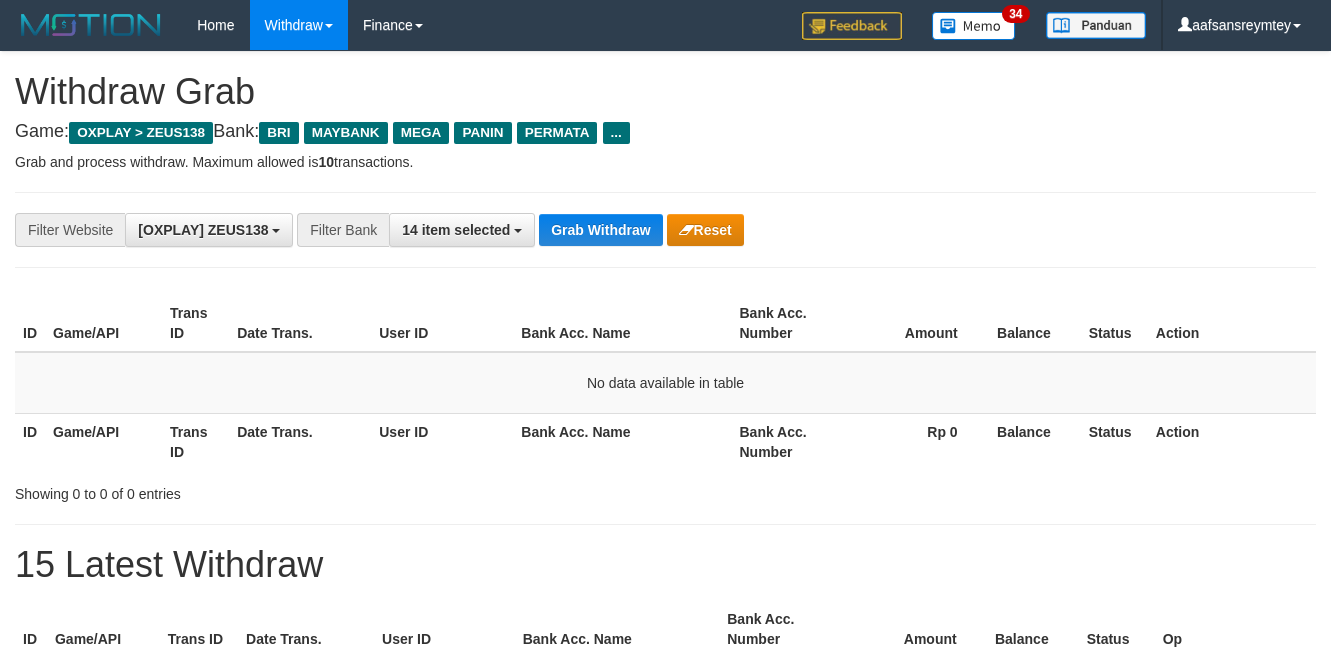 click on "Grab Withdraw" at bounding box center (600, 230) 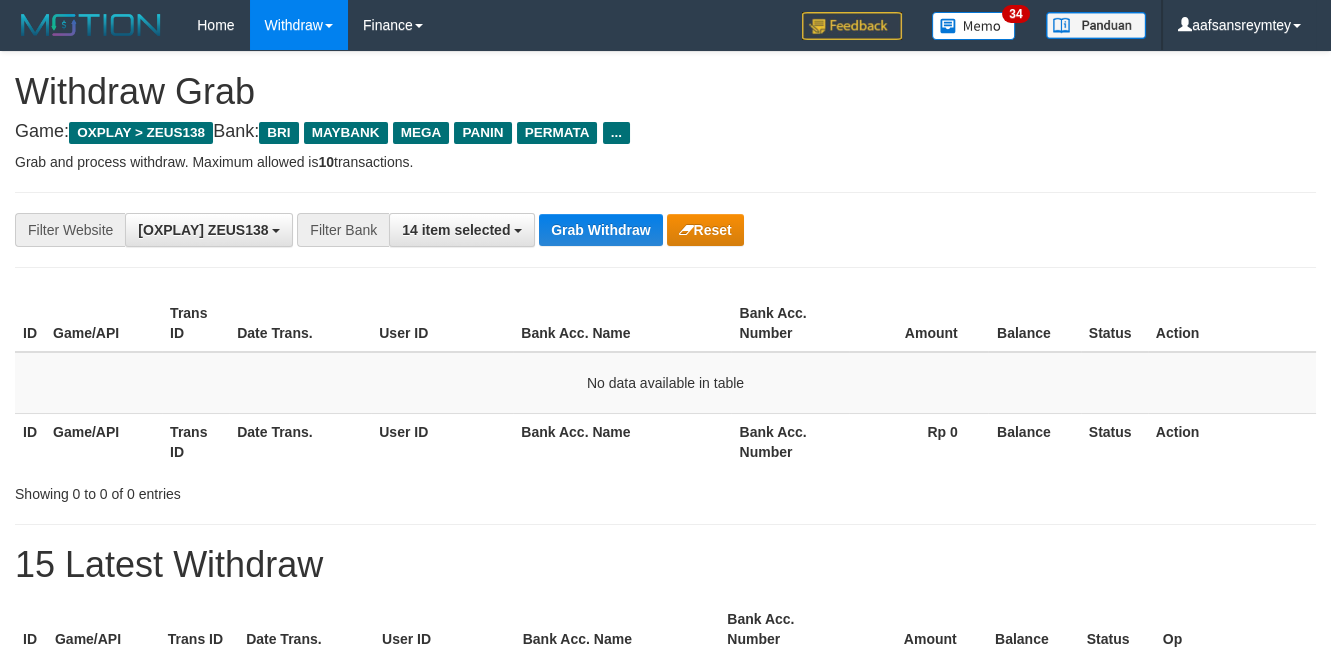 click on "Grab Withdraw" at bounding box center [600, 230] 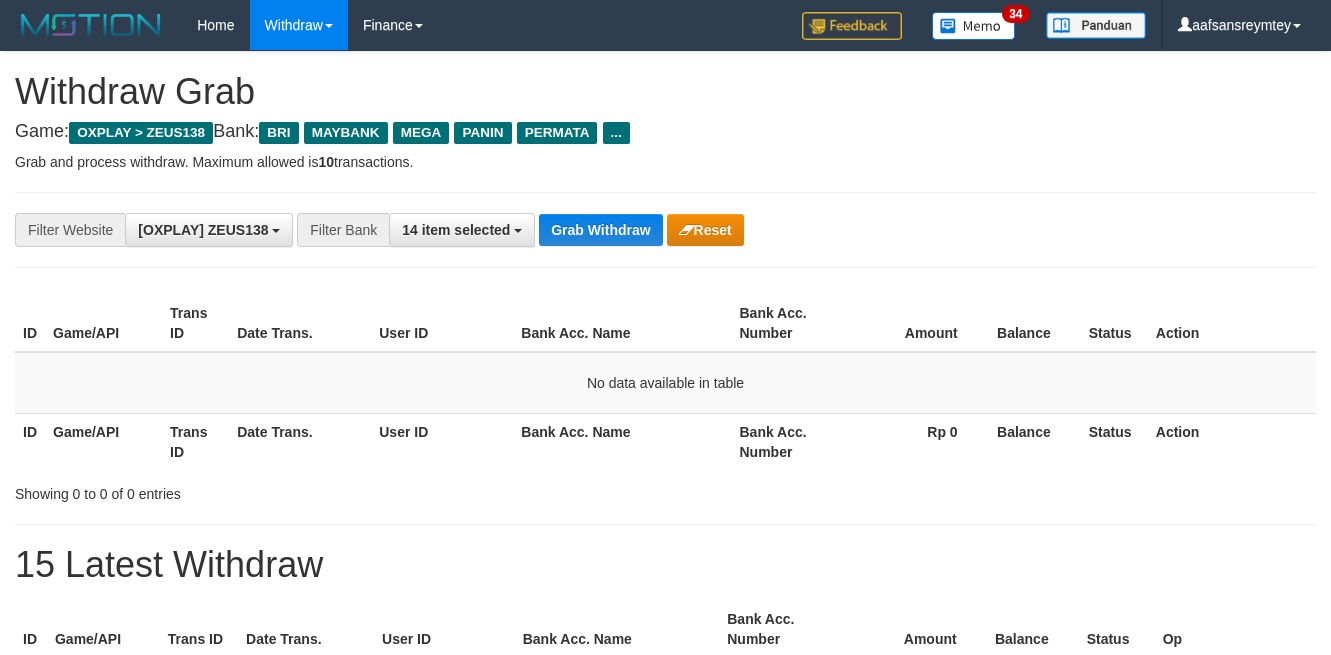 scroll, scrollTop: 0, scrollLeft: 0, axis: both 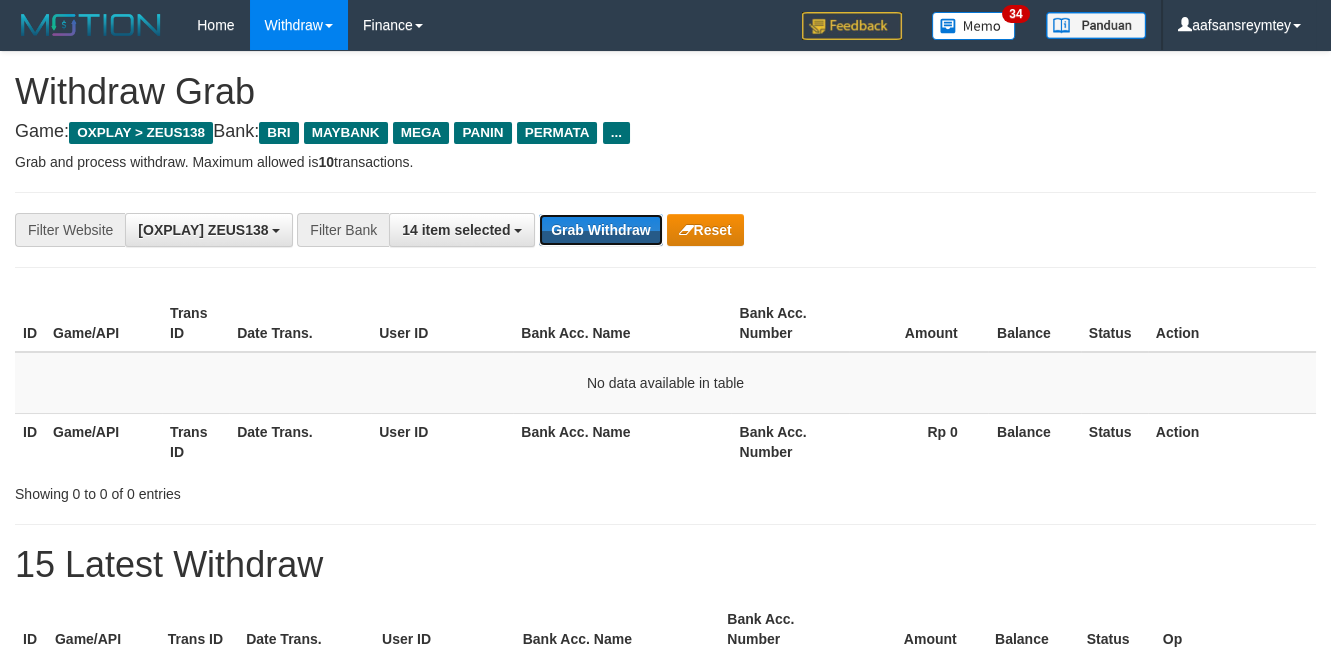 click on "Grab Withdraw" at bounding box center (600, 230) 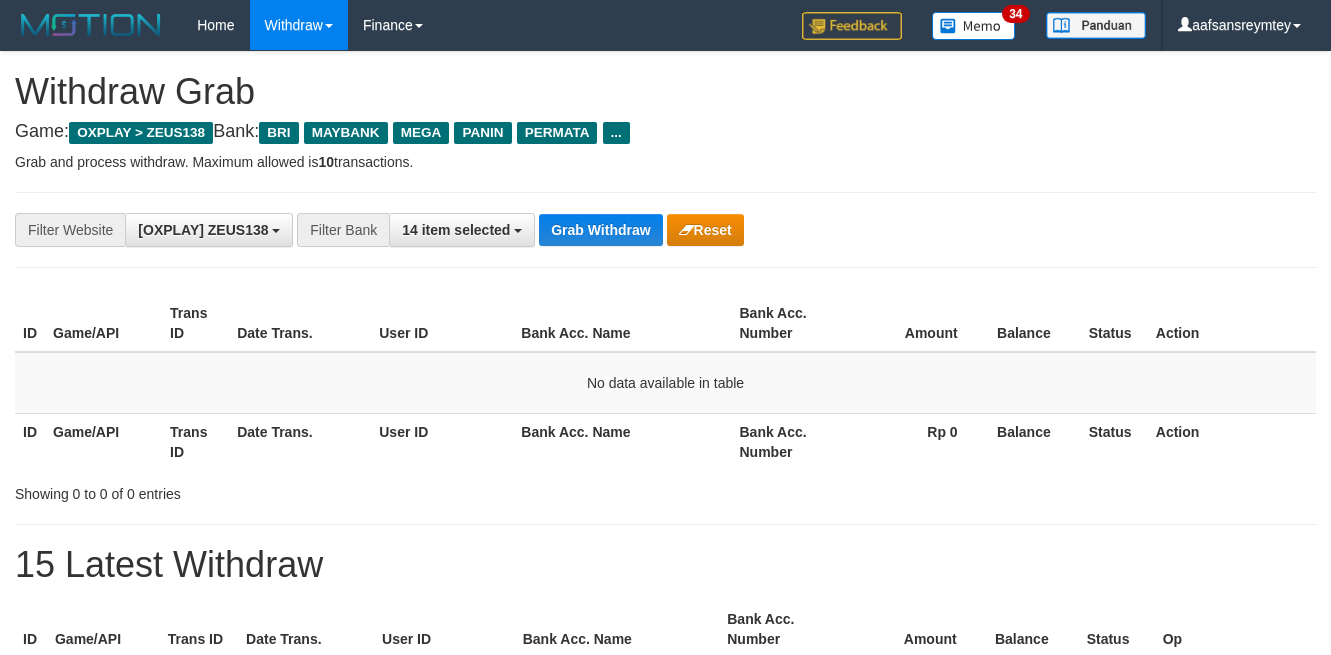 scroll, scrollTop: 0, scrollLeft: 0, axis: both 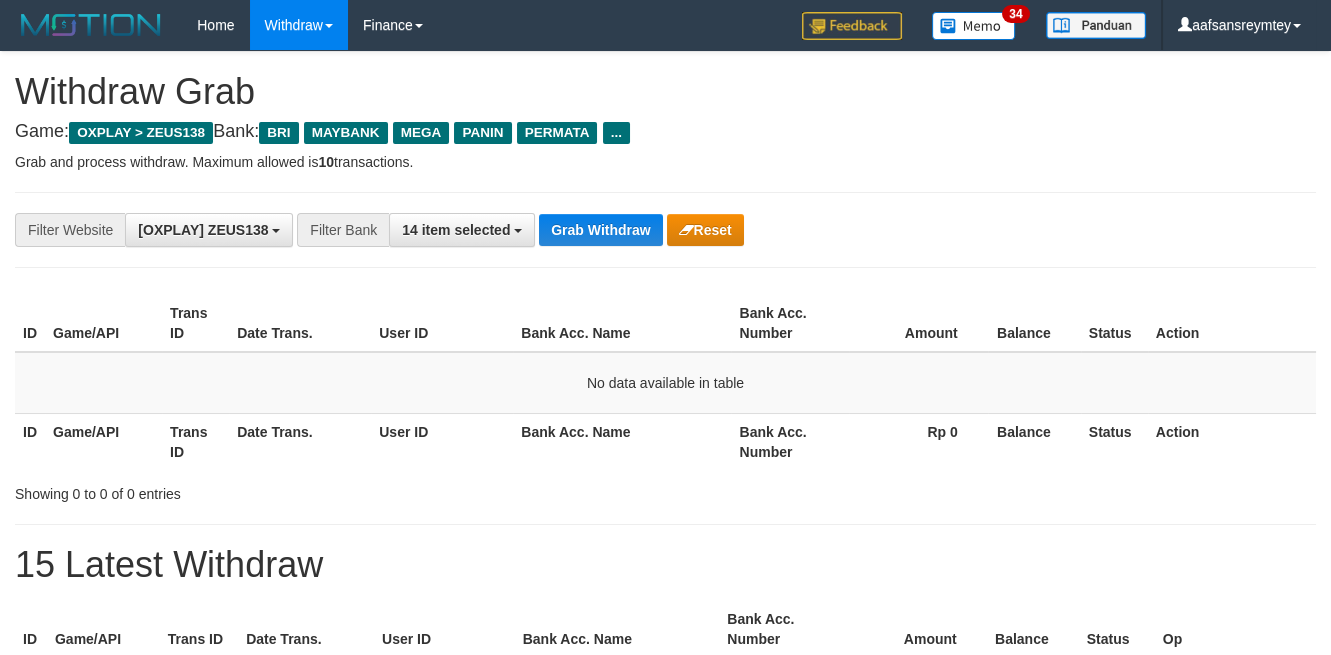 click on "Grab Withdraw" at bounding box center [600, 230] 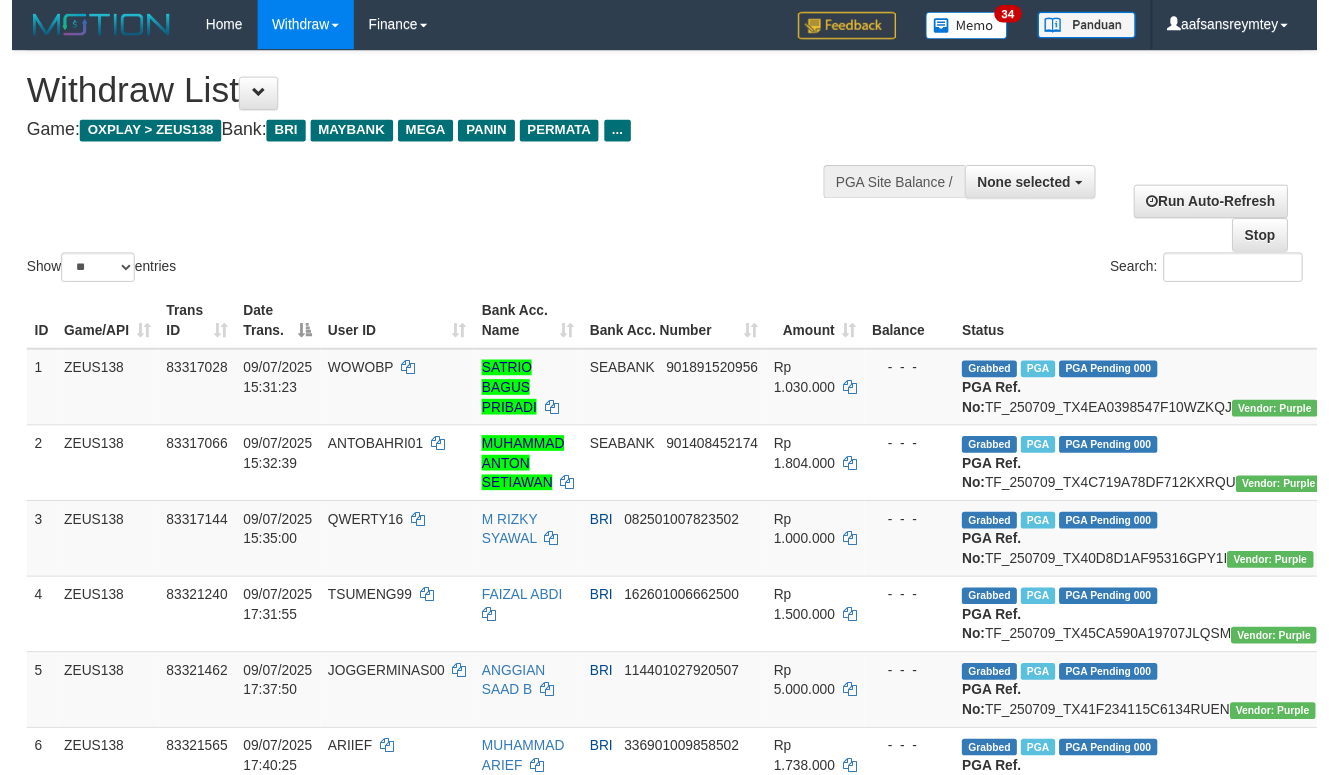 scroll, scrollTop: 263, scrollLeft: 0, axis: vertical 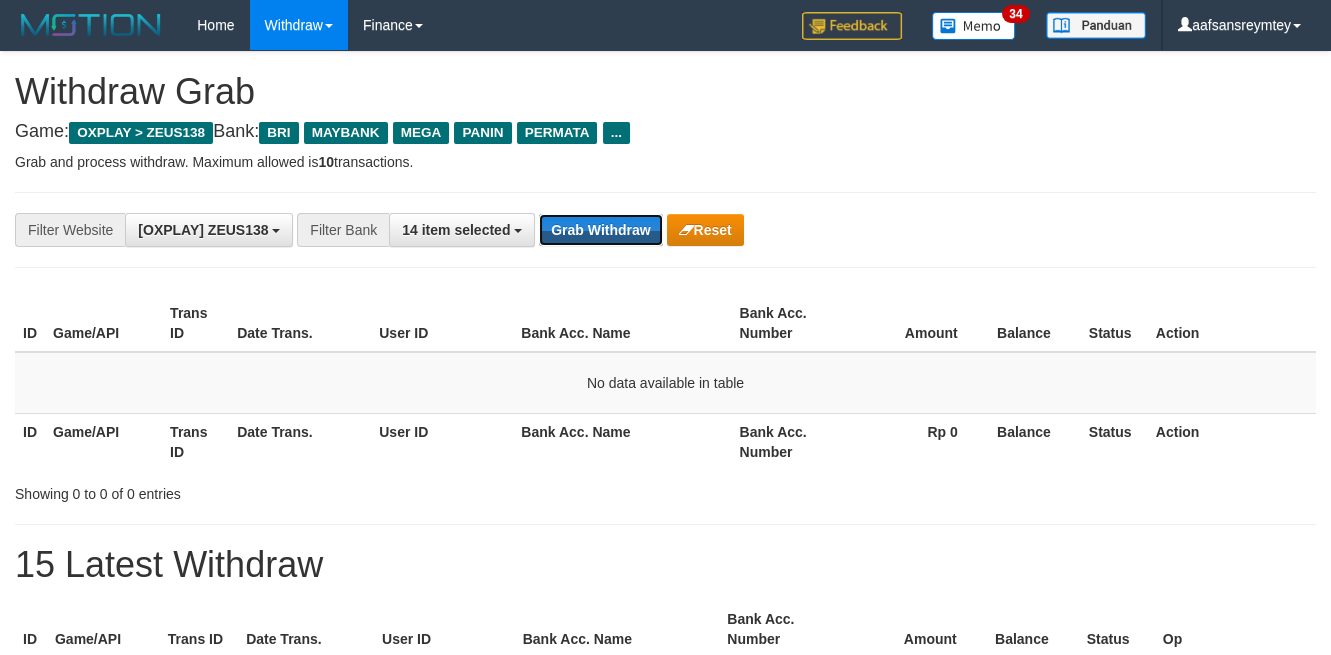 click on "Grab Withdraw" at bounding box center [600, 230] 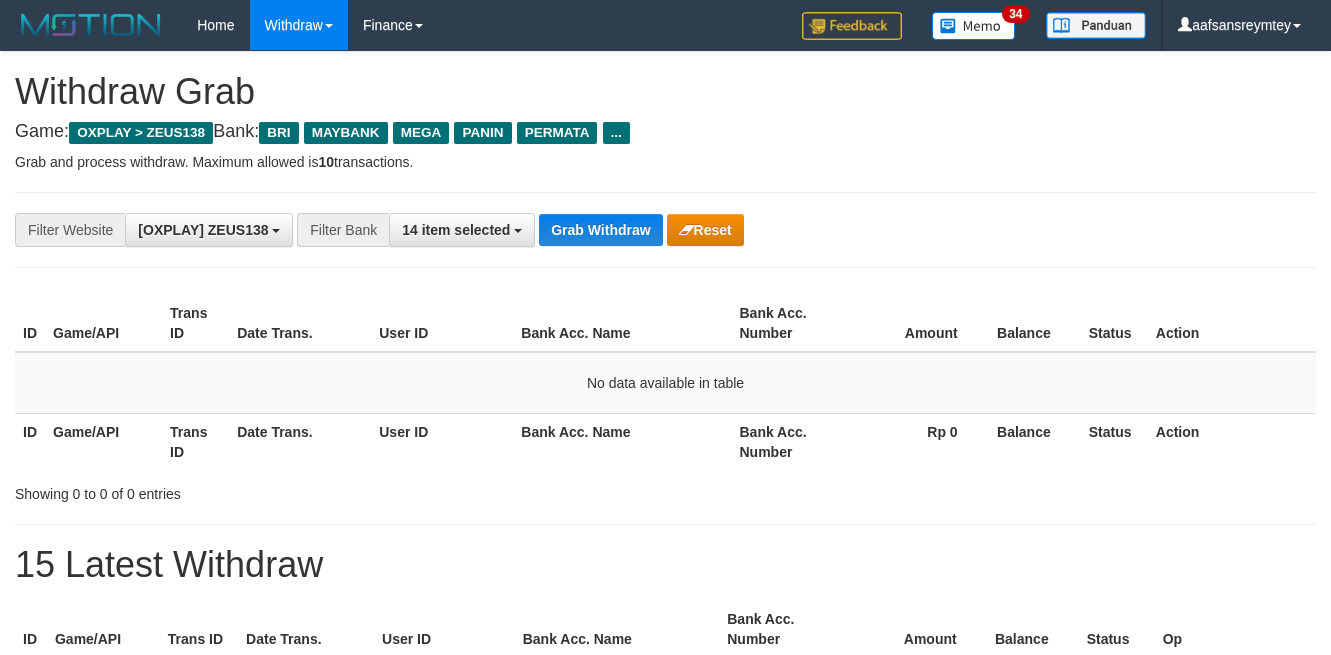 scroll, scrollTop: 0, scrollLeft: 0, axis: both 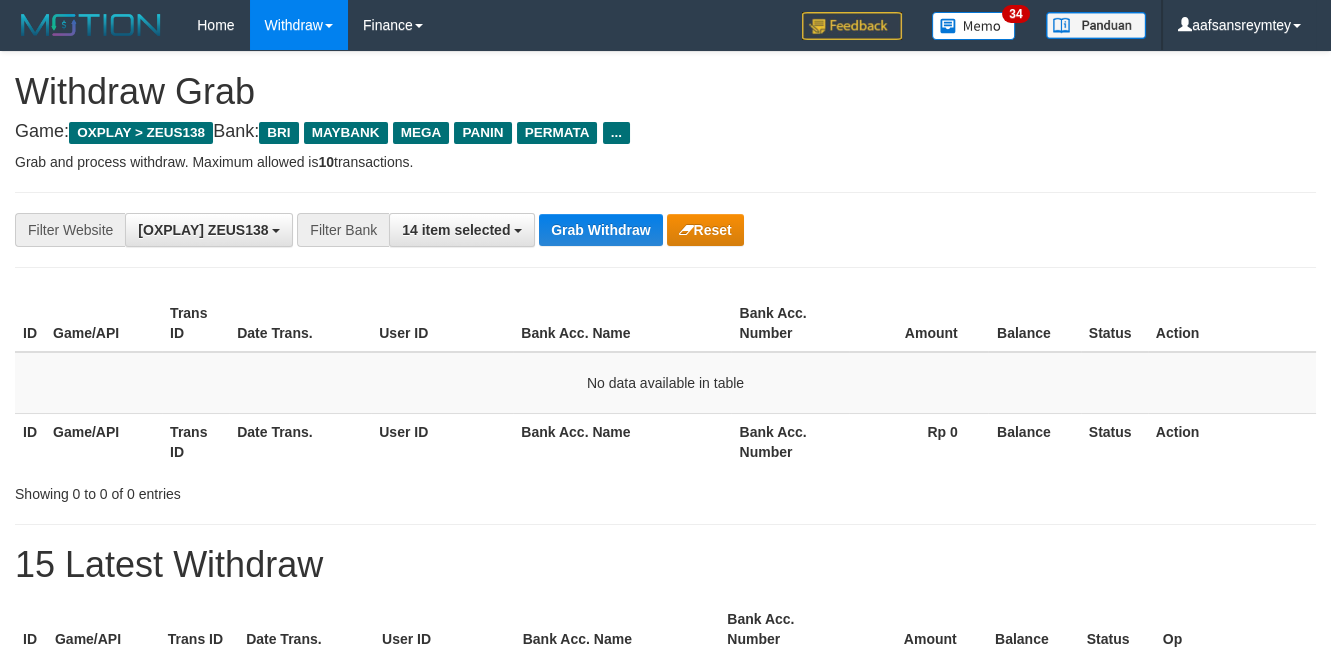 click on "Grab Withdraw" at bounding box center [600, 230] 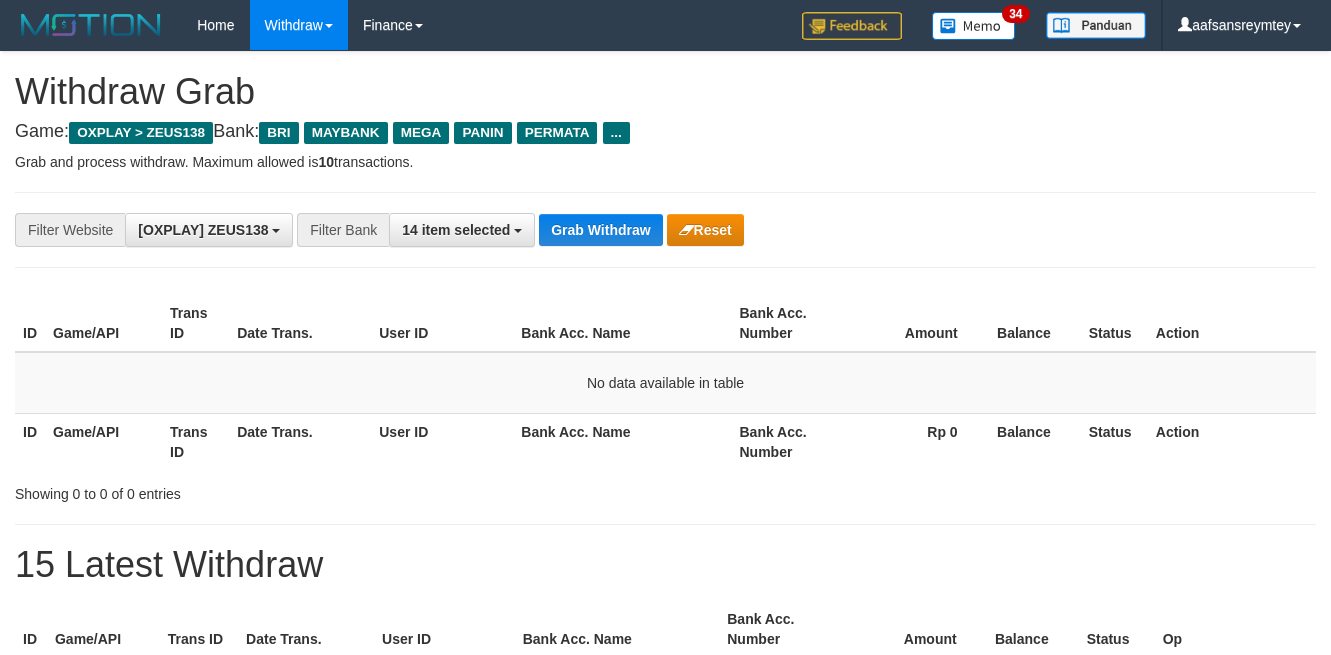 scroll, scrollTop: 0, scrollLeft: 0, axis: both 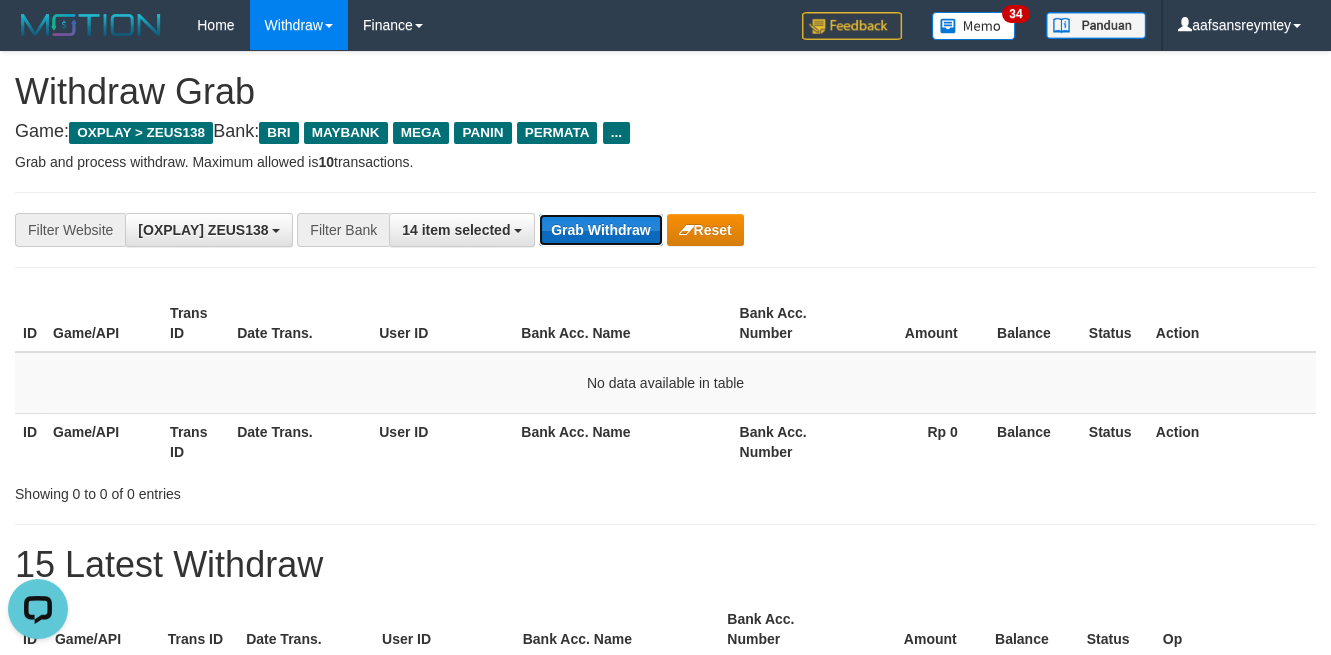 click on "Grab Withdraw" at bounding box center [600, 230] 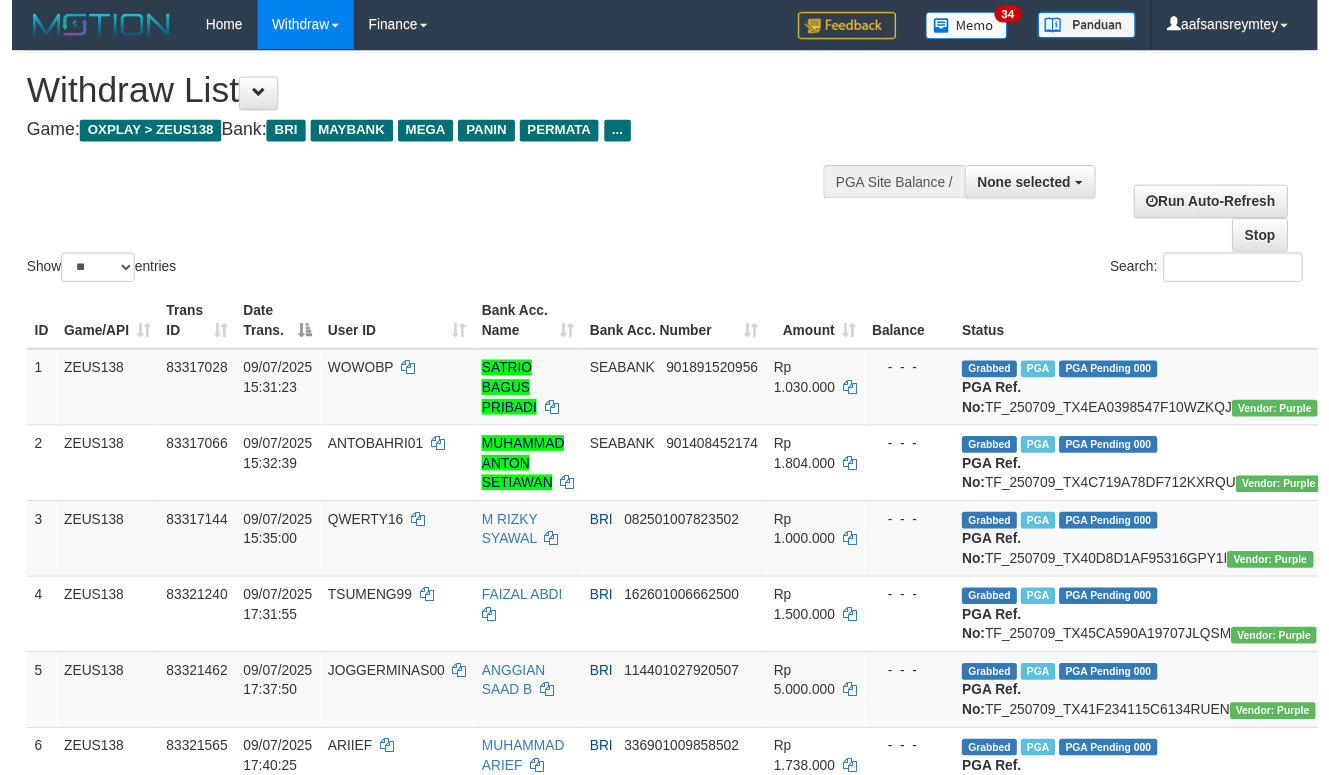 scroll, scrollTop: 263, scrollLeft: 0, axis: vertical 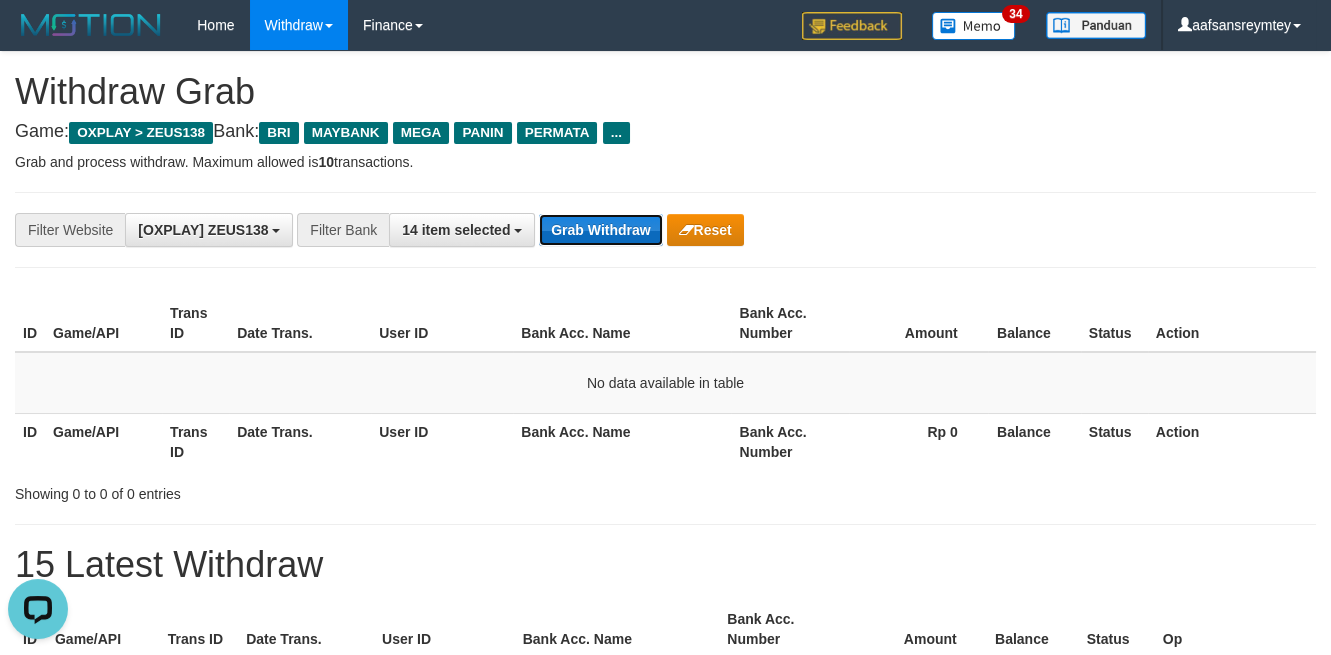 click on "Grab Withdraw" at bounding box center (600, 230) 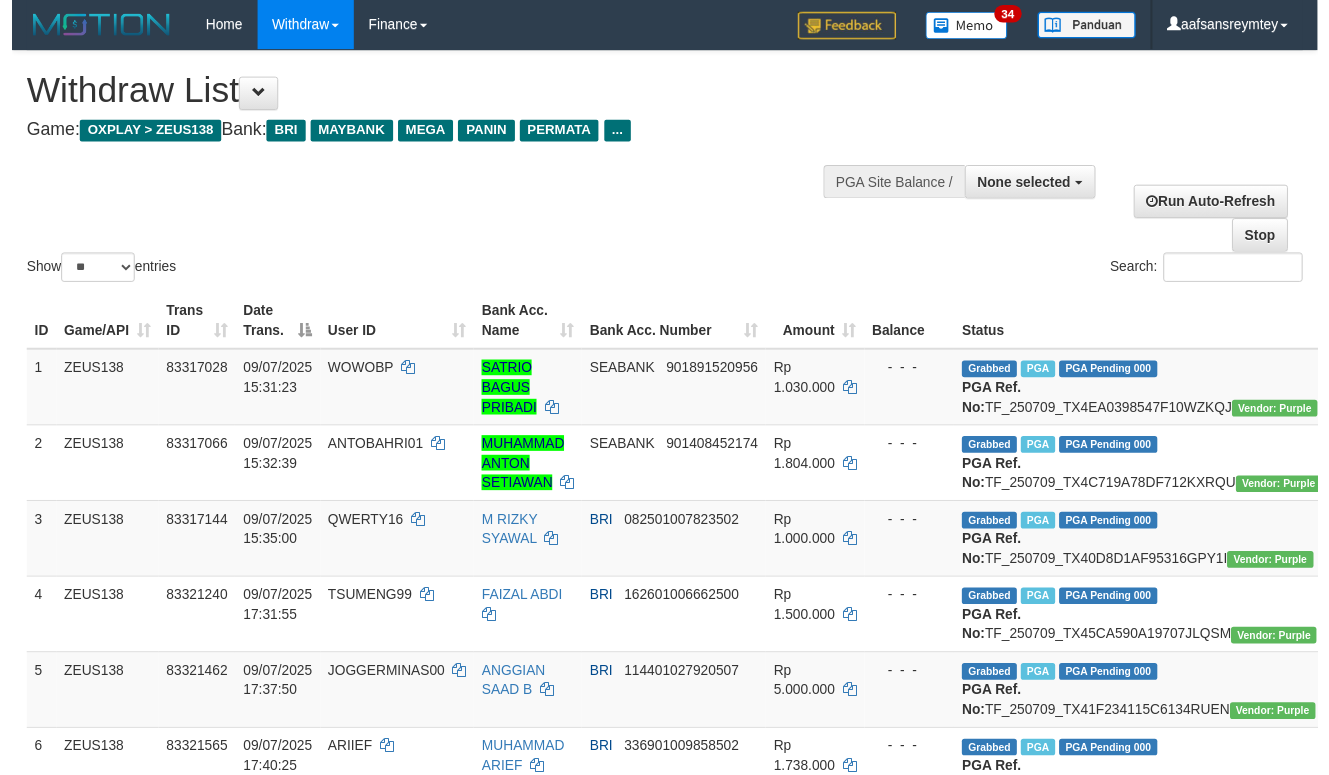 scroll, scrollTop: 263, scrollLeft: 0, axis: vertical 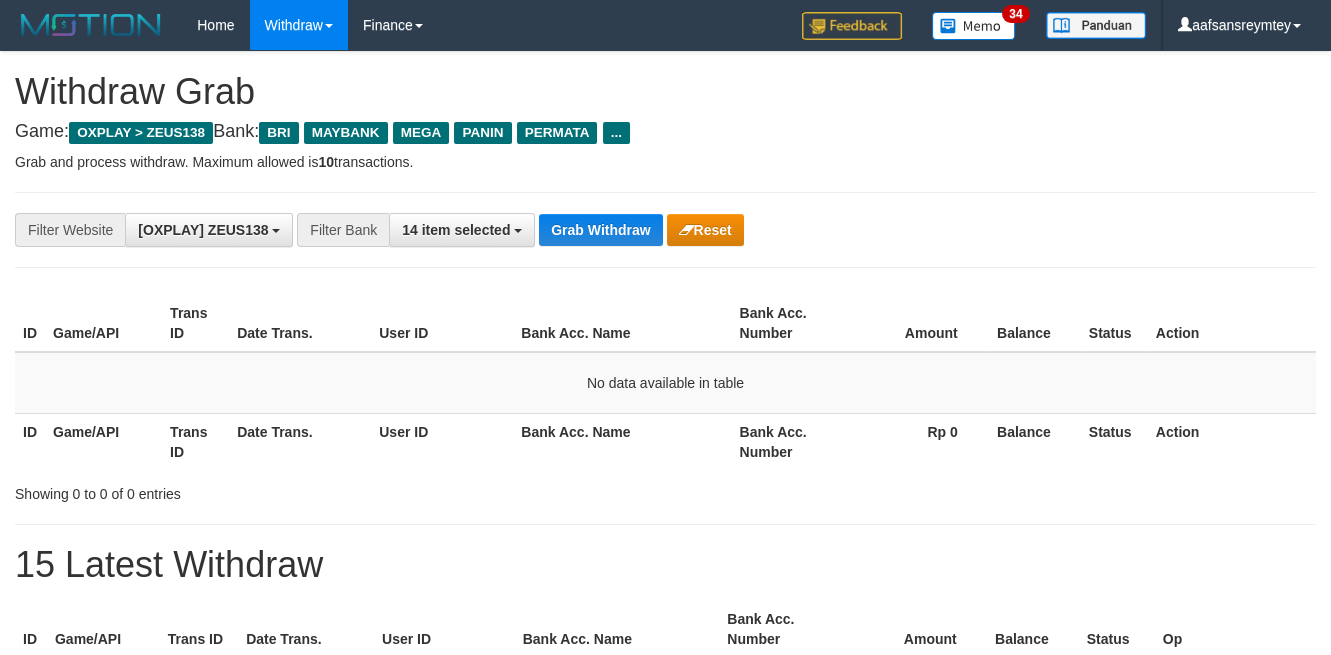 click on "Grab Withdraw" at bounding box center (600, 230) 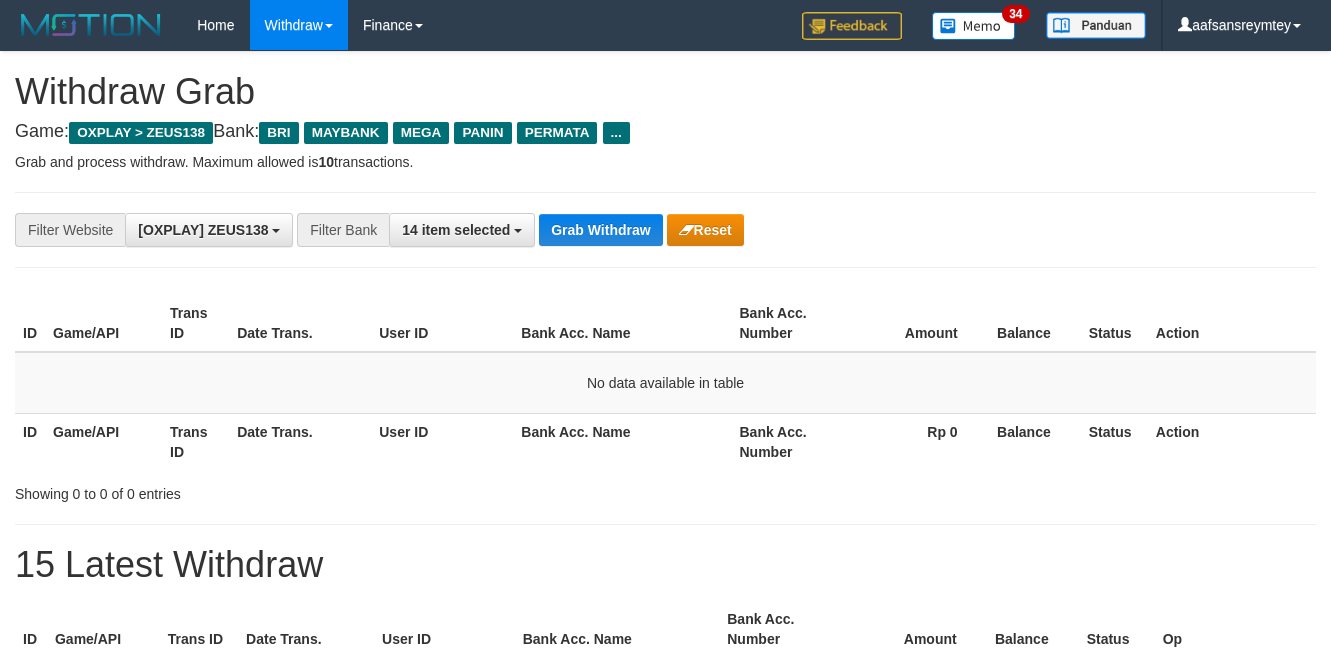 scroll, scrollTop: 0, scrollLeft: 0, axis: both 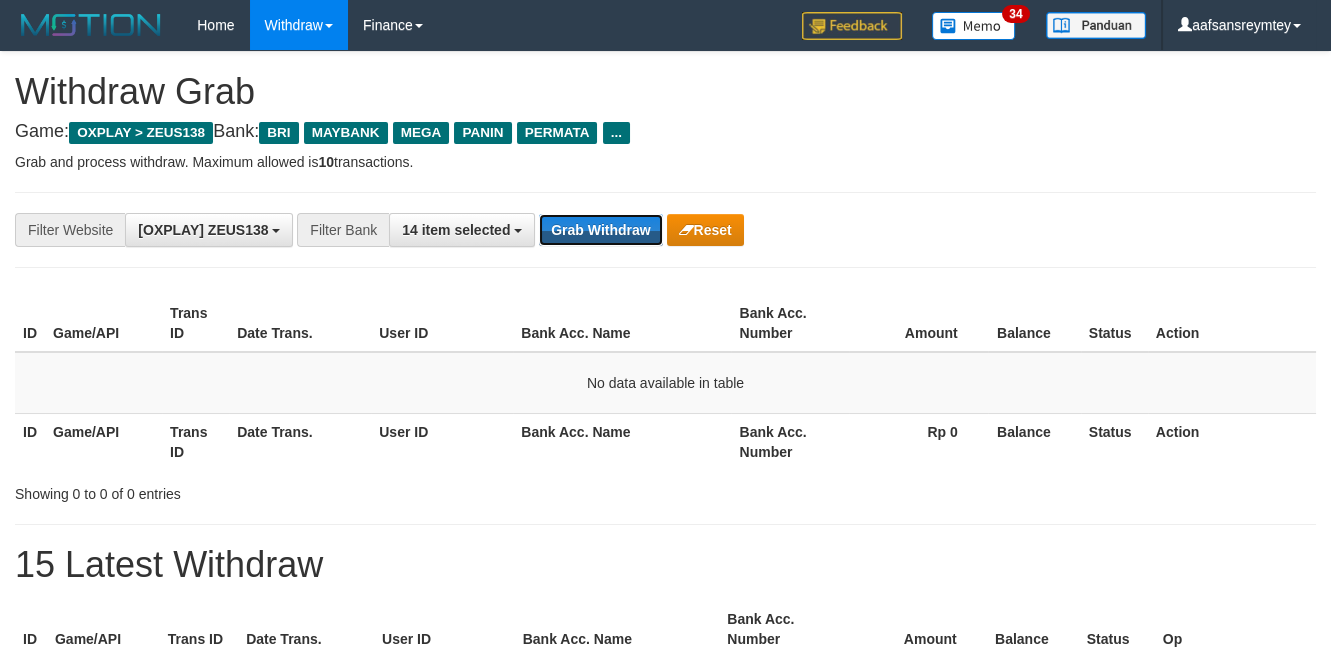 click on "Grab Withdraw" at bounding box center [600, 230] 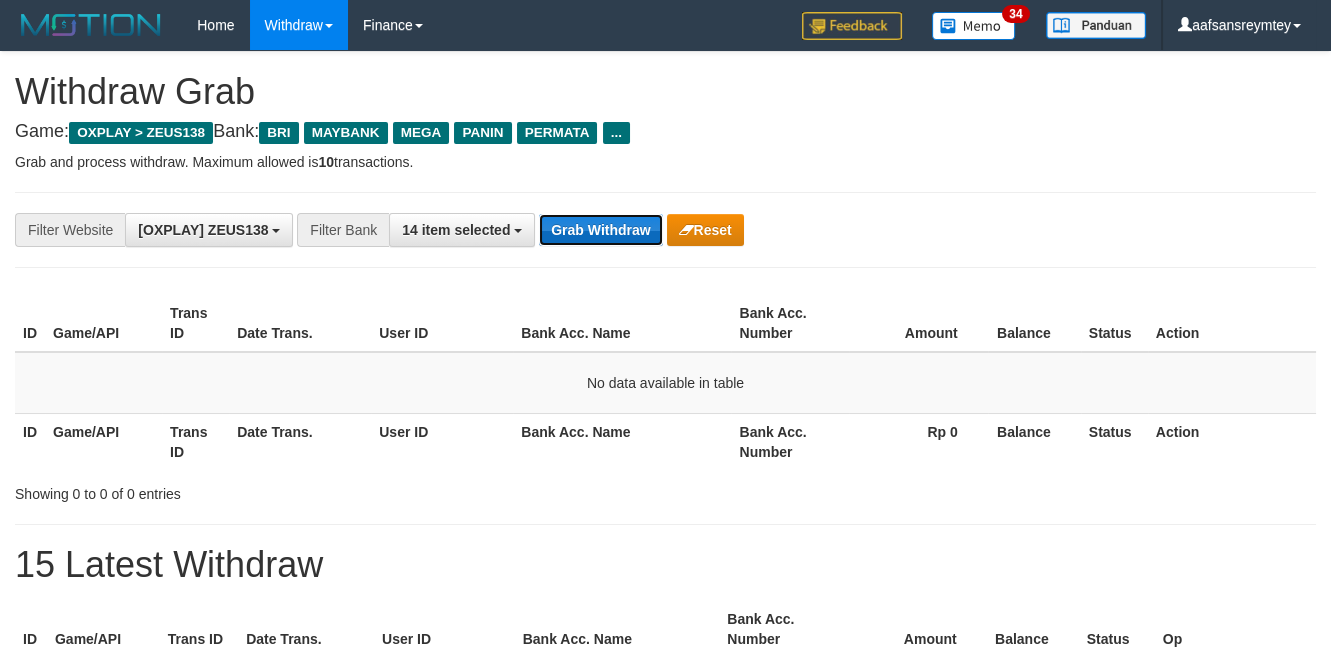 drag, startPoint x: 0, startPoint y: 0, endPoint x: 576, endPoint y: 228, distance: 619.48364 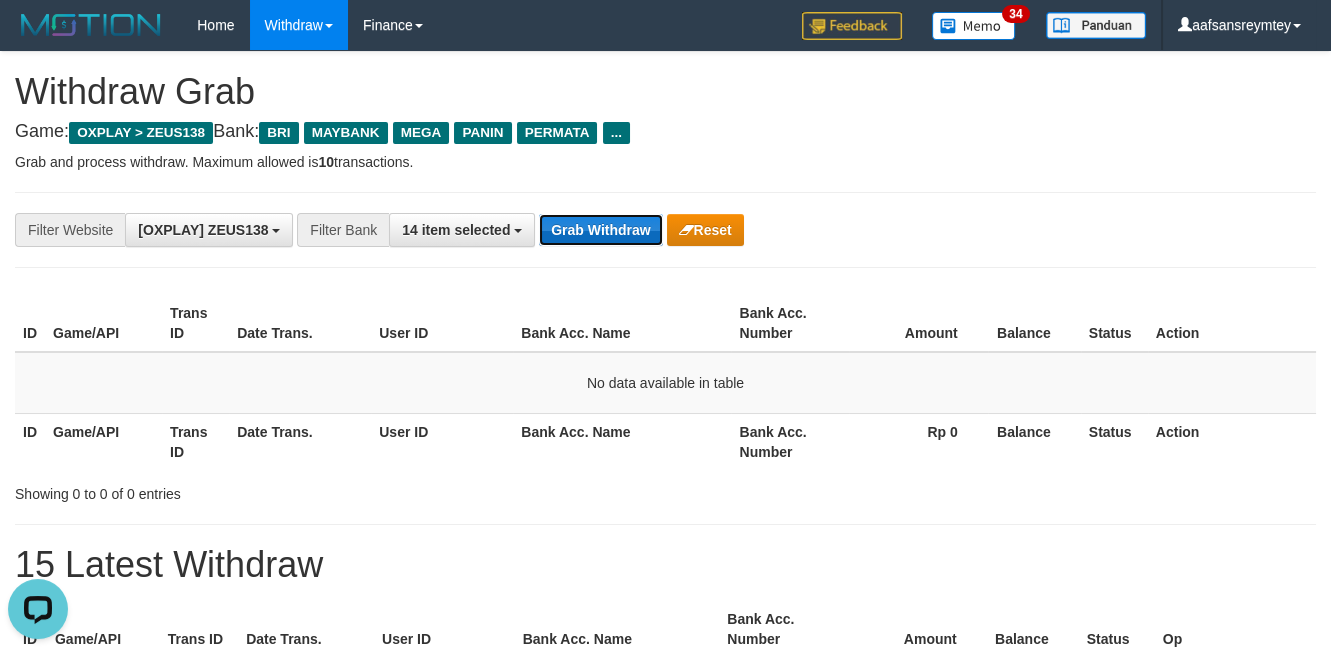 scroll, scrollTop: 0, scrollLeft: 0, axis: both 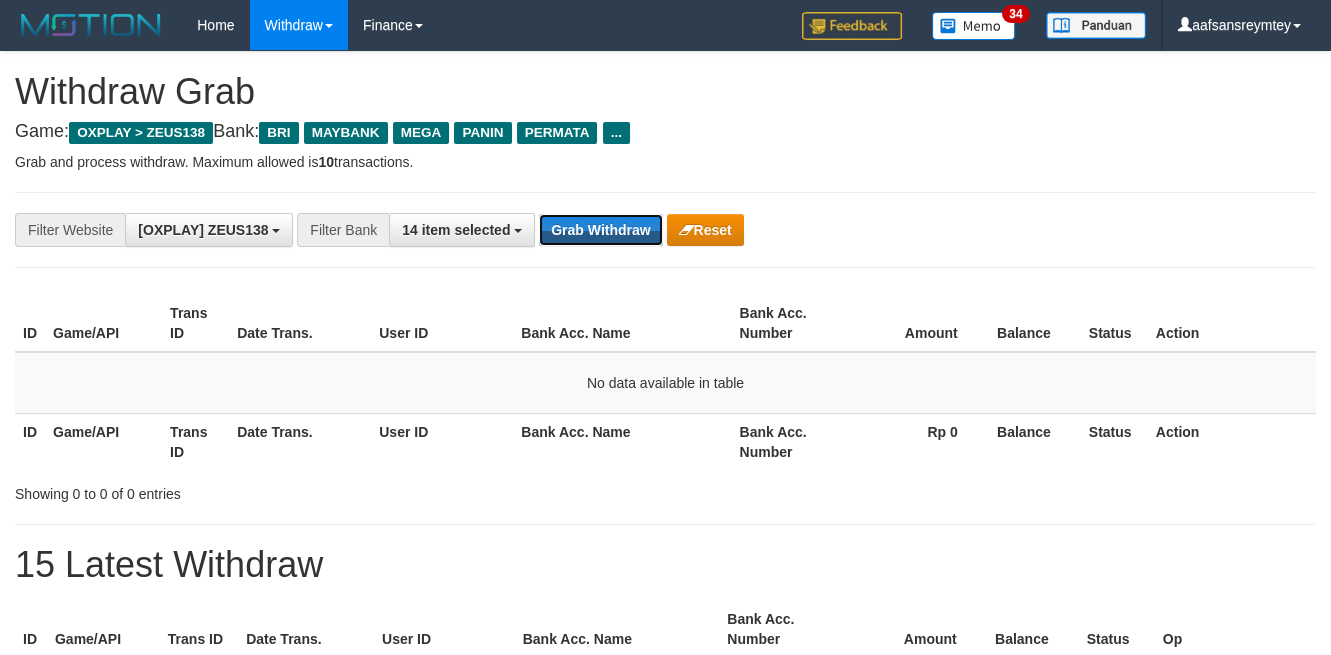 click on "Grab Withdraw" at bounding box center [600, 230] 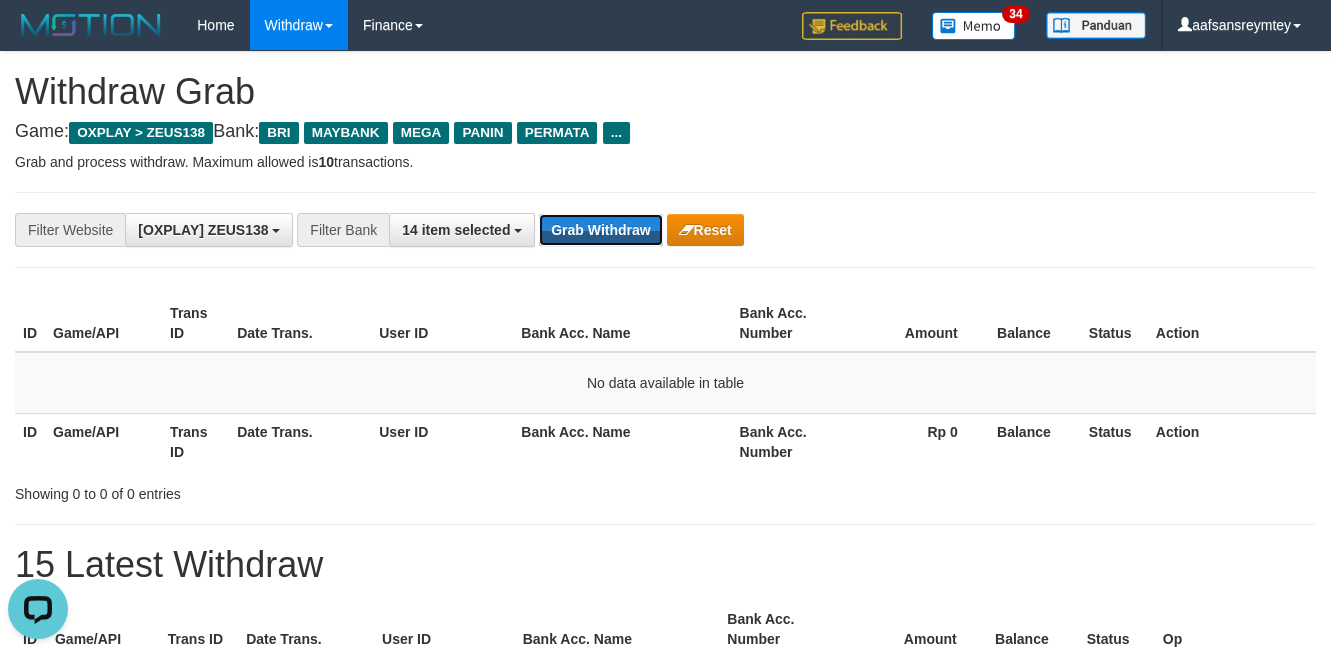 scroll, scrollTop: 0, scrollLeft: 0, axis: both 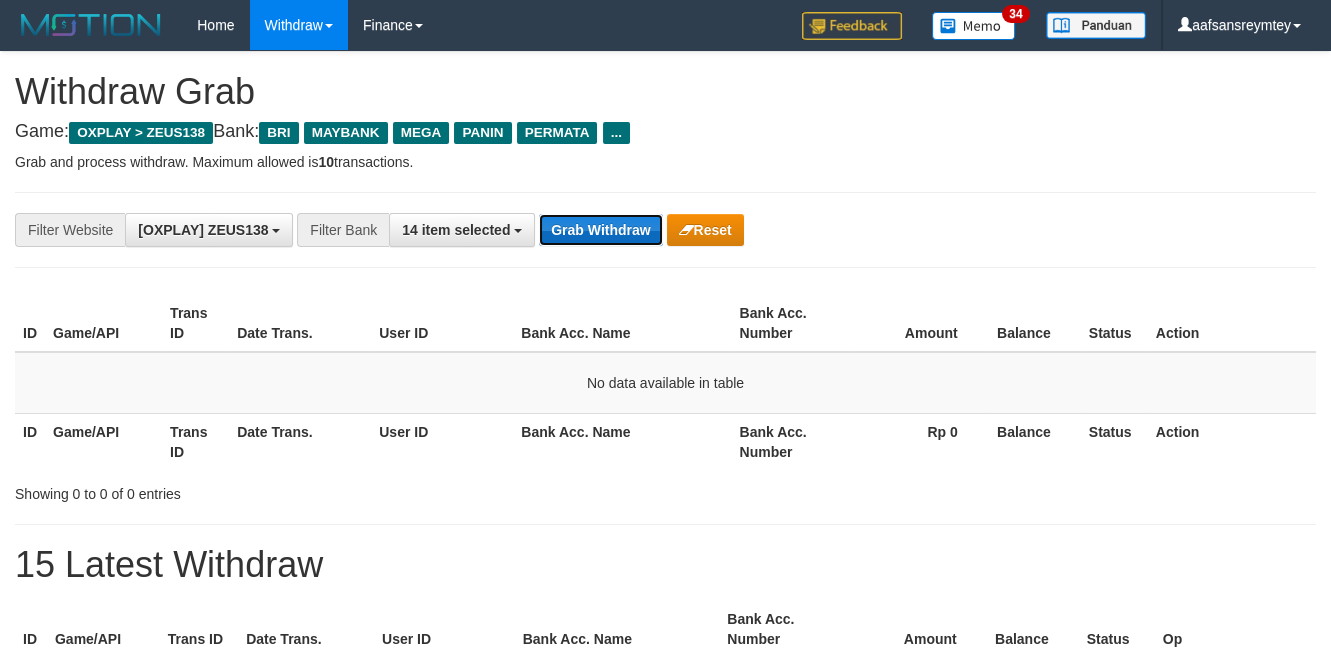 drag, startPoint x: 0, startPoint y: 0, endPoint x: 570, endPoint y: 230, distance: 614.65436 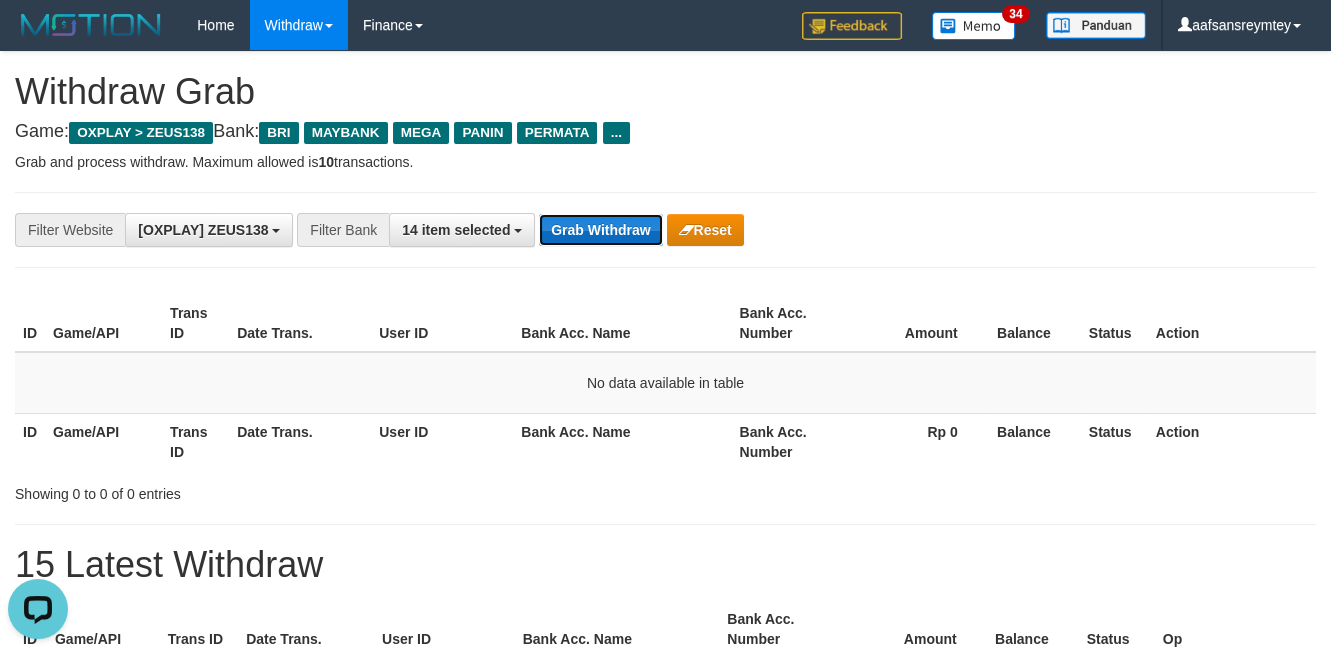 scroll, scrollTop: 0, scrollLeft: 0, axis: both 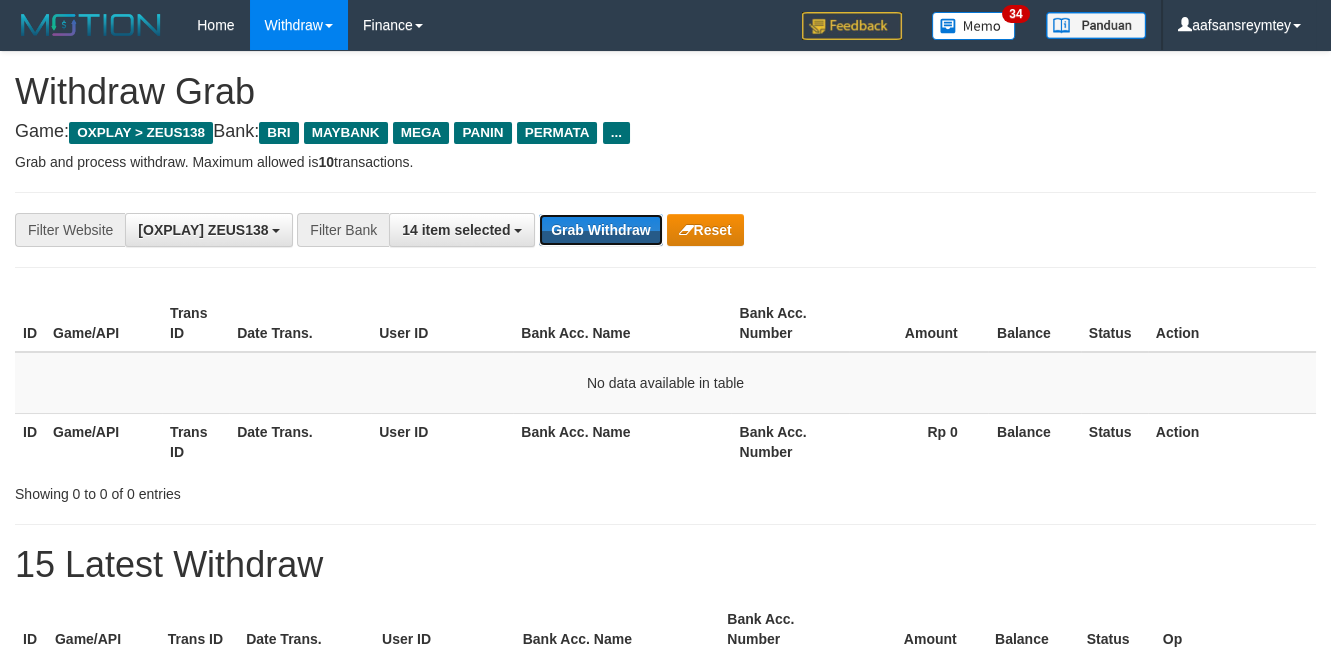 click on "Grab Withdraw" at bounding box center (600, 230) 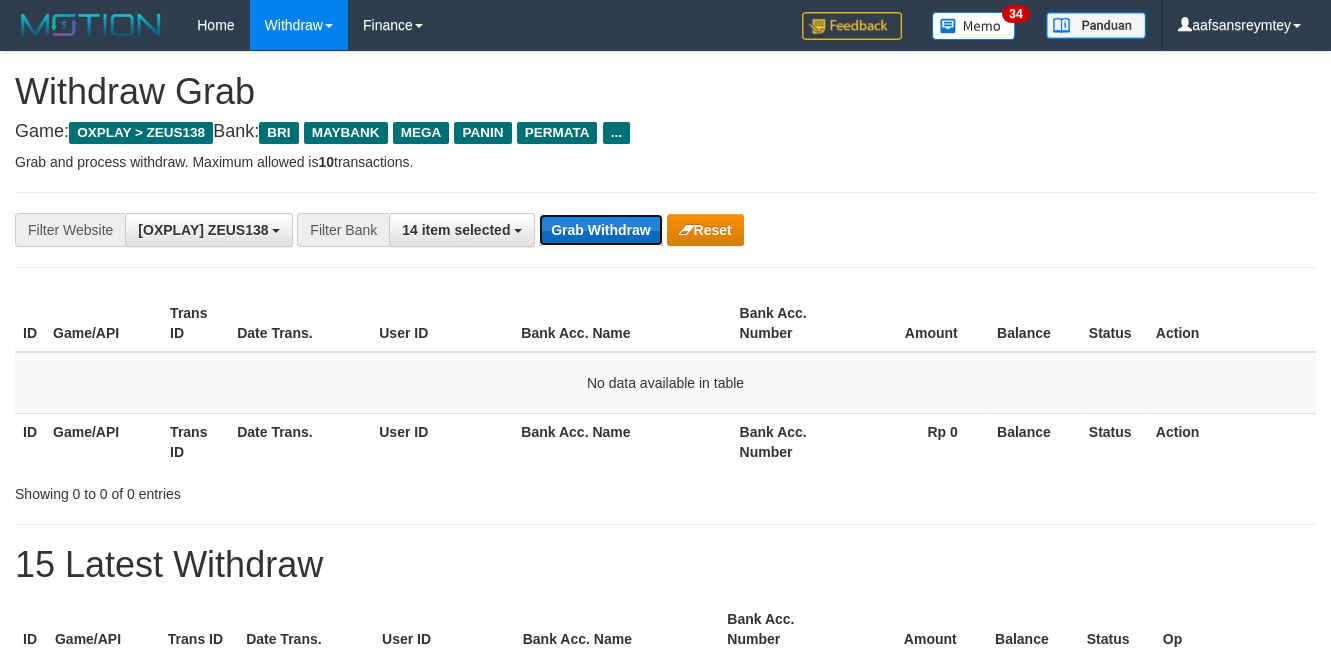 drag, startPoint x: 0, startPoint y: 0, endPoint x: 564, endPoint y: 229, distance: 608.7175 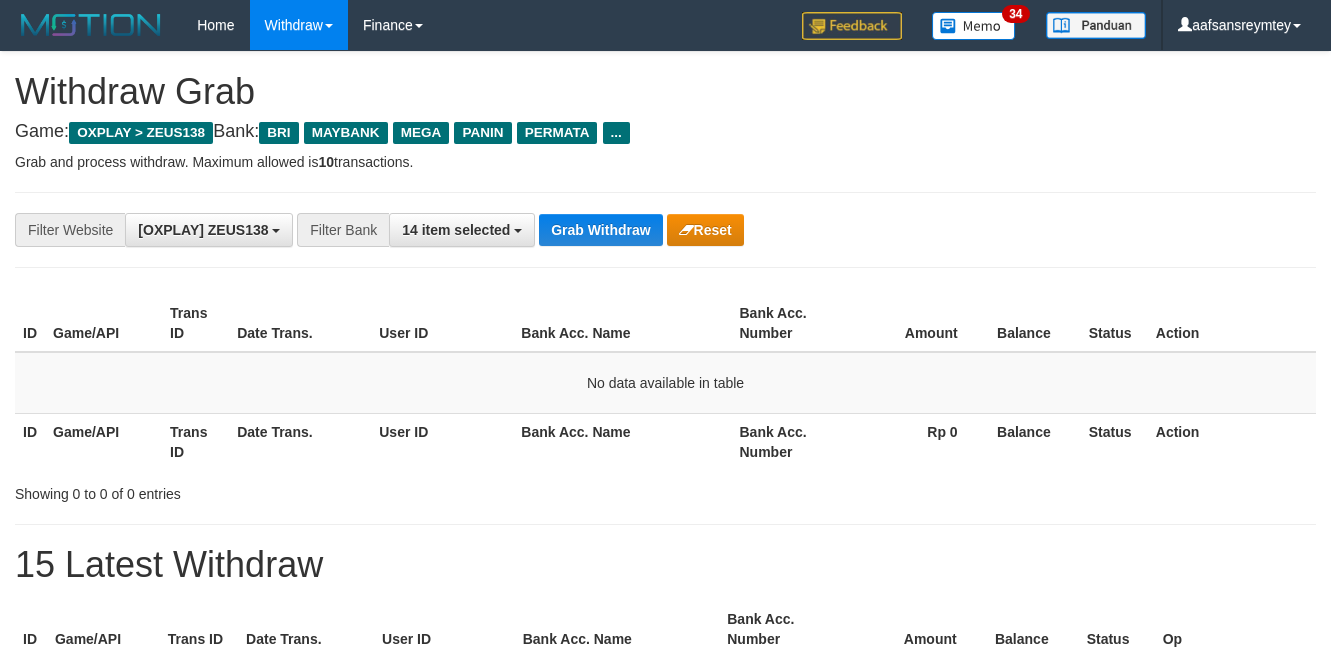 scroll, scrollTop: 0, scrollLeft: 0, axis: both 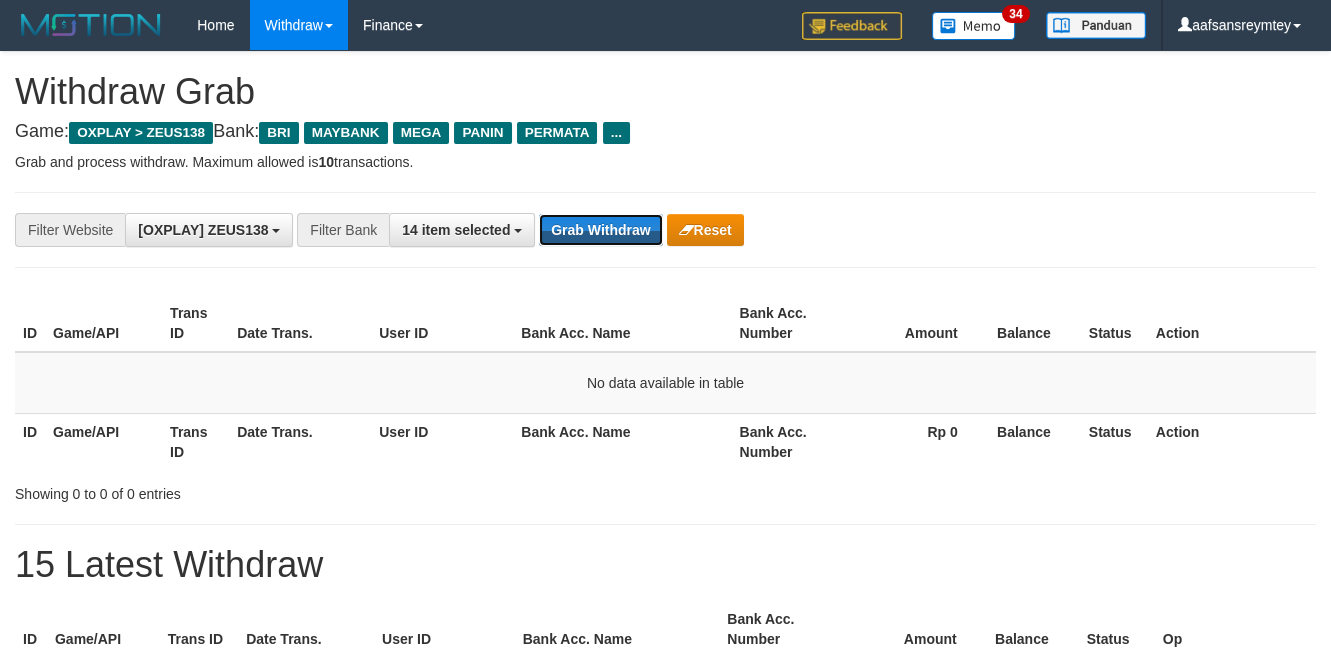 click on "Grab Withdraw" at bounding box center (600, 230) 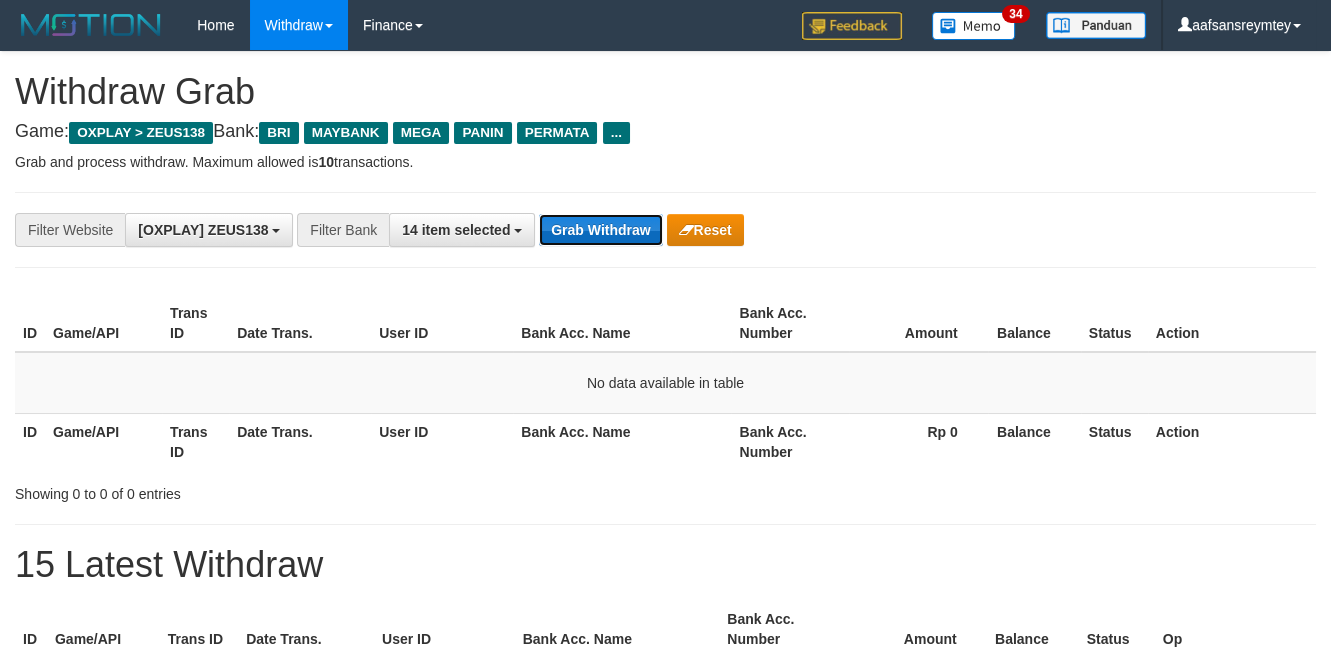 drag, startPoint x: 0, startPoint y: 0, endPoint x: 564, endPoint y: 229, distance: 608.7175 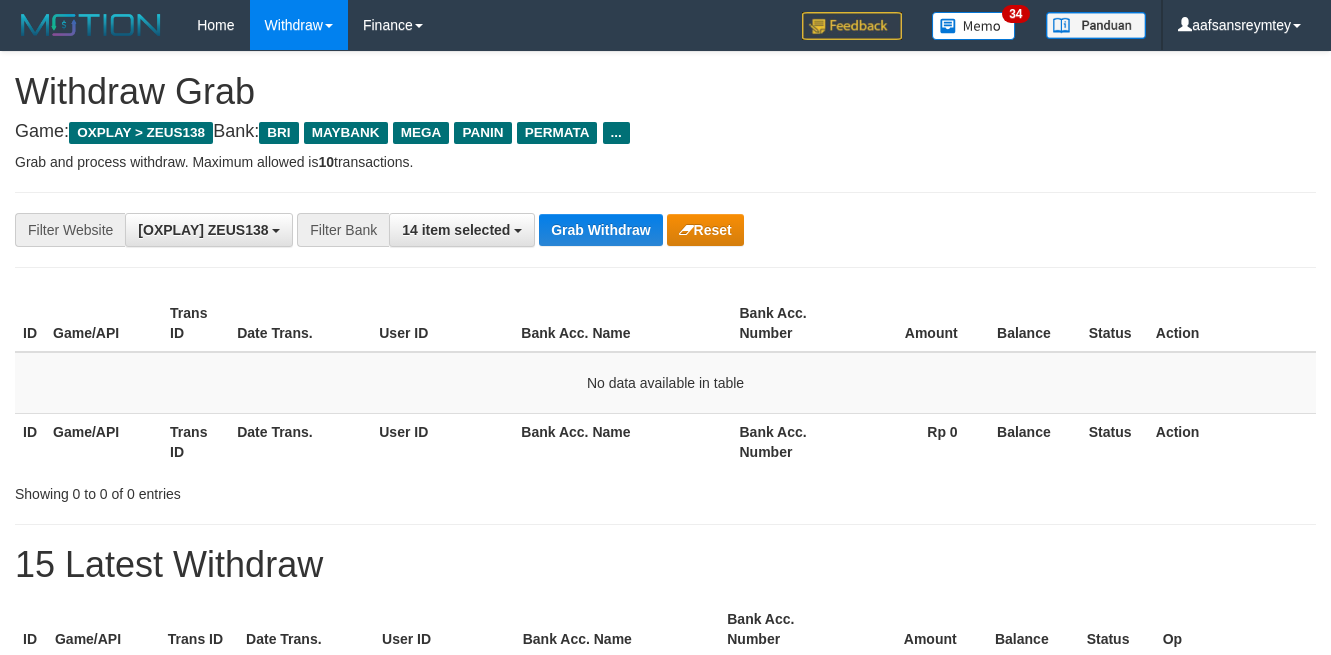scroll, scrollTop: 0, scrollLeft: 0, axis: both 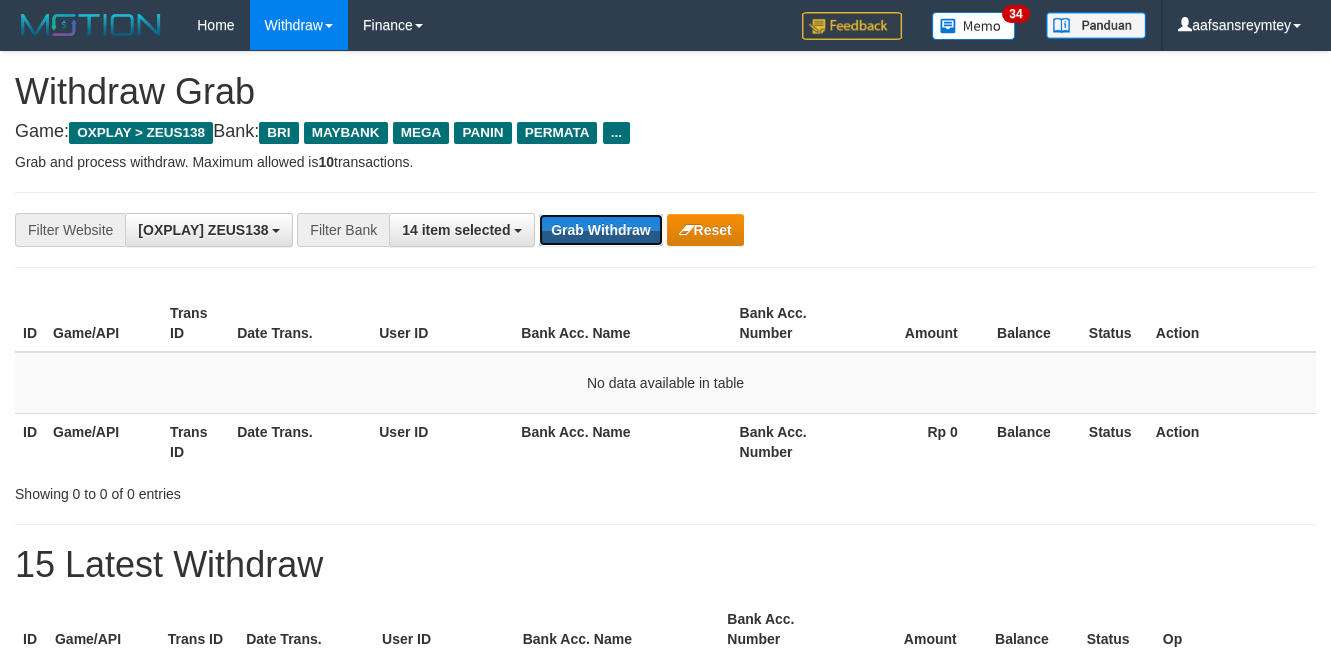 click on "Grab Withdraw" at bounding box center [600, 230] 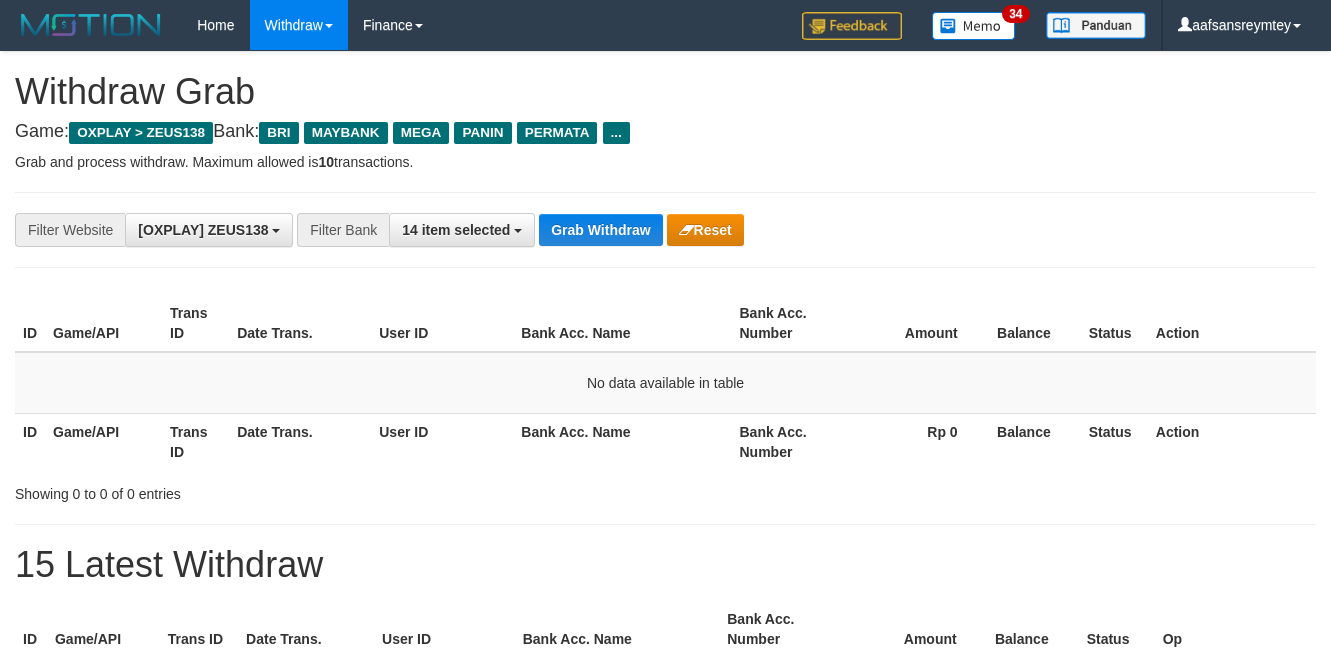 scroll, scrollTop: 0, scrollLeft: 0, axis: both 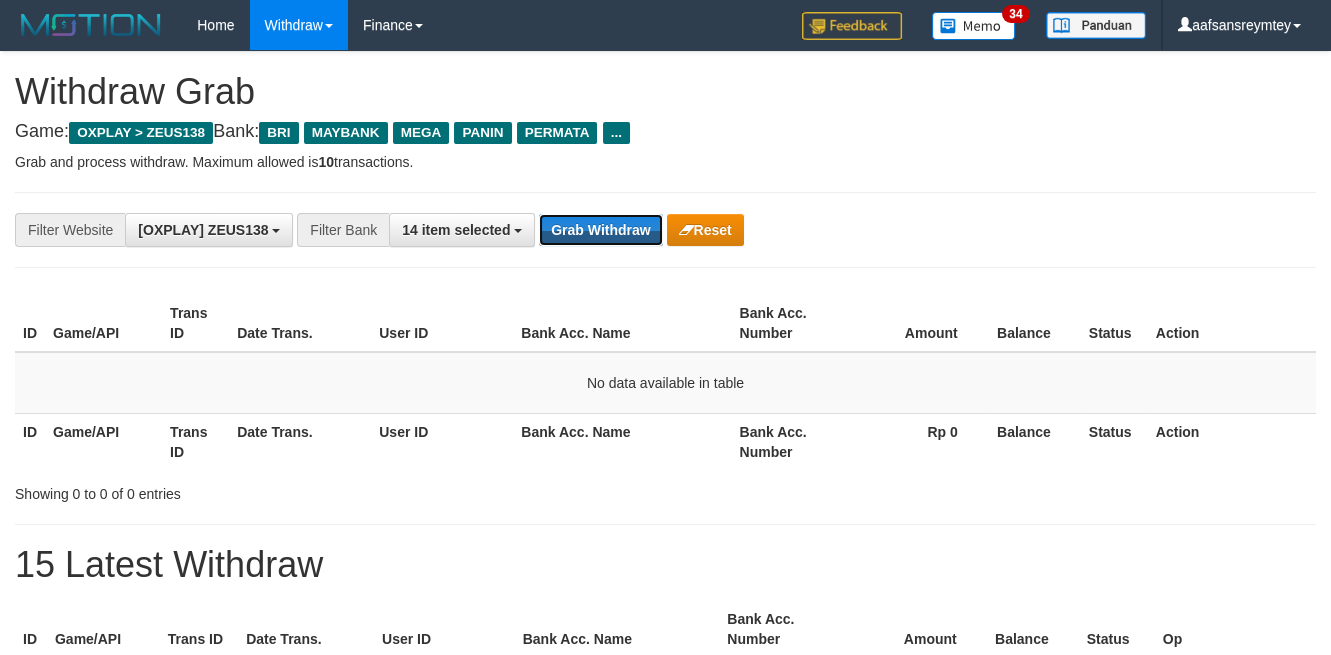 click on "Grab Withdraw" at bounding box center (600, 230) 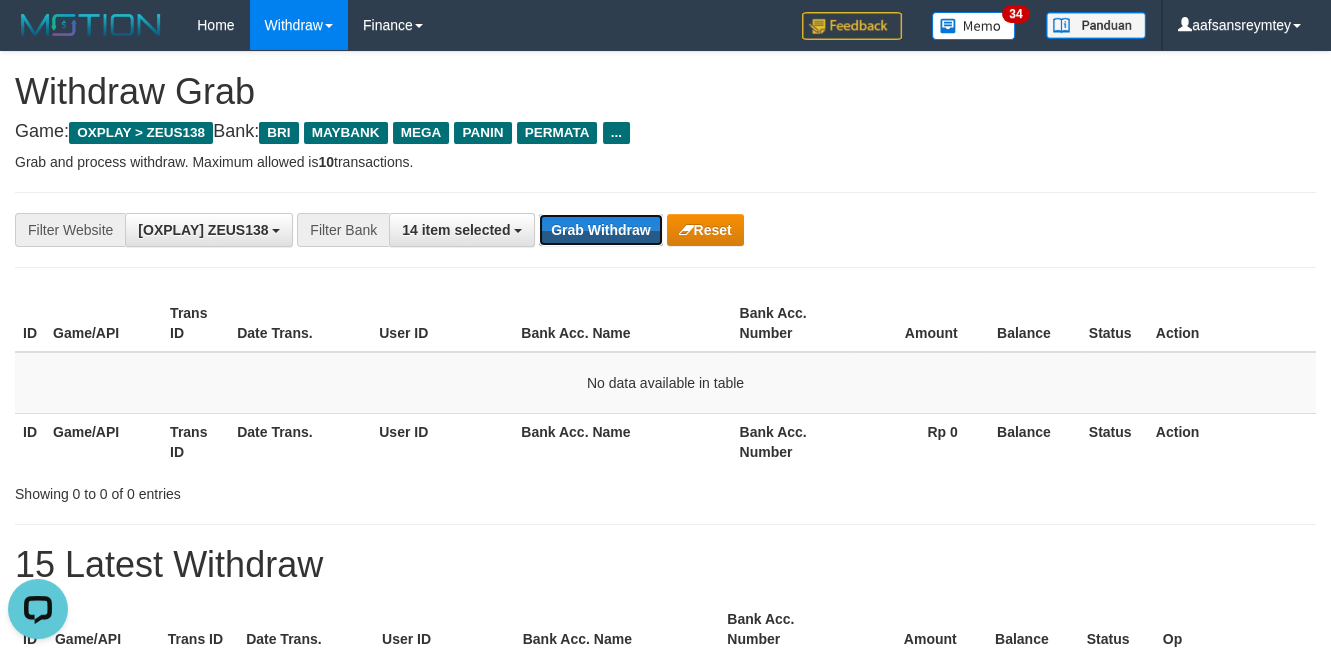 scroll, scrollTop: 0, scrollLeft: 0, axis: both 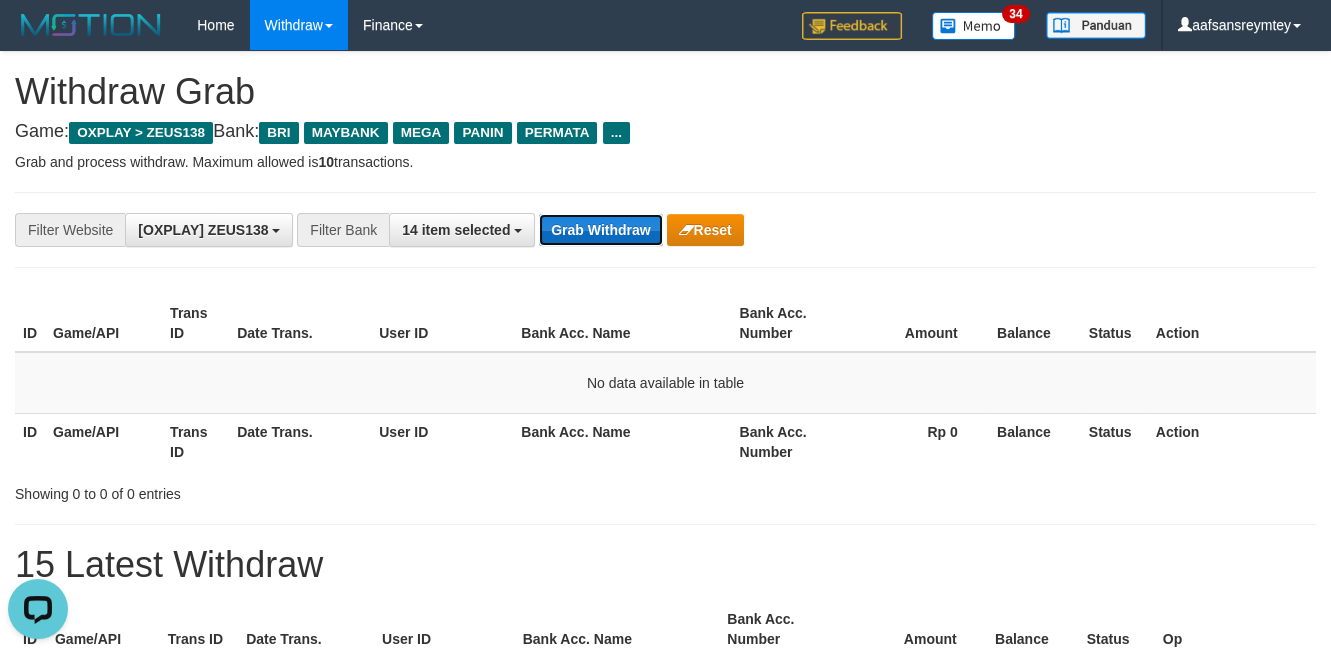 click on "Grab Withdraw" at bounding box center (600, 230) 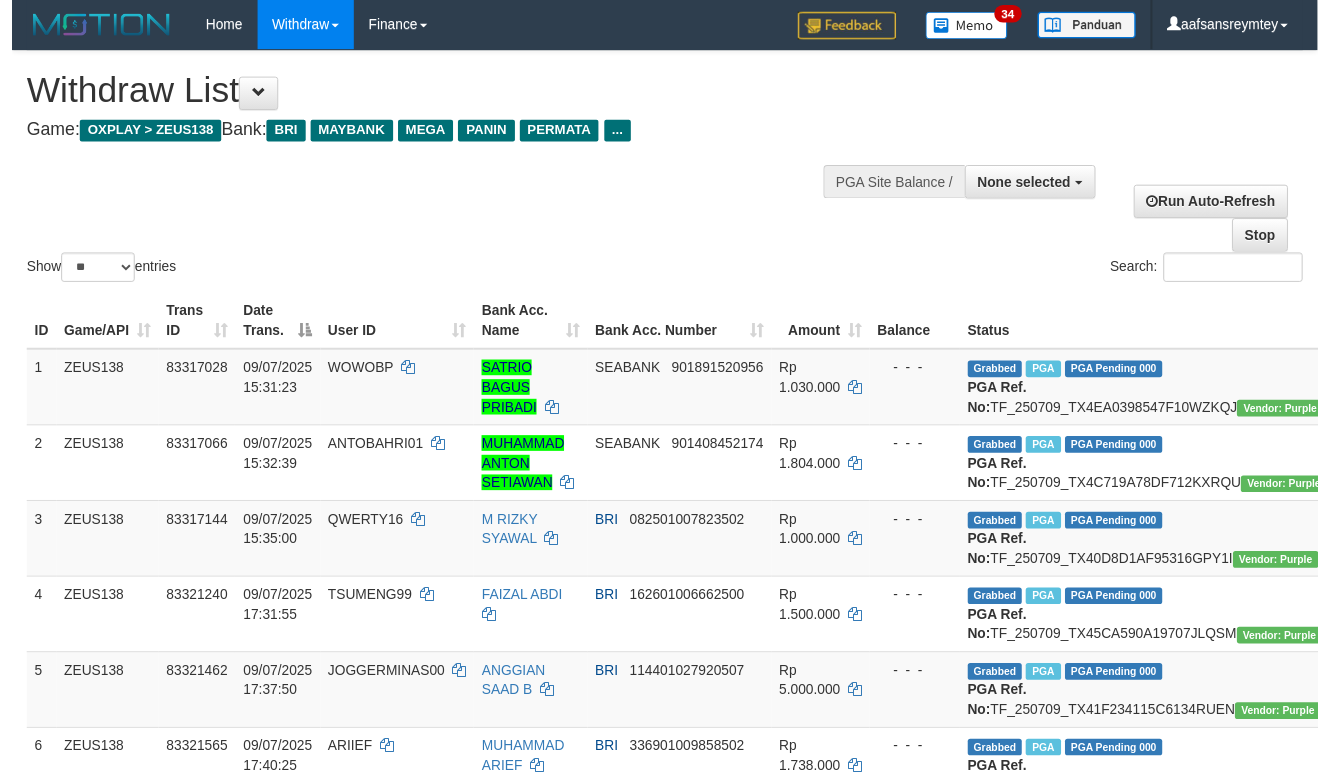 scroll, scrollTop: 263, scrollLeft: 0, axis: vertical 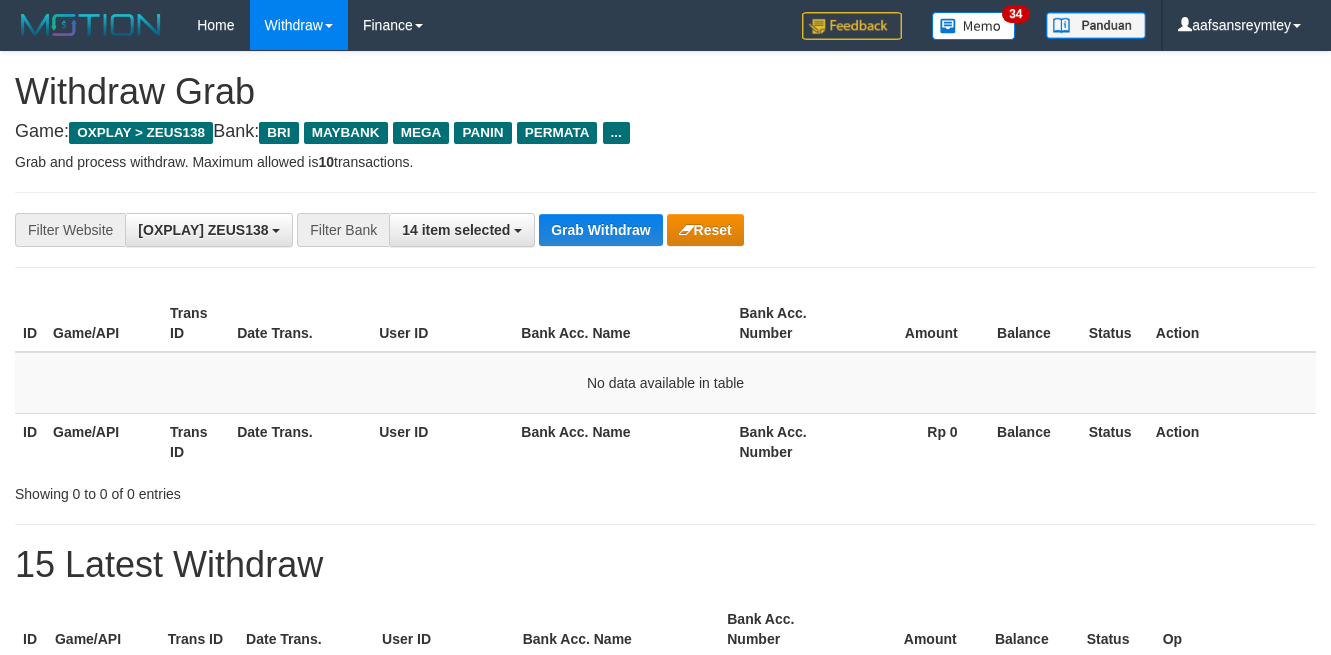 click on "Grab Withdraw" at bounding box center [600, 230] 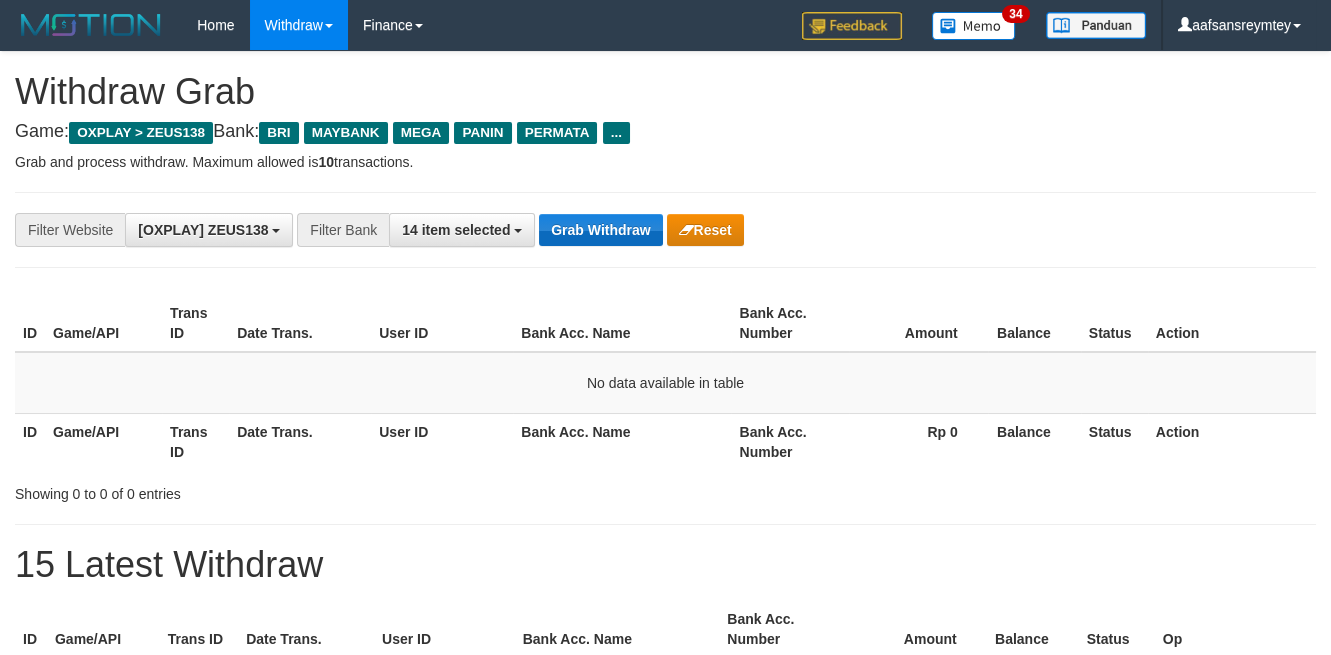 click on "Grab Withdraw" at bounding box center [600, 230] 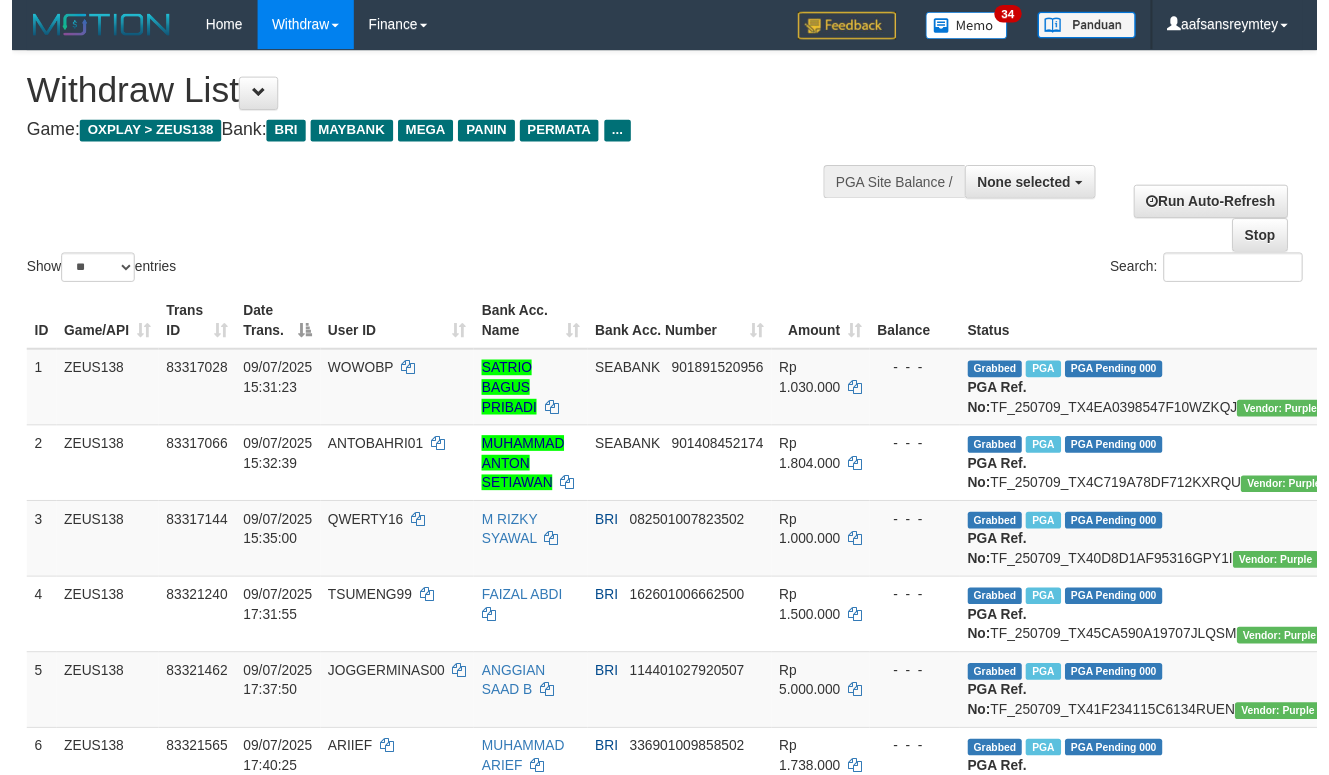 scroll, scrollTop: 263, scrollLeft: 0, axis: vertical 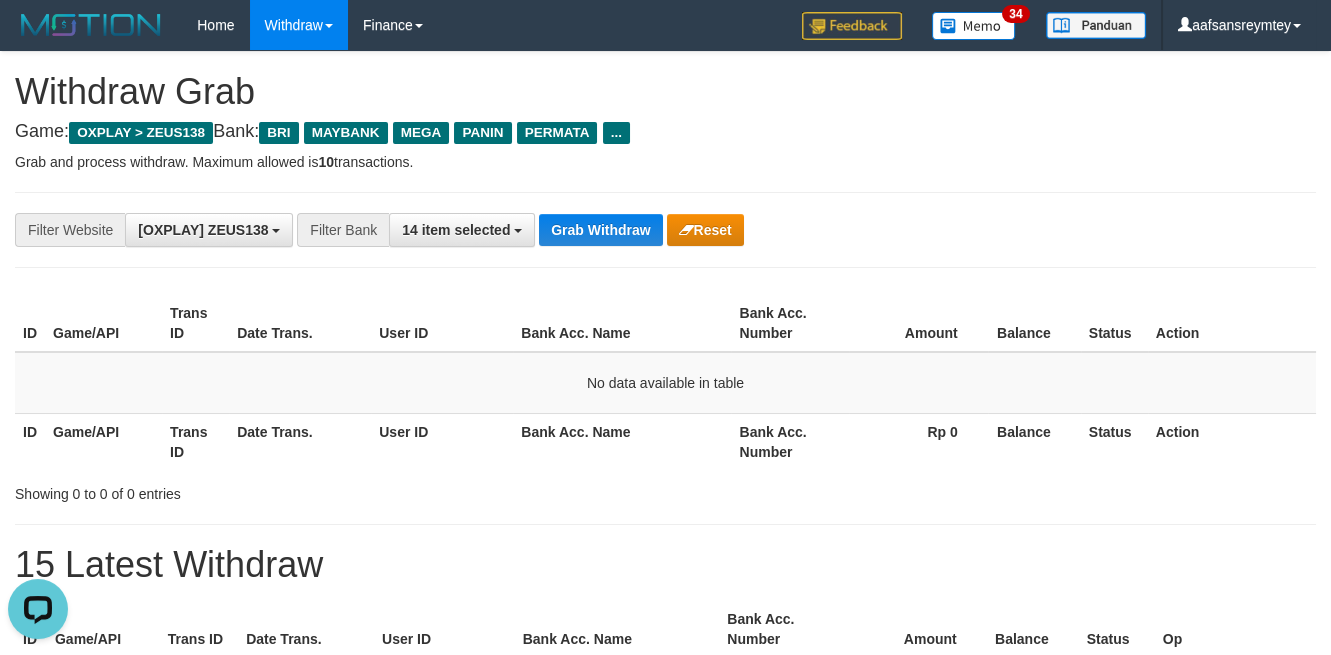 click on "**********" at bounding box center (665, 230) 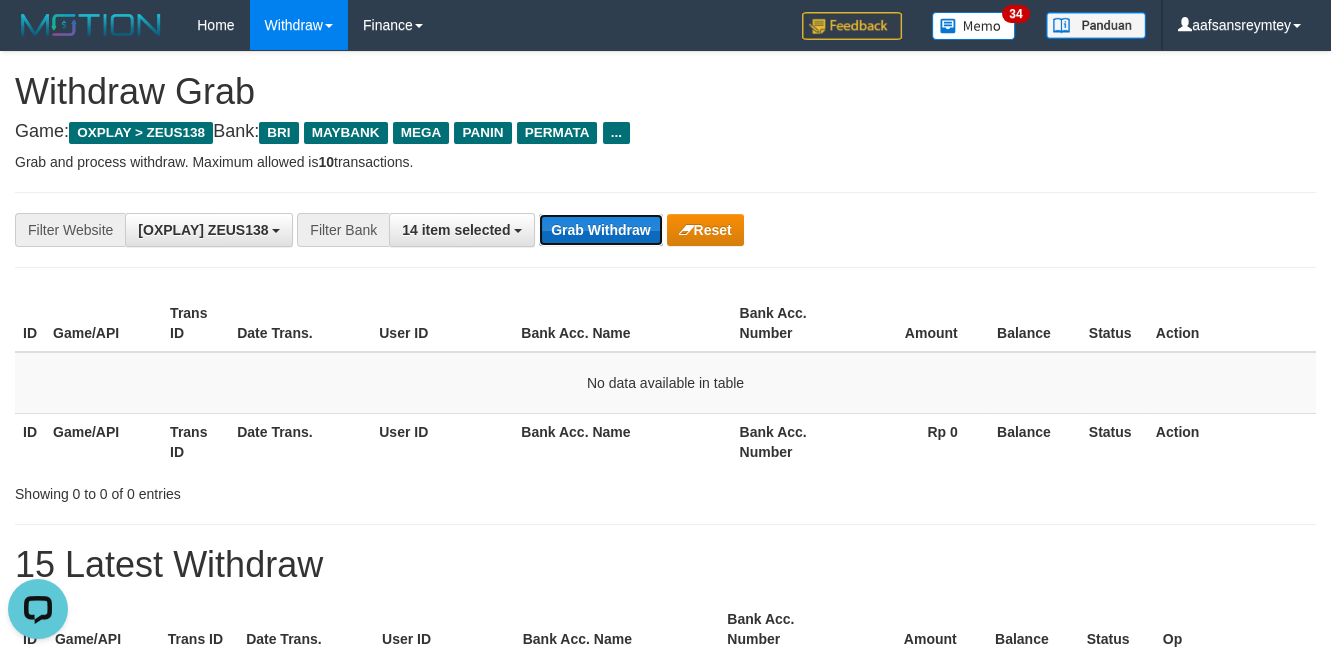 click on "Grab Withdraw" at bounding box center (600, 230) 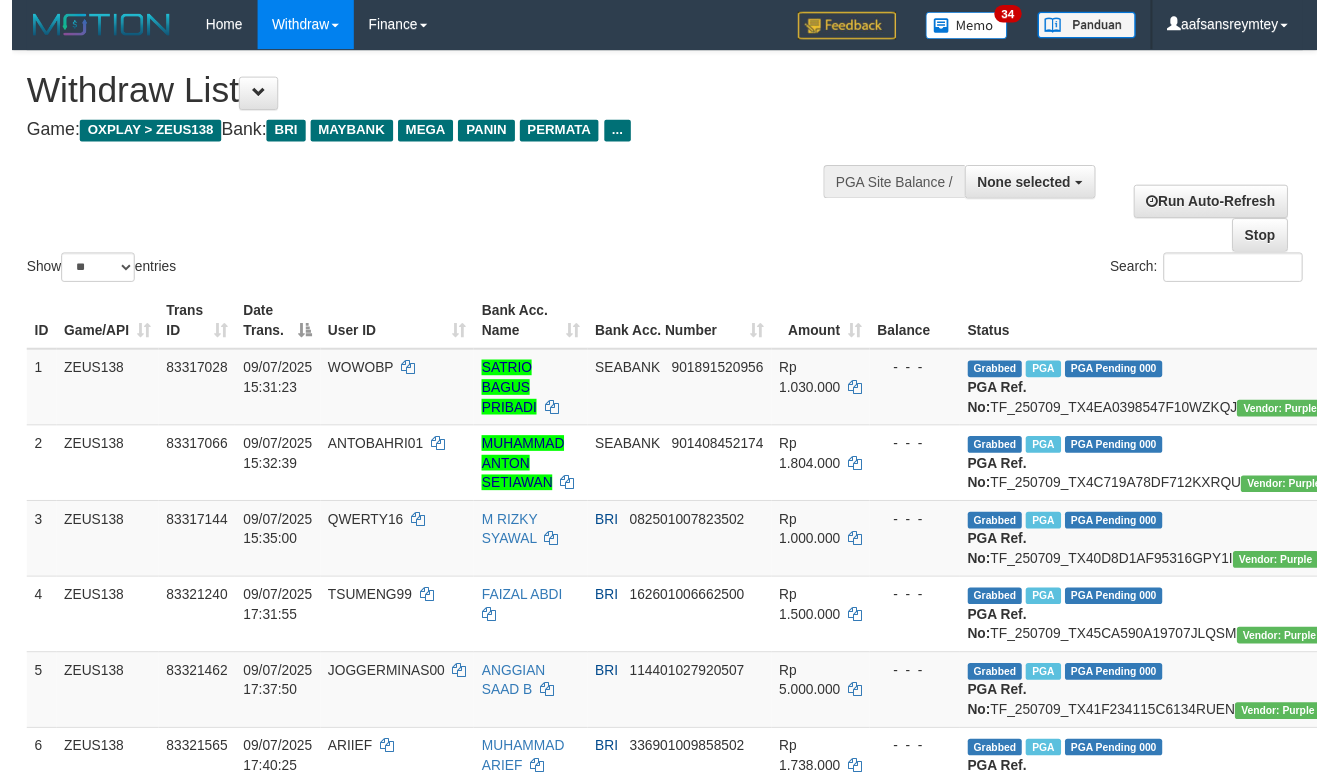 scroll, scrollTop: 263, scrollLeft: 0, axis: vertical 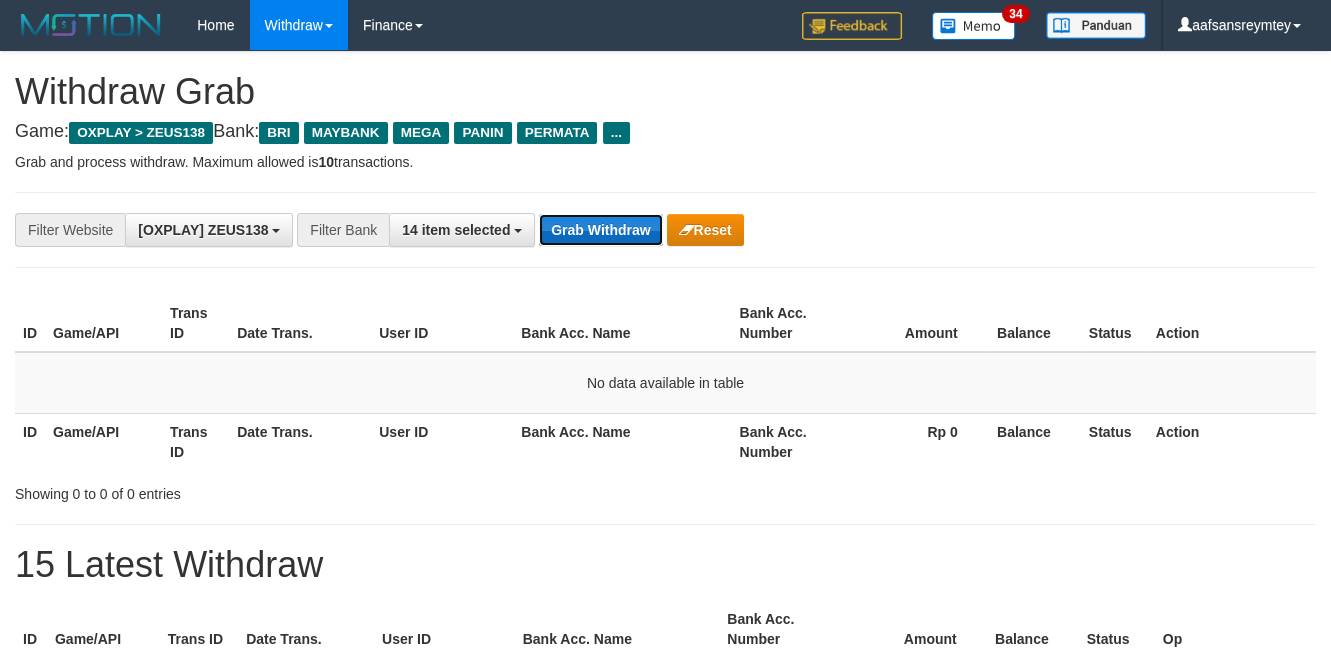 click on "Grab Withdraw" at bounding box center [600, 230] 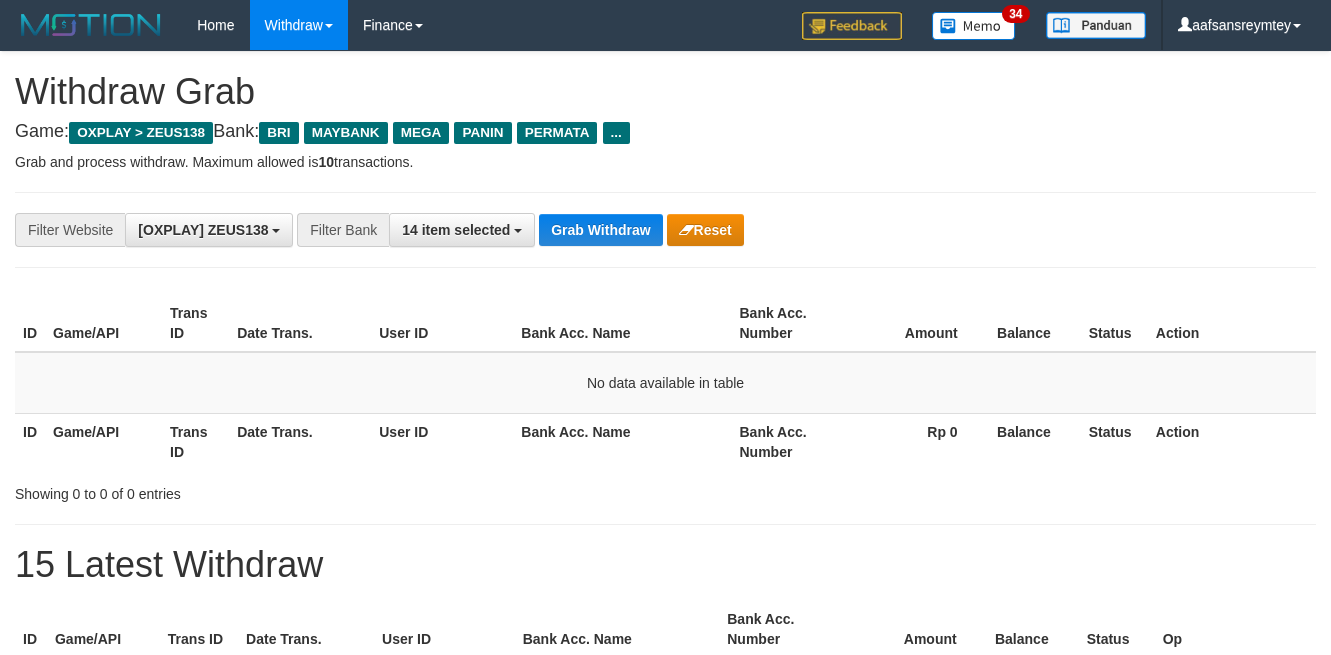 scroll, scrollTop: 0, scrollLeft: 0, axis: both 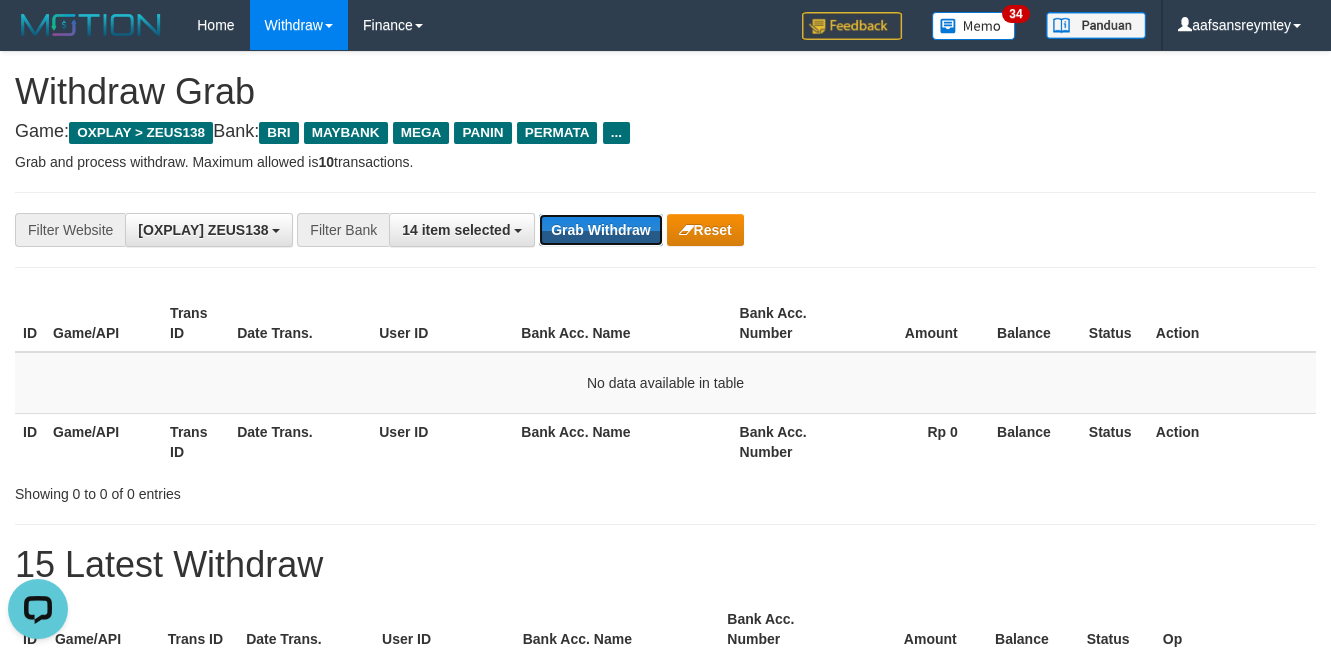 click on "Grab Withdraw" at bounding box center [600, 230] 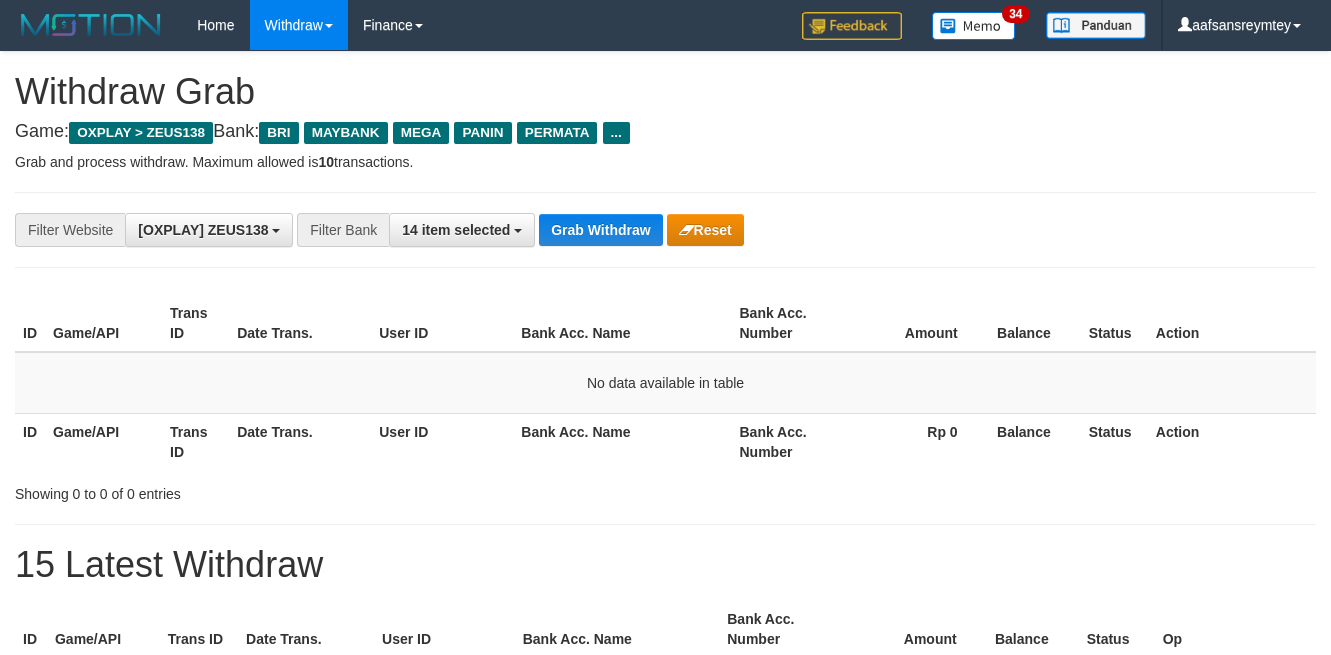 scroll, scrollTop: 0, scrollLeft: 0, axis: both 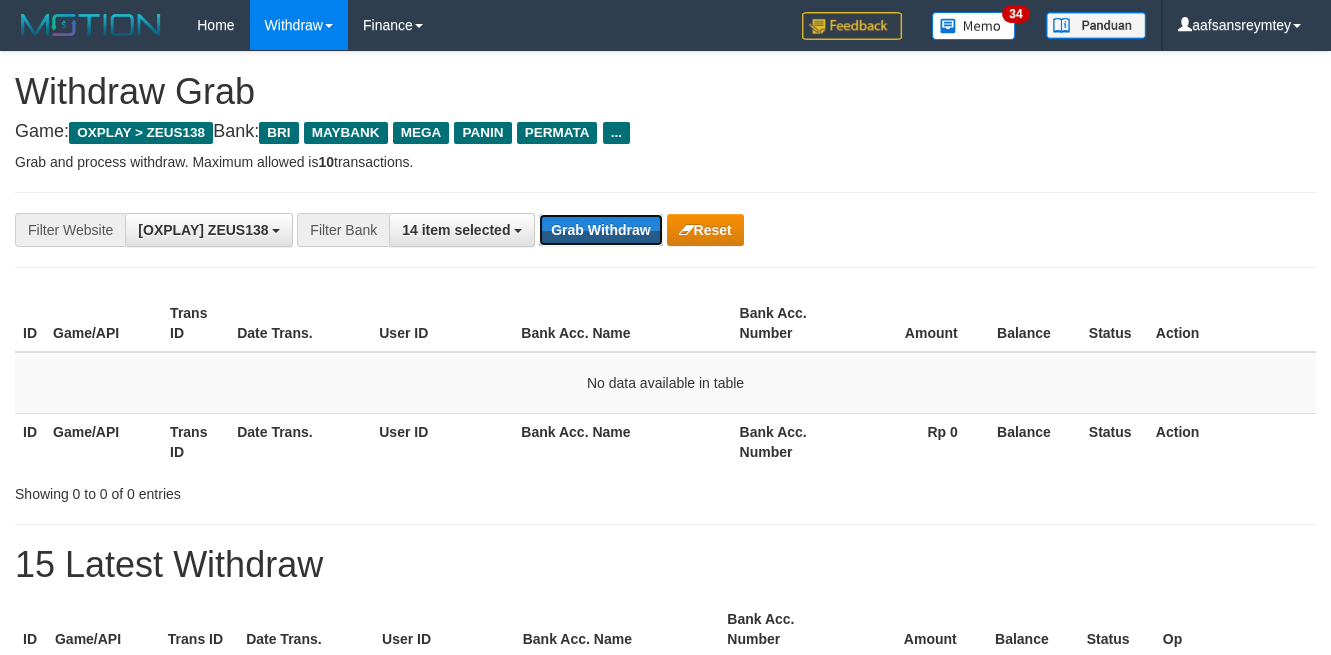 click on "Grab Withdraw" at bounding box center [600, 230] 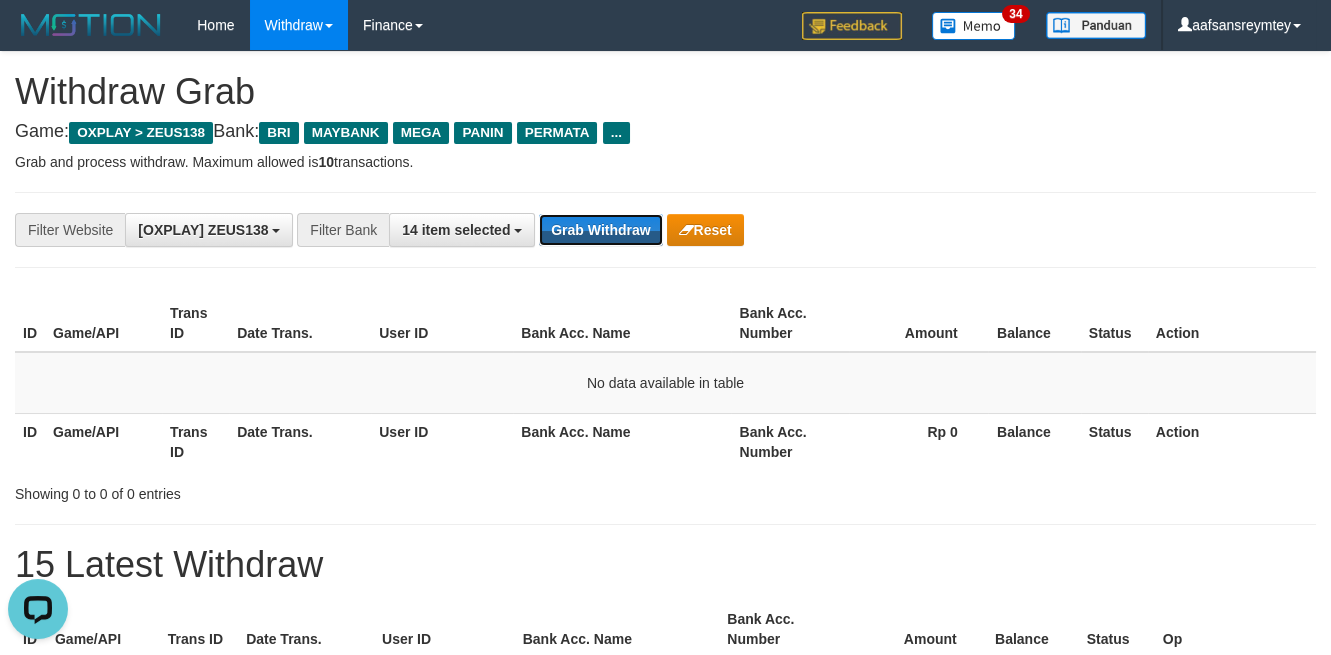 scroll, scrollTop: 0, scrollLeft: 0, axis: both 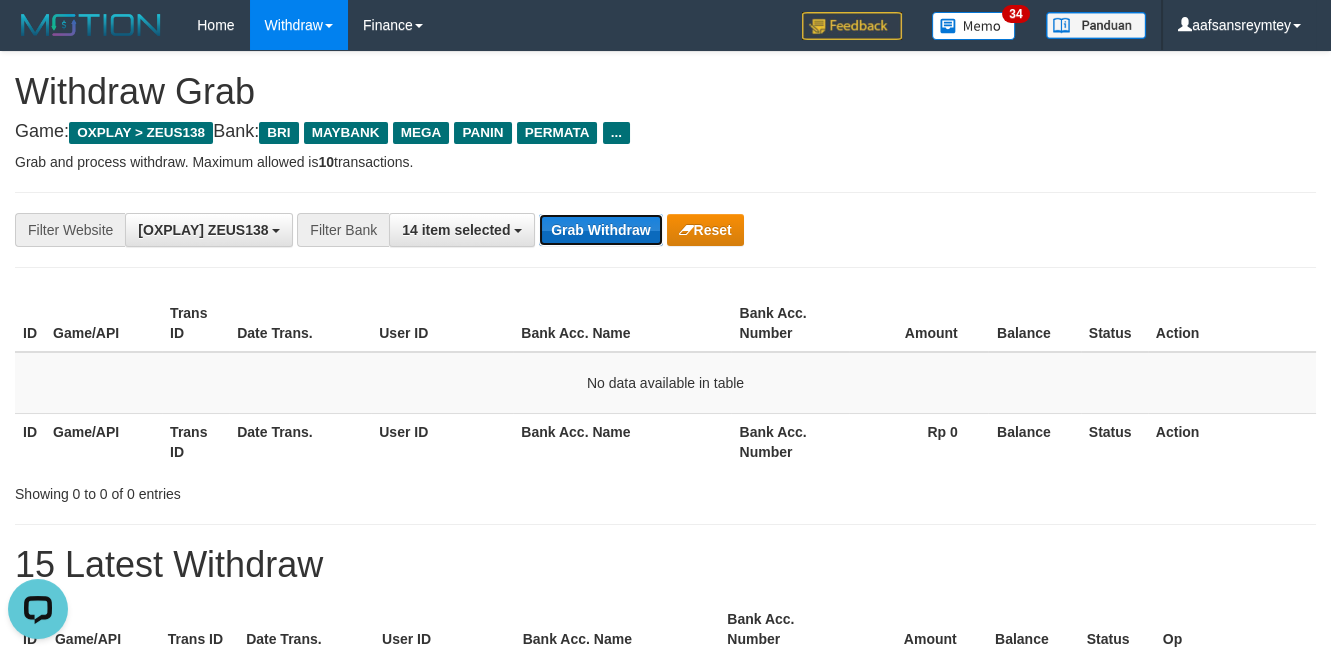 click on "Grab Withdraw" at bounding box center (600, 230) 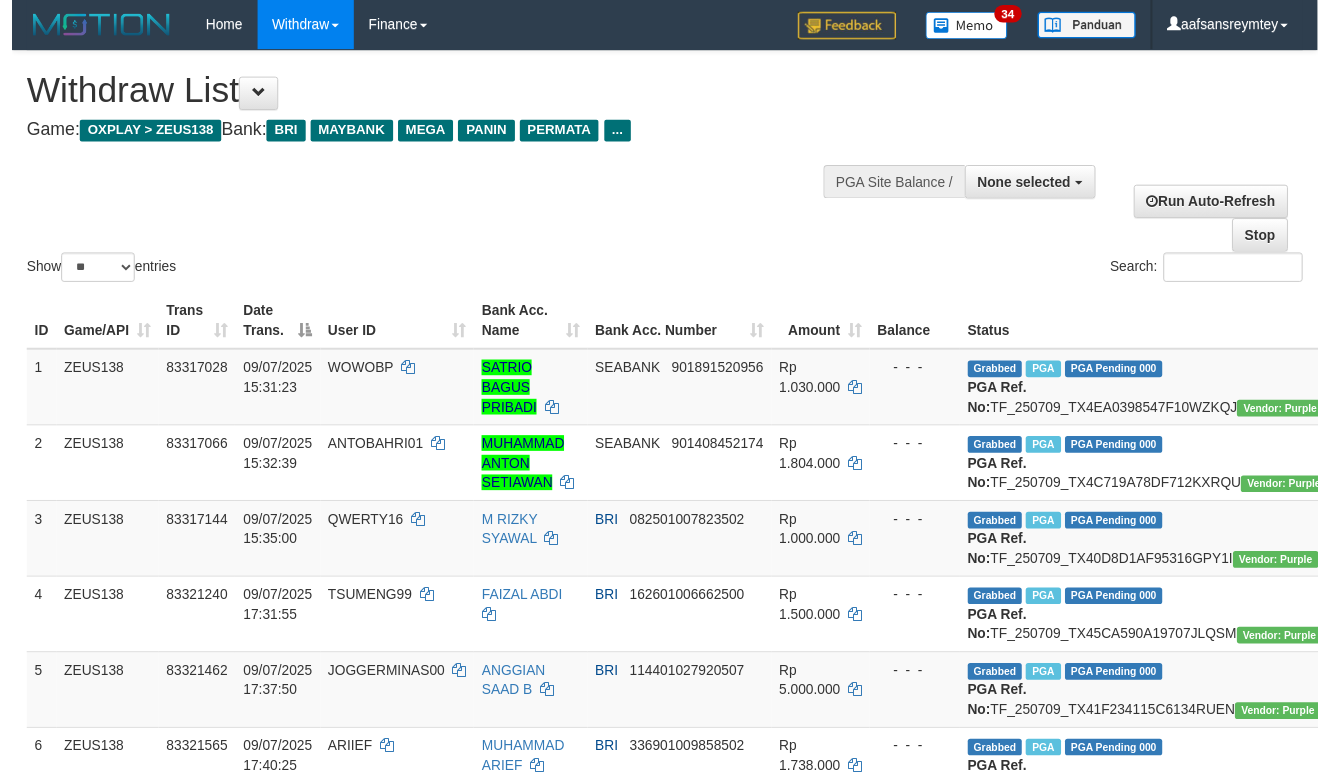 scroll, scrollTop: 263, scrollLeft: 0, axis: vertical 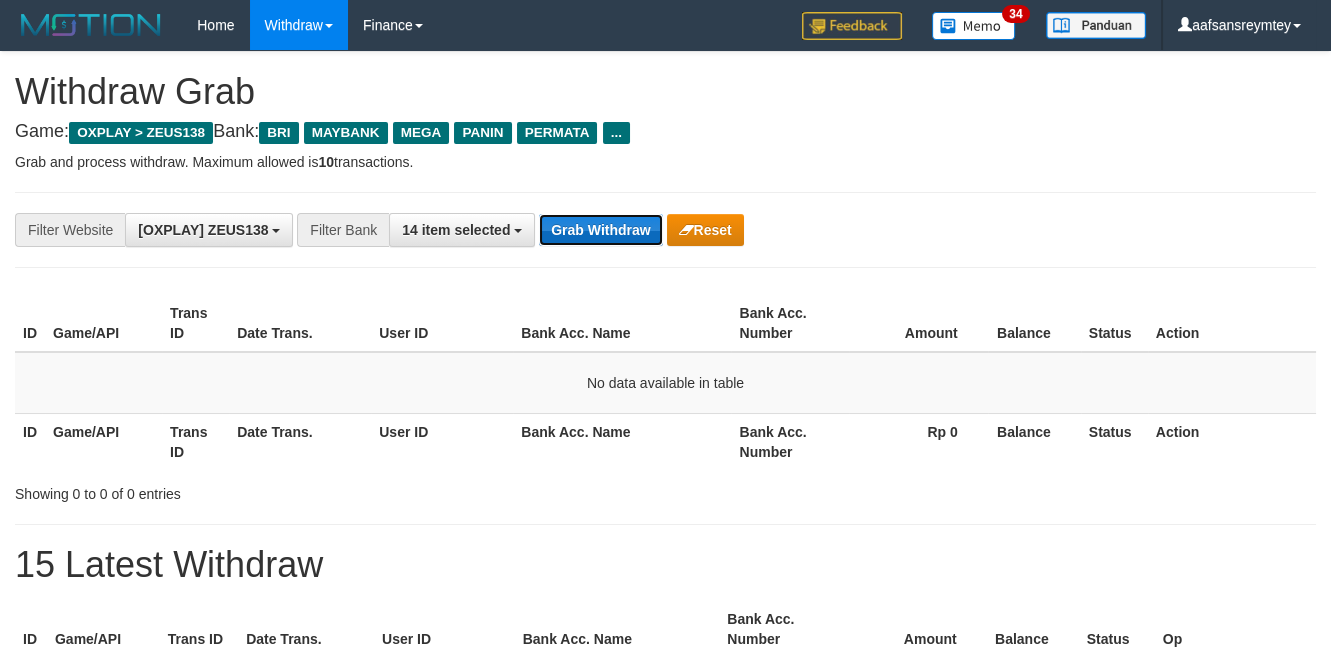 drag, startPoint x: 0, startPoint y: 0, endPoint x: 607, endPoint y: 239, distance: 652.35724 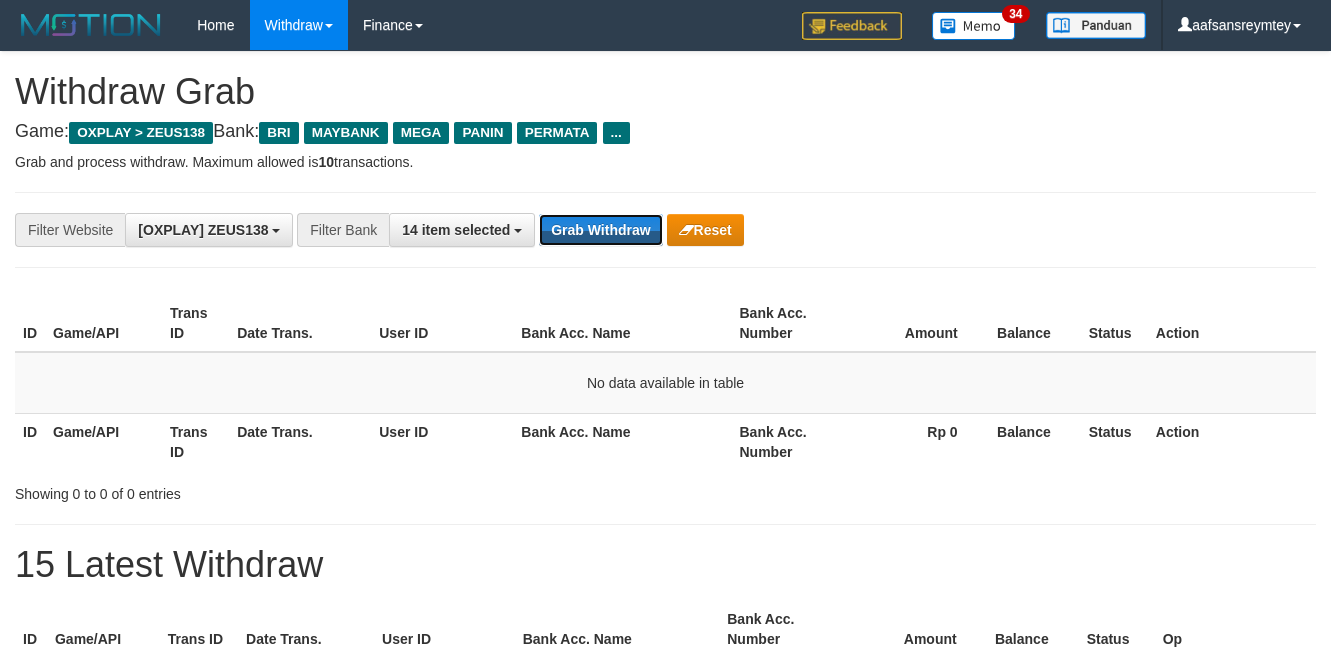 scroll, scrollTop: 0, scrollLeft: 0, axis: both 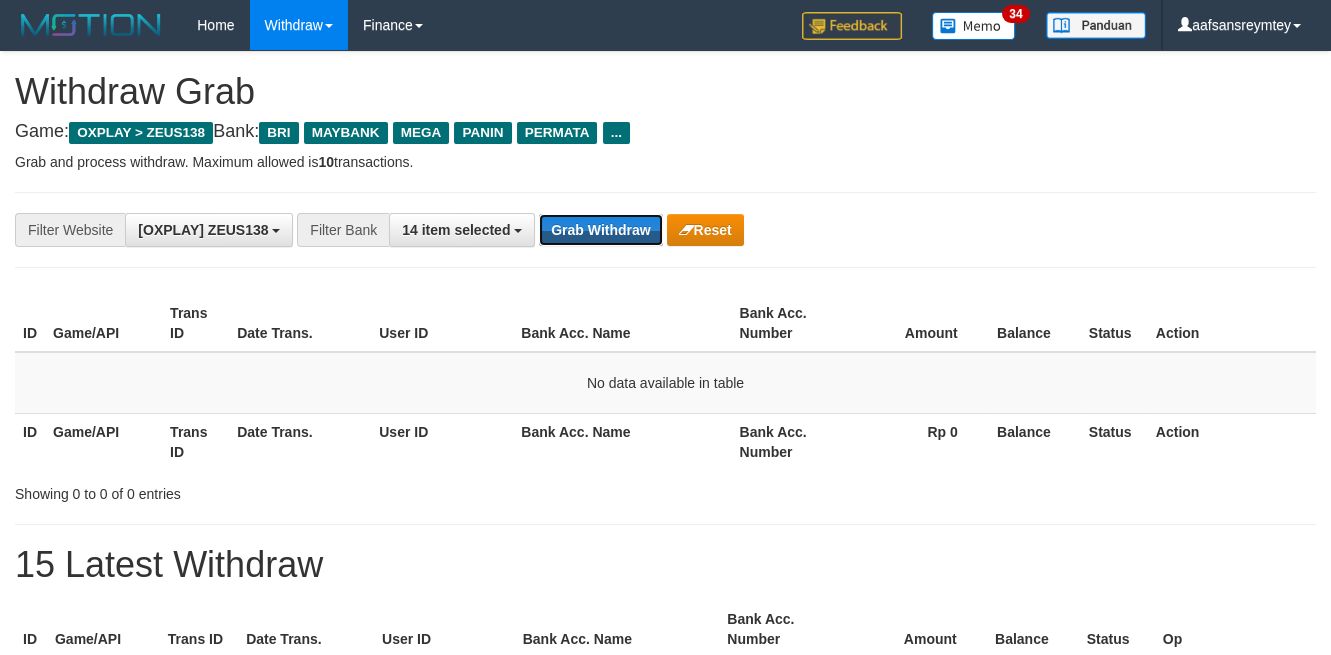 click on "Grab Withdraw" at bounding box center (600, 230) 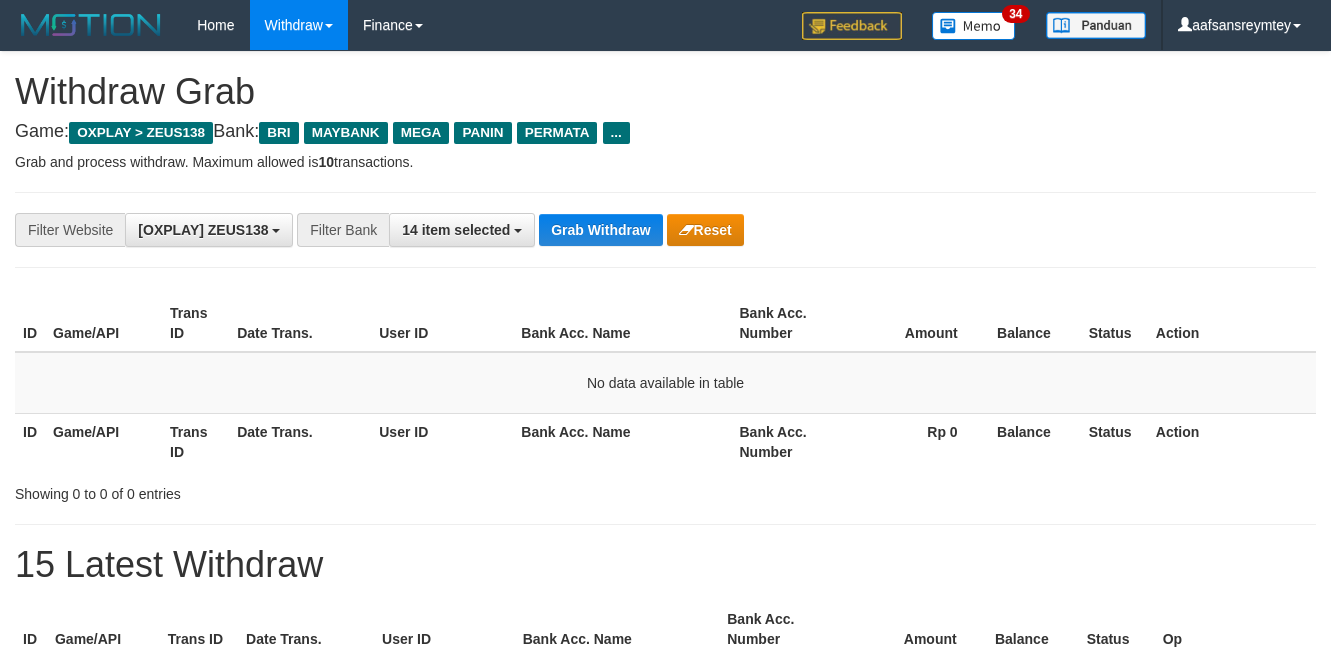 scroll, scrollTop: 0, scrollLeft: 0, axis: both 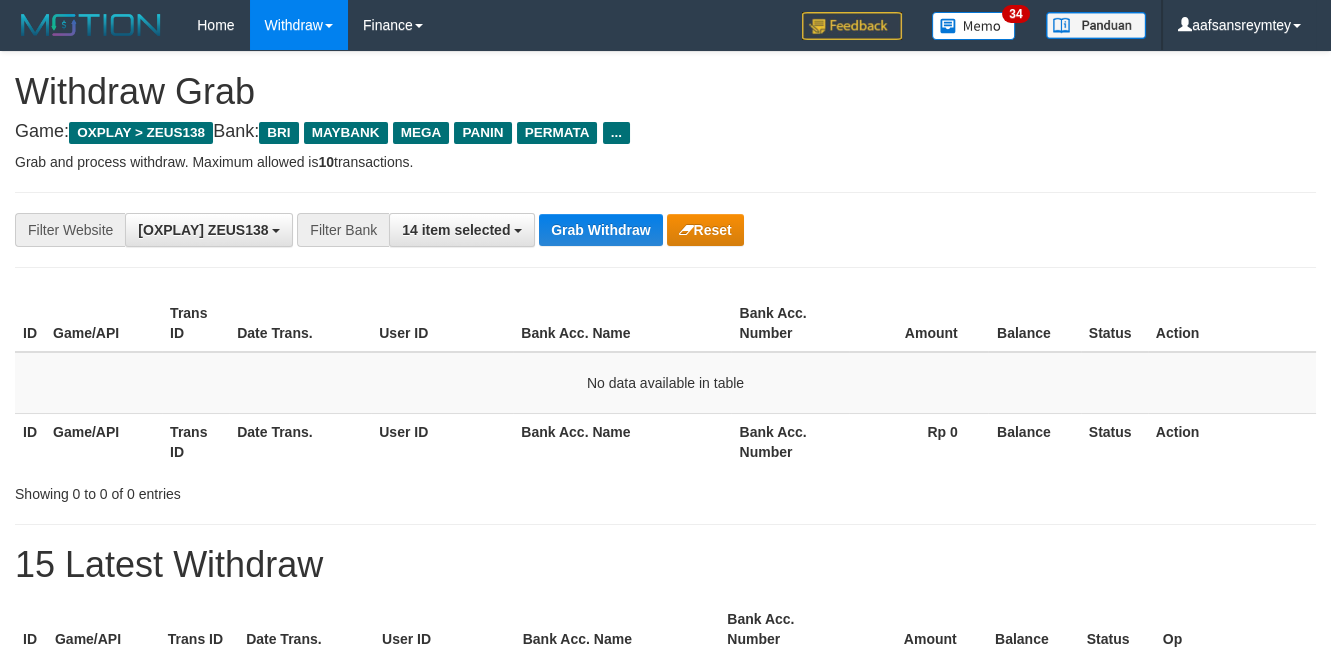 click on "Grab Withdraw" at bounding box center (600, 230) 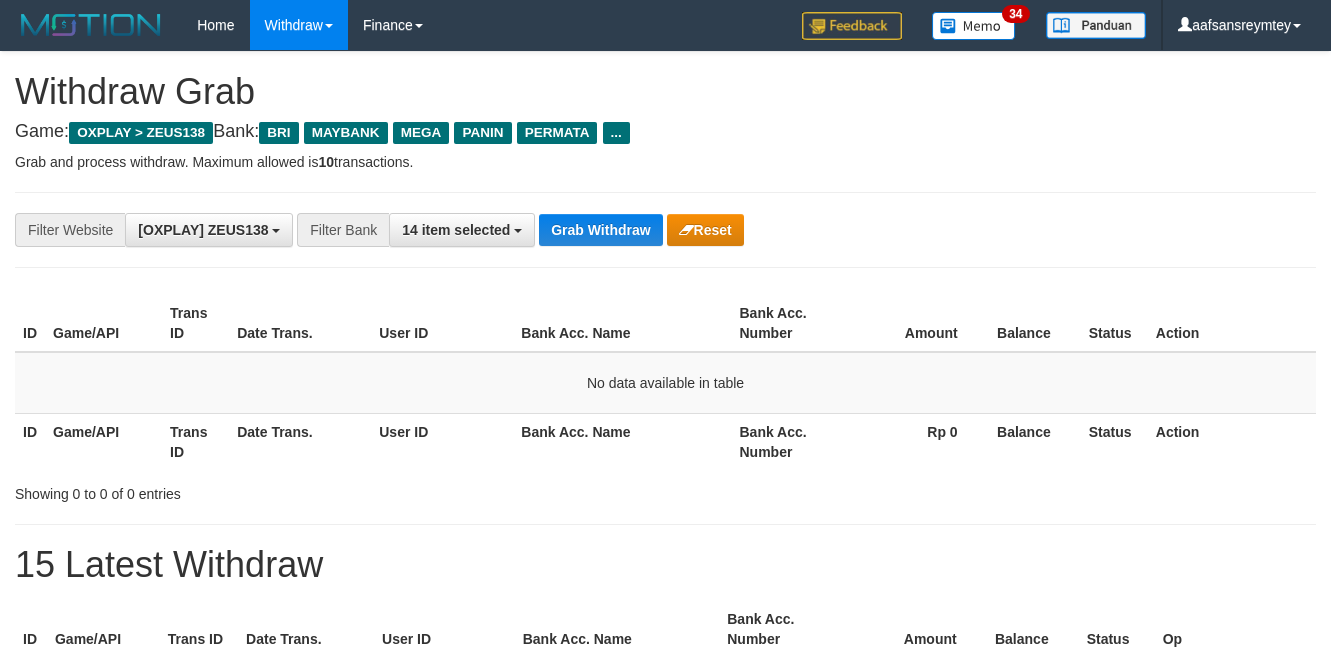 scroll, scrollTop: 0, scrollLeft: 0, axis: both 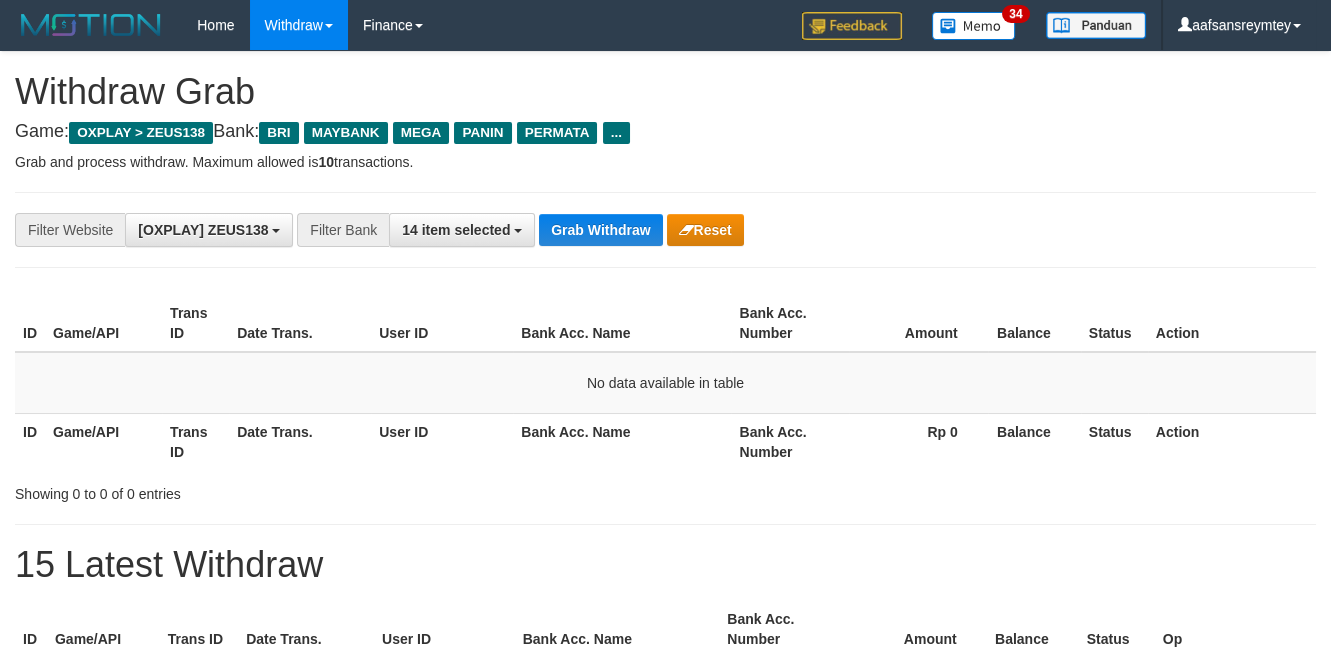 click on "Grab Withdraw" at bounding box center (600, 230) 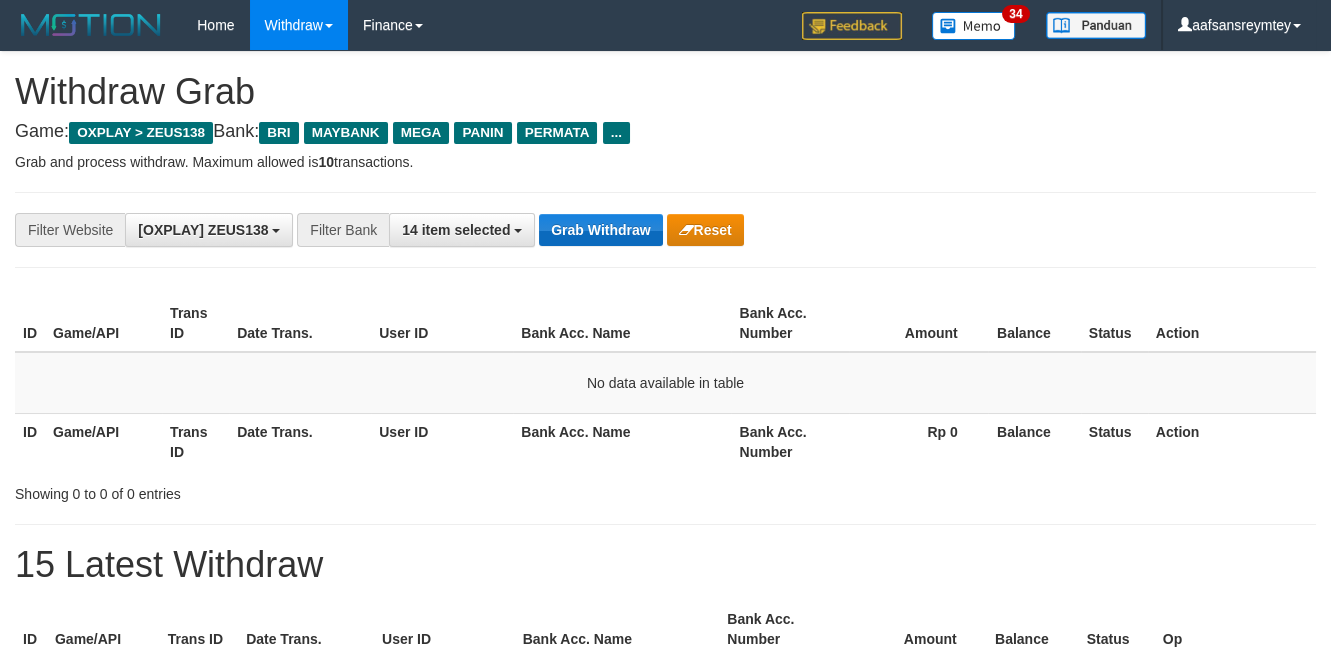 drag, startPoint x: 0, startPoint y: 0, endPoint x: 588, endPoint y: 239, distance: 634.7165 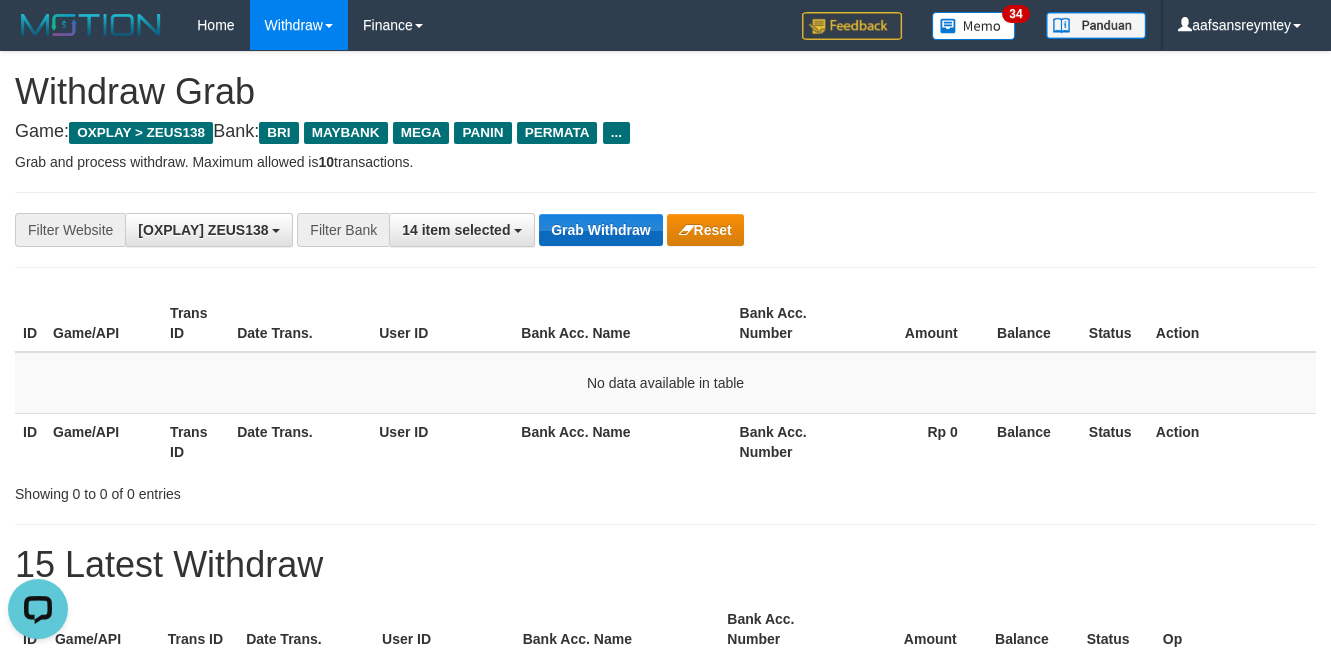 click on "Grab Withdraw" at bounding box center [600, 230] 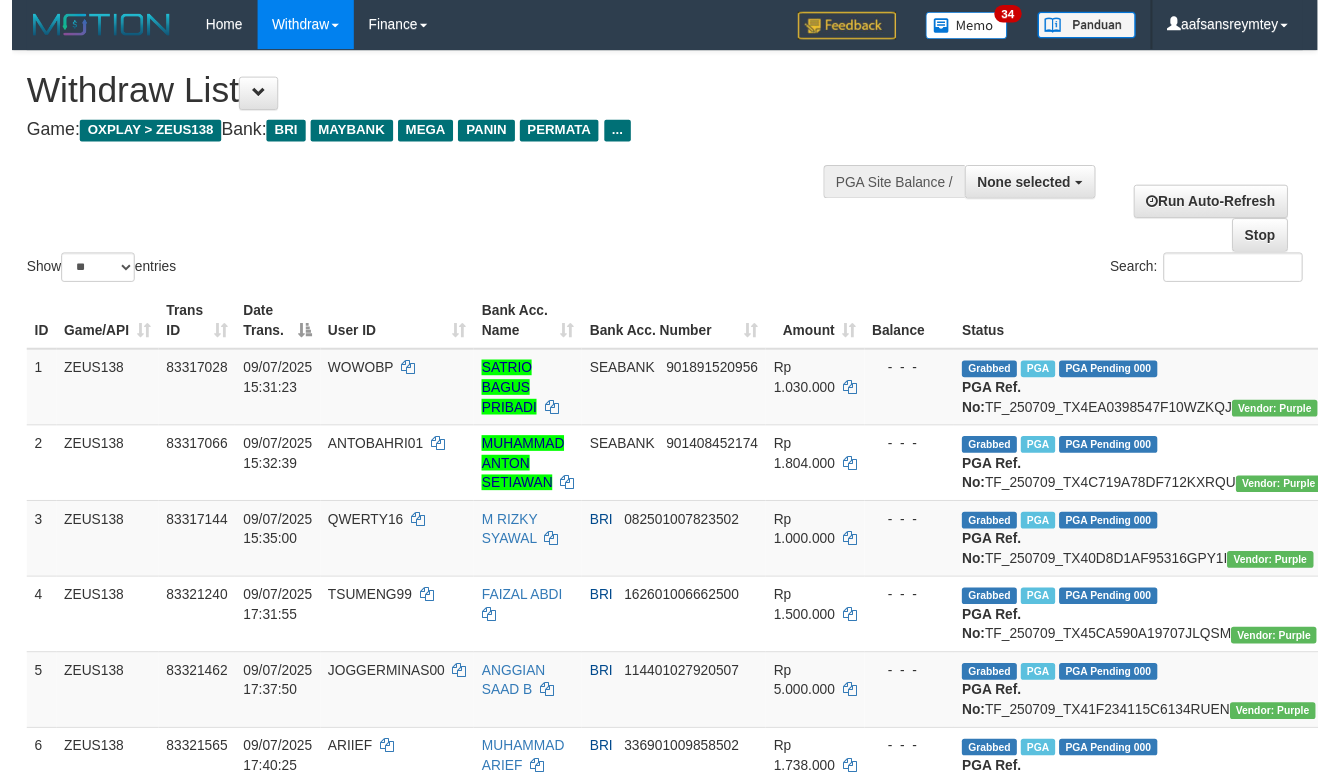 scroll, scrollTop: 263, scrollLeft: 0, axis: vertical 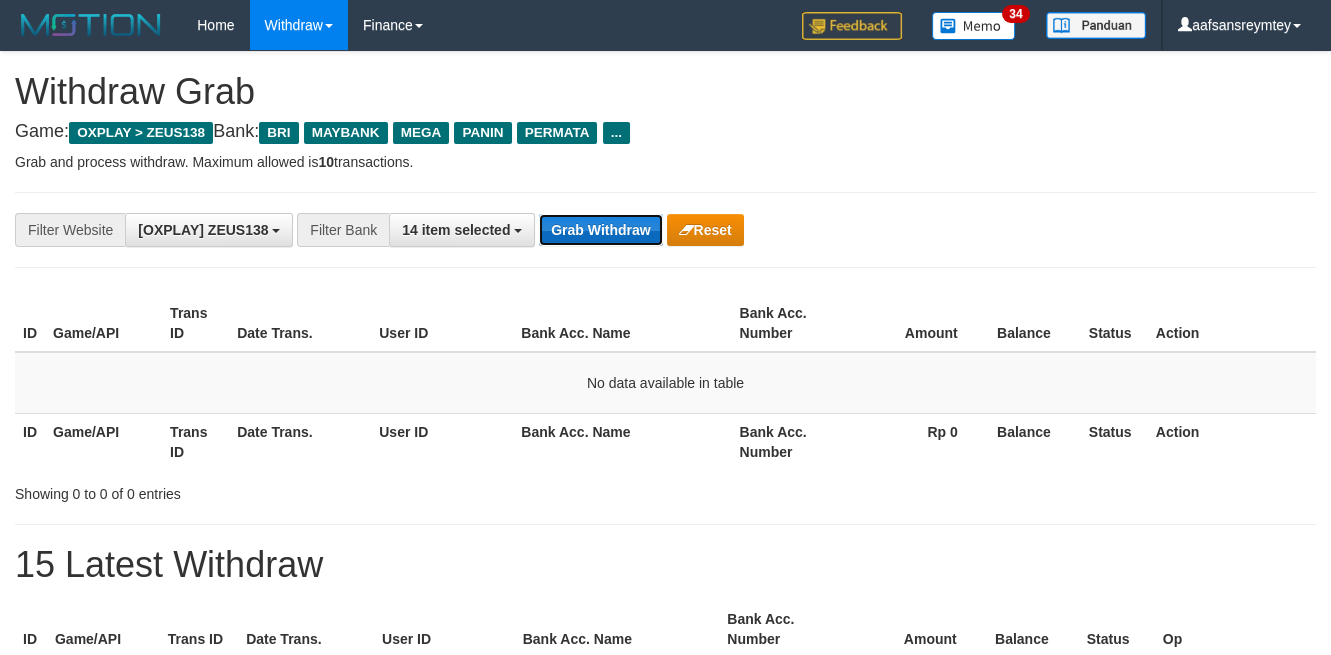 click on "Grab Withdraw" at bounding box center [600, 230] 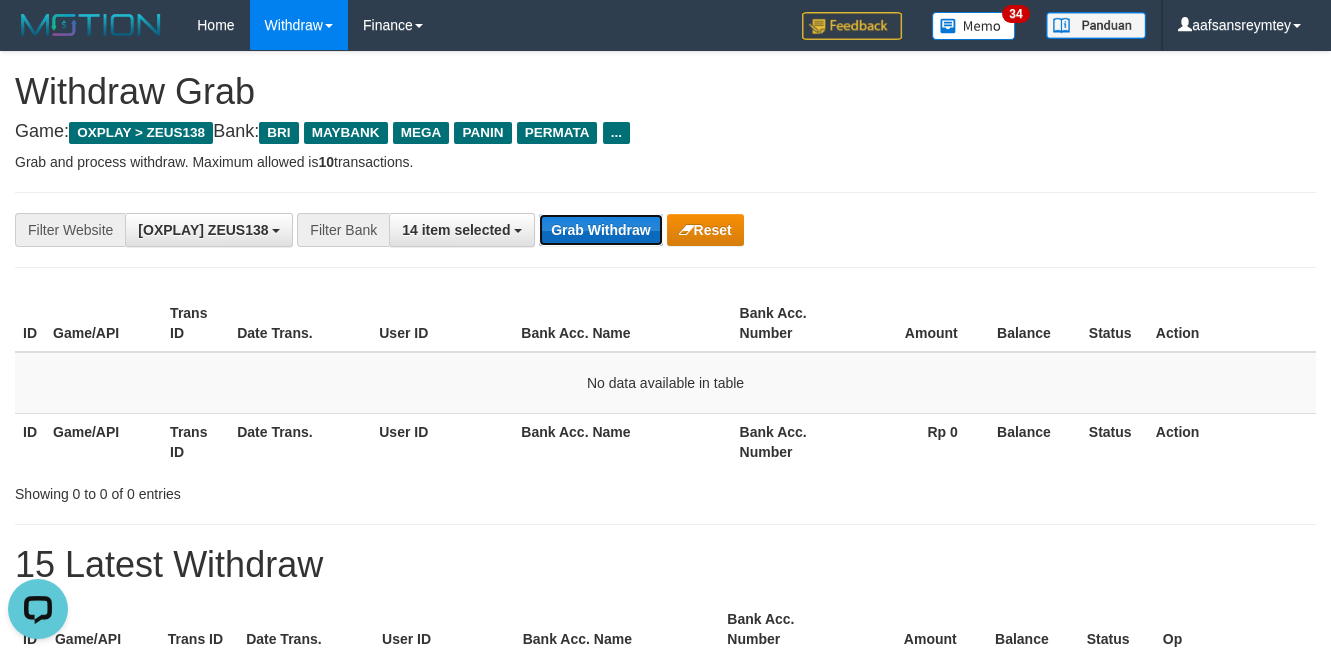 scroll, scrollTop: 0, scrollLeft: 0, axis: both 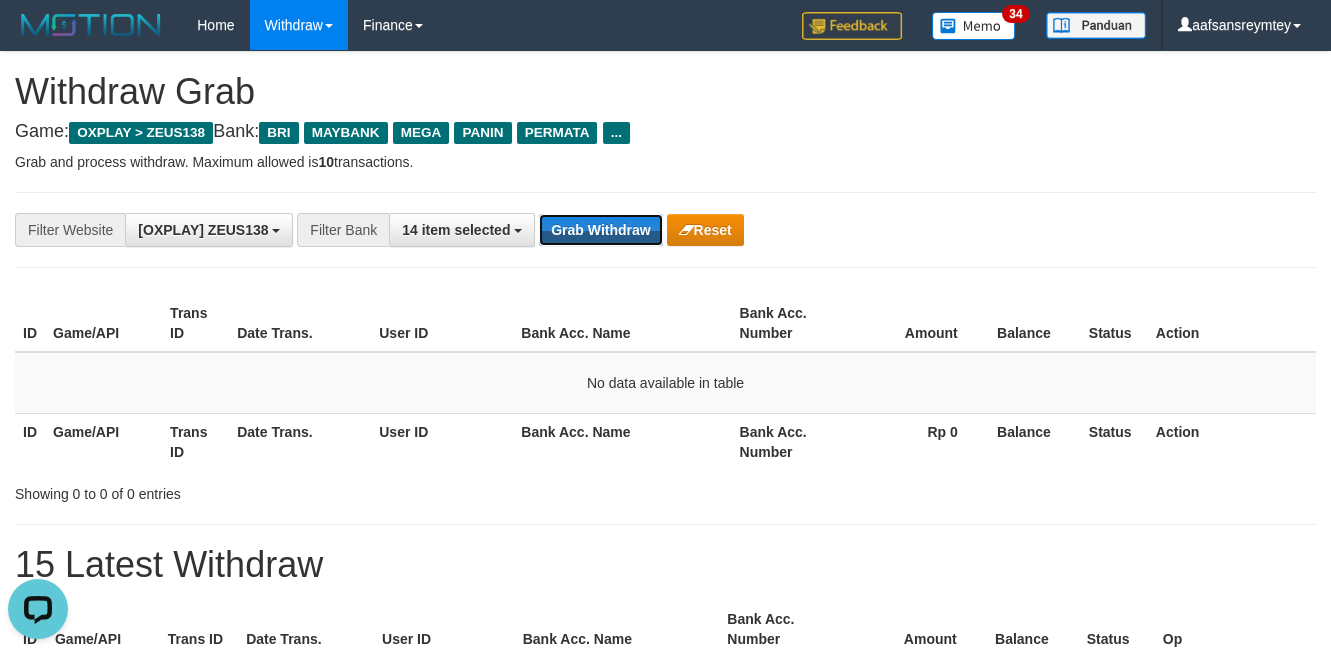 click on "Grab Withdraw" at bounding box center [600, 230] 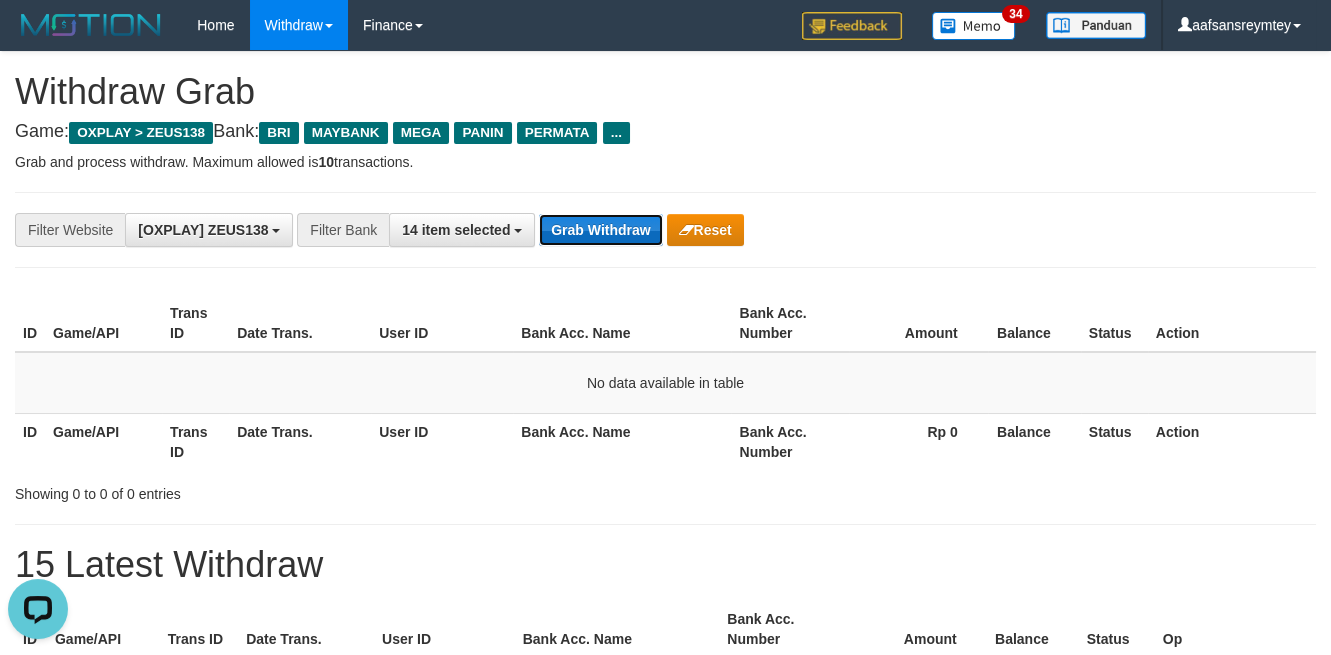 click on "Grab Withdraw" at bounding box center [600, 230] 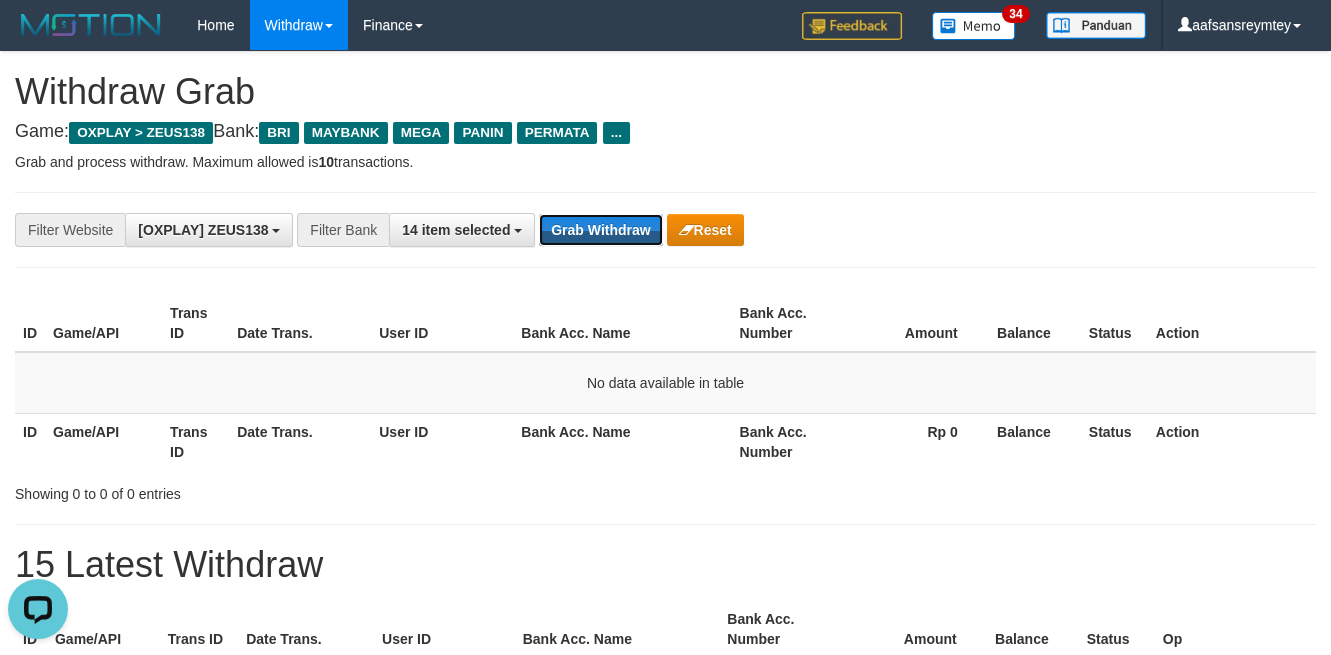 click on "Grab Withdraw" at bounding box center (600, 230) 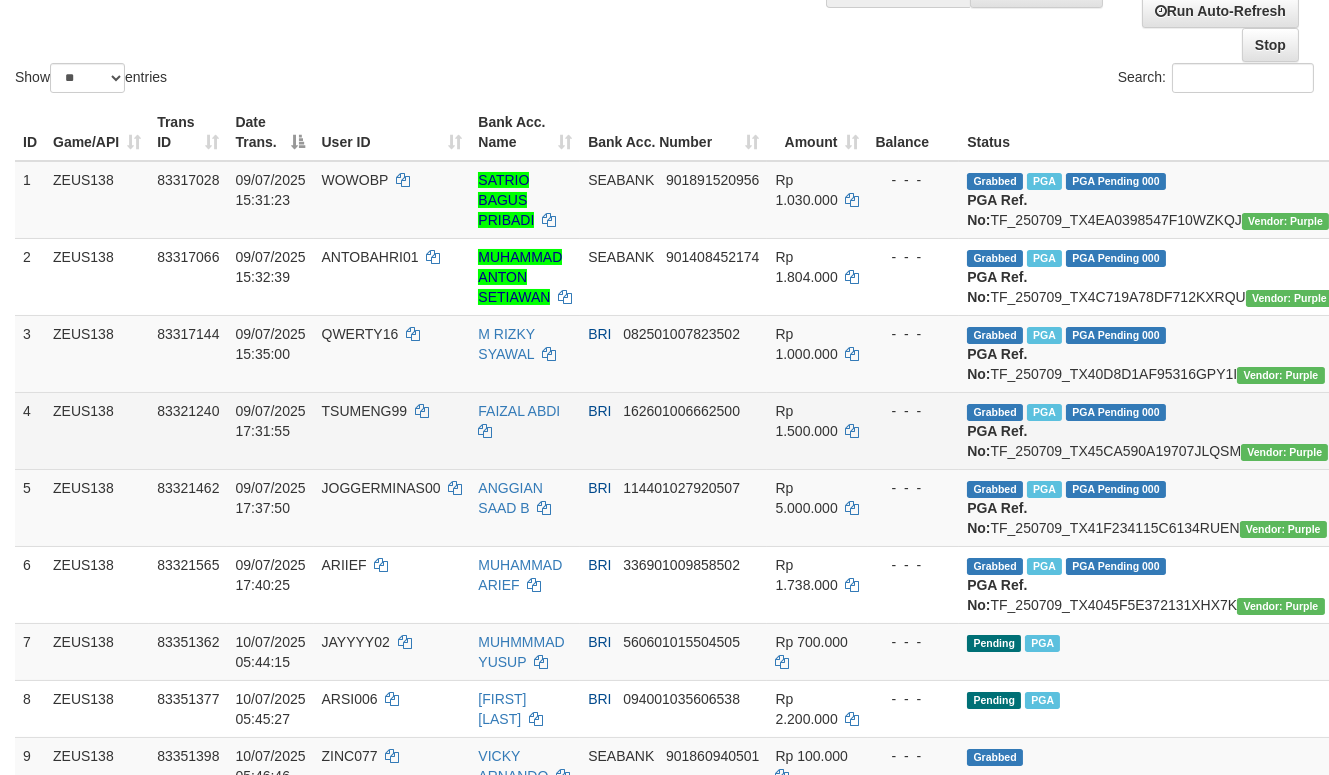 scroll, scrollTop: 272, scrollLeft: 0, axis: vertical 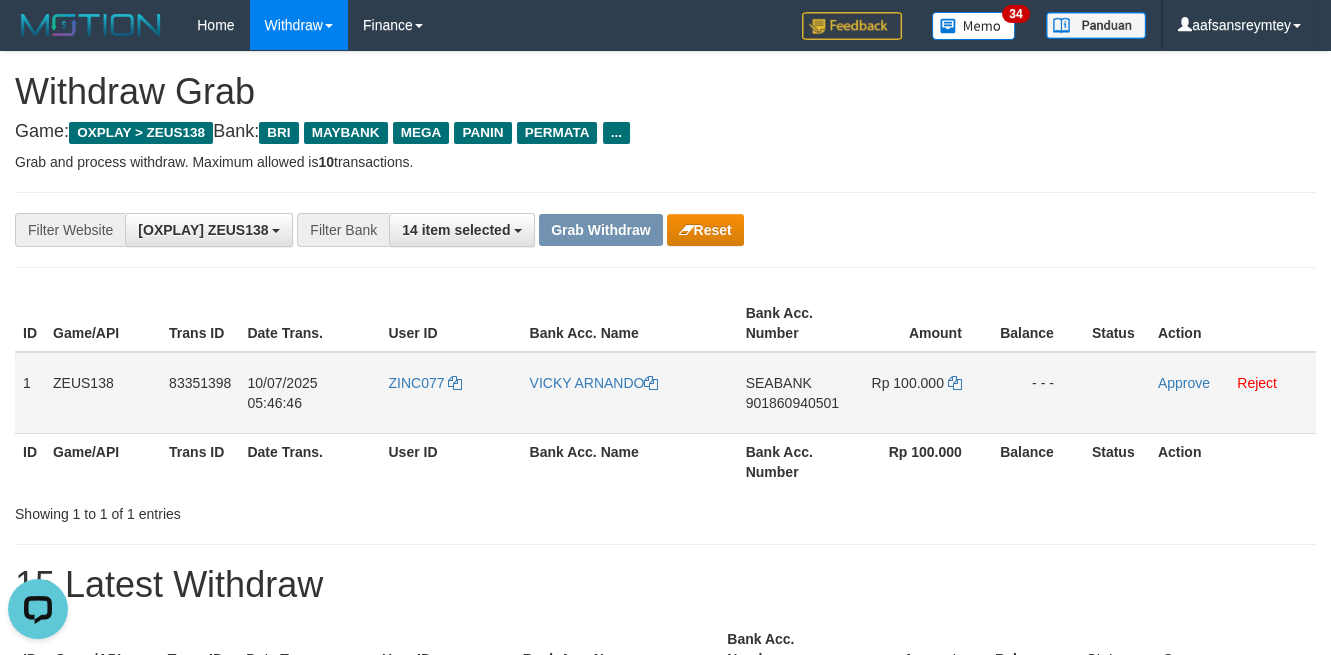 click on "ZINC077" at bounding box center [450, 393] 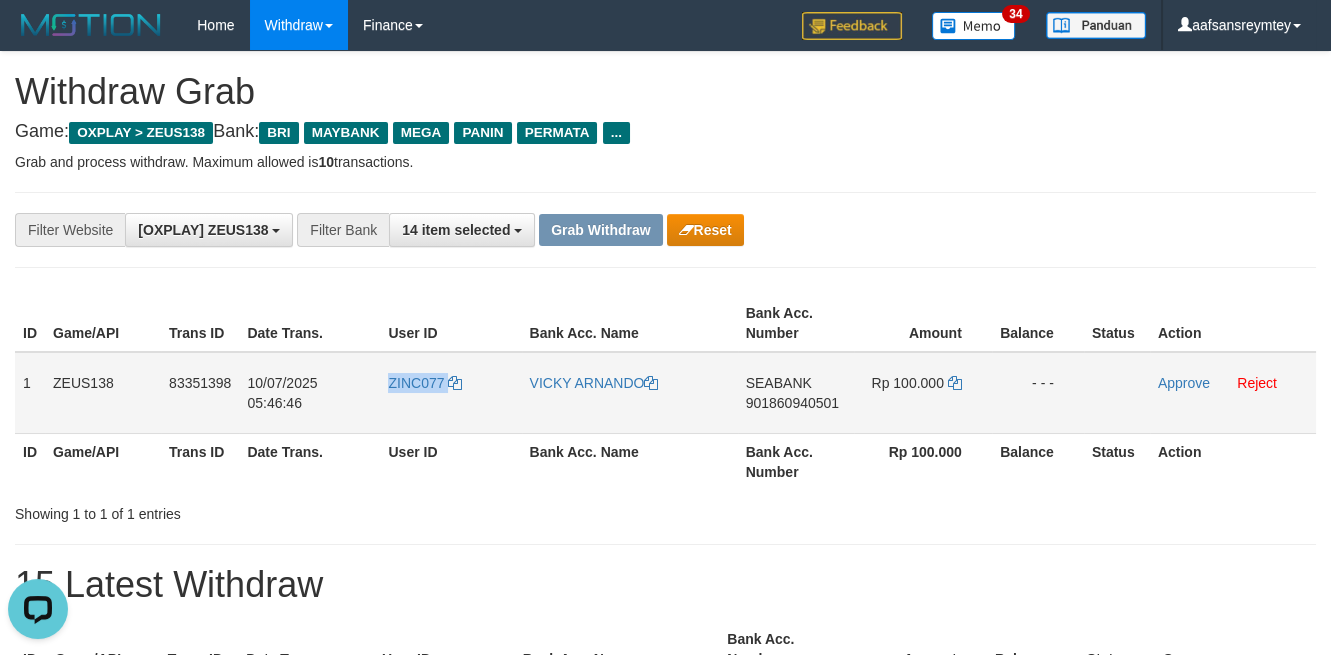 click on "ZINC077" at bounding box center (450, 393) 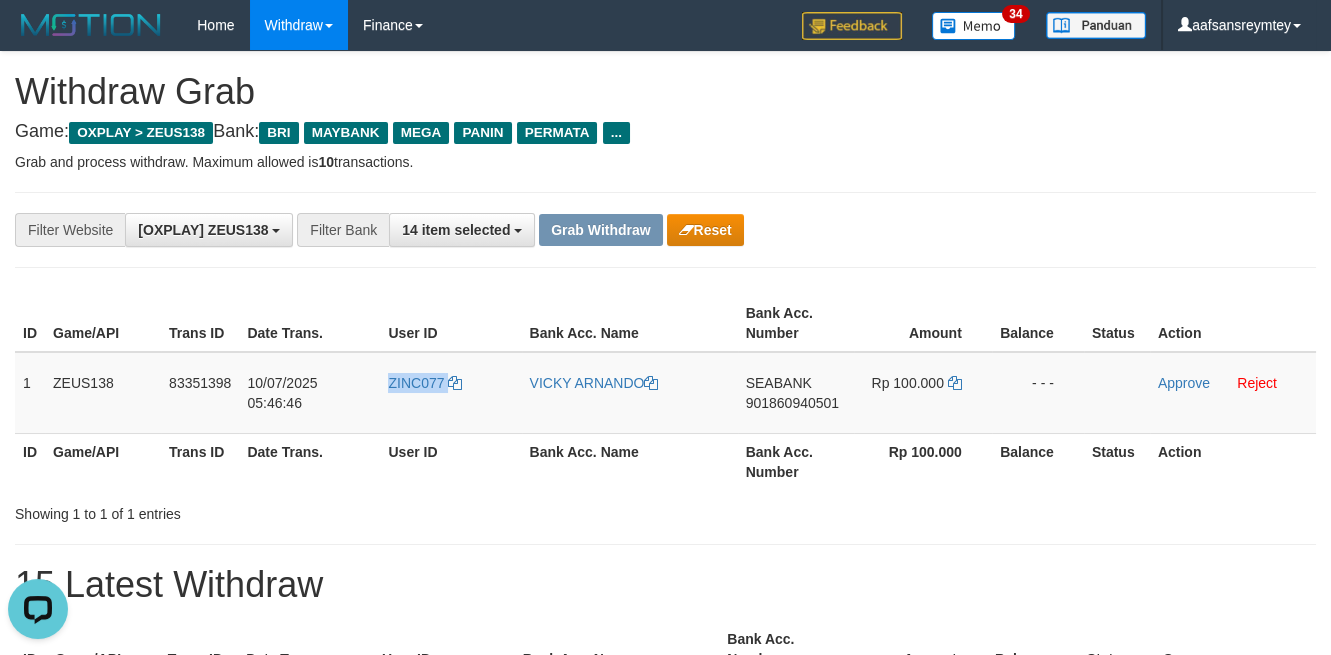 copy on "ZINC077" 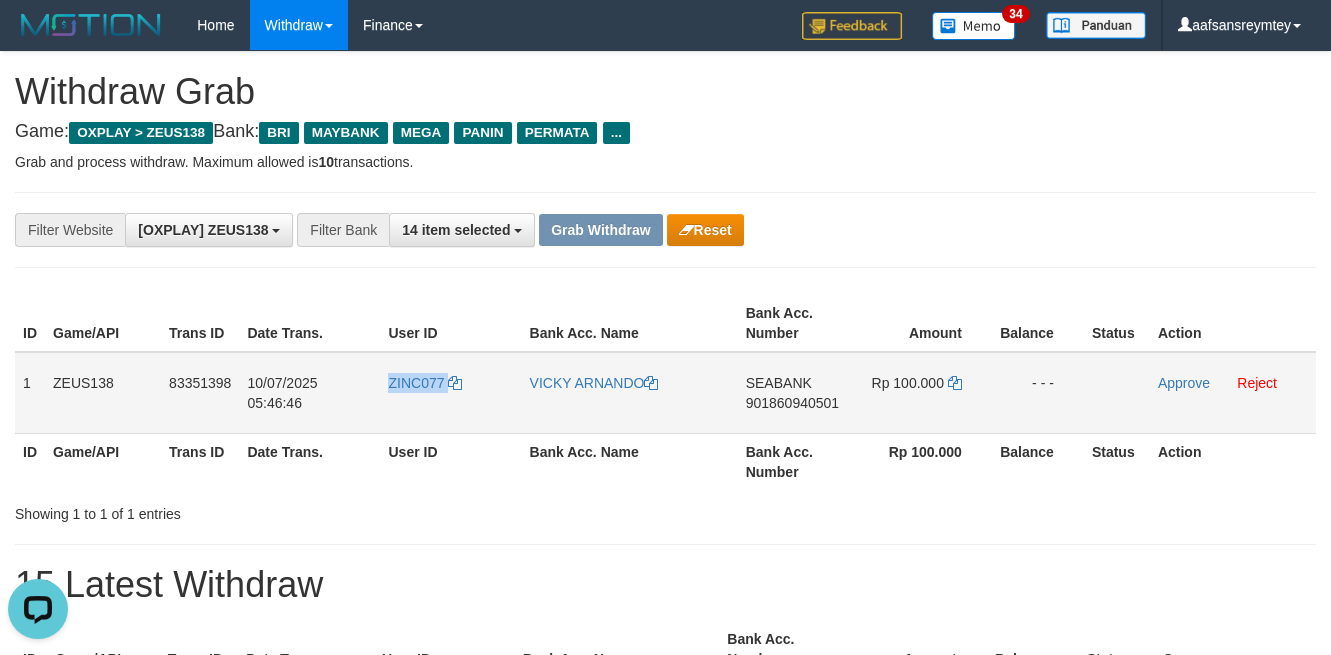 click on "ZINC077" at bounding box center [450, 393] 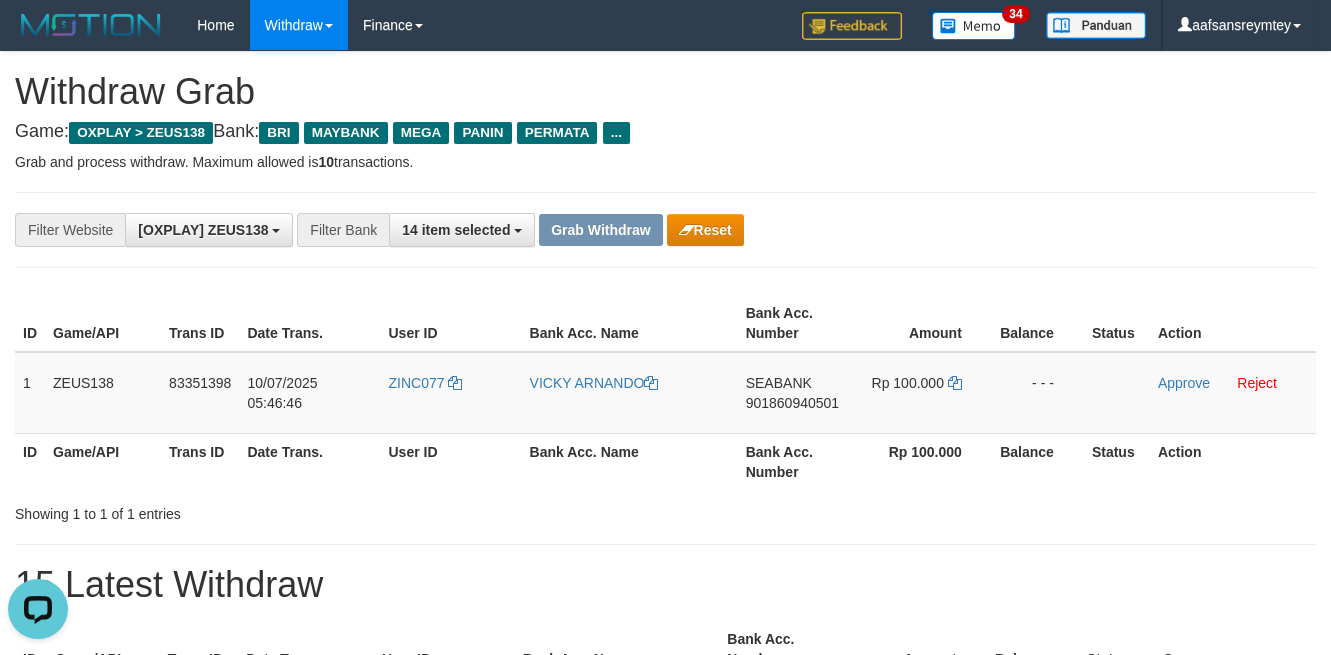 click on "**********" at bounding box center (665, 1123) 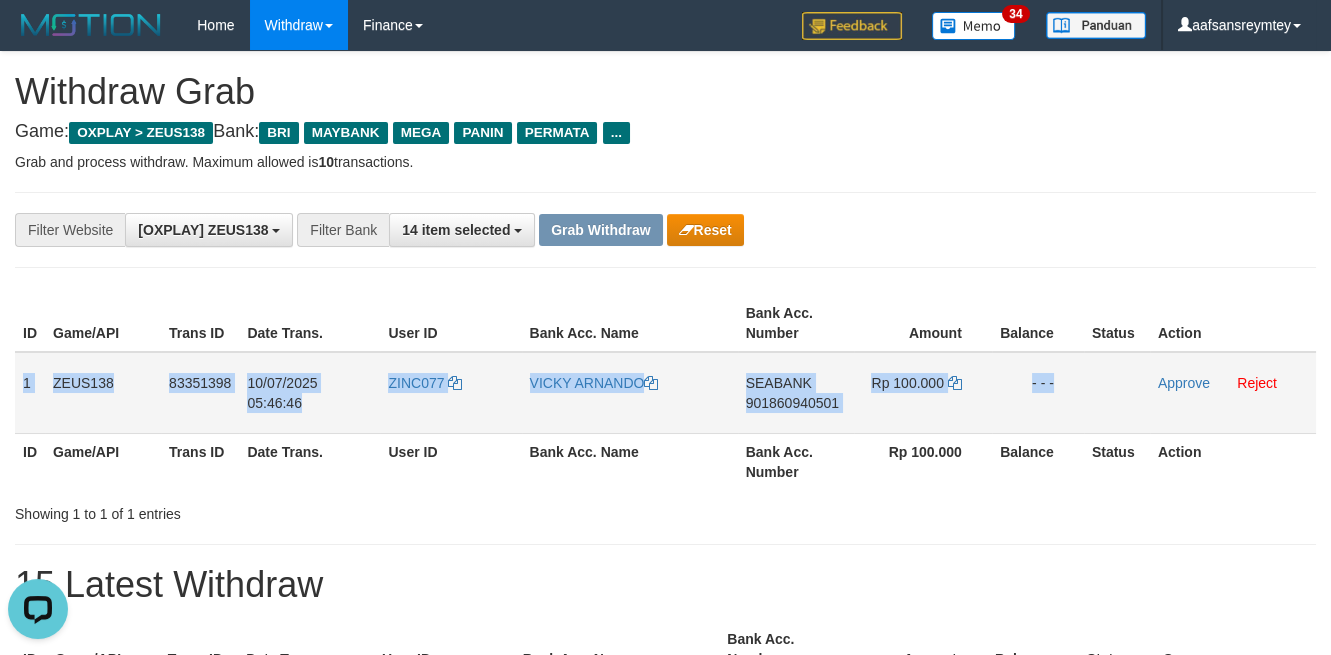 drag, startPoint x: 23, startPoint y: 371, endPoint x: 1130, endPoint y: 396, distance: 1107.2822 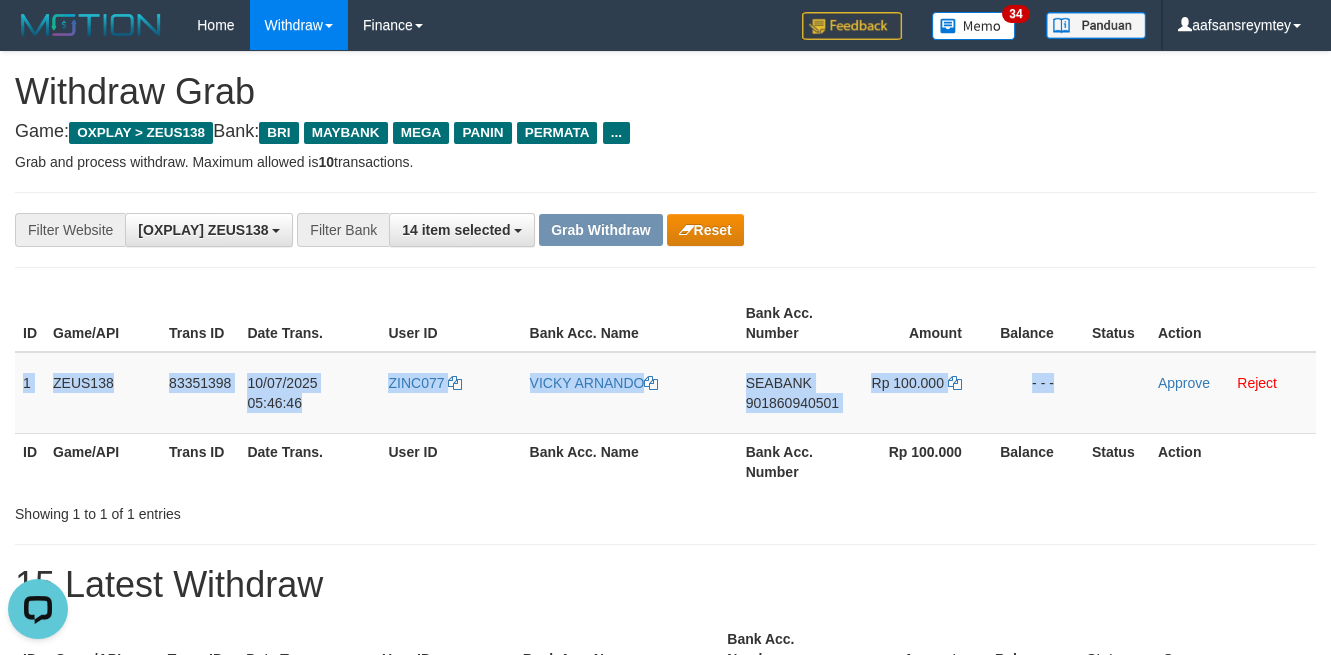 copy on "1
ZEUS138
83351398
10/07/2025 05:46:46
ZINC077
VICKY ARNANDO
SEABANK
901860940501
Rp 100.000
- - -" 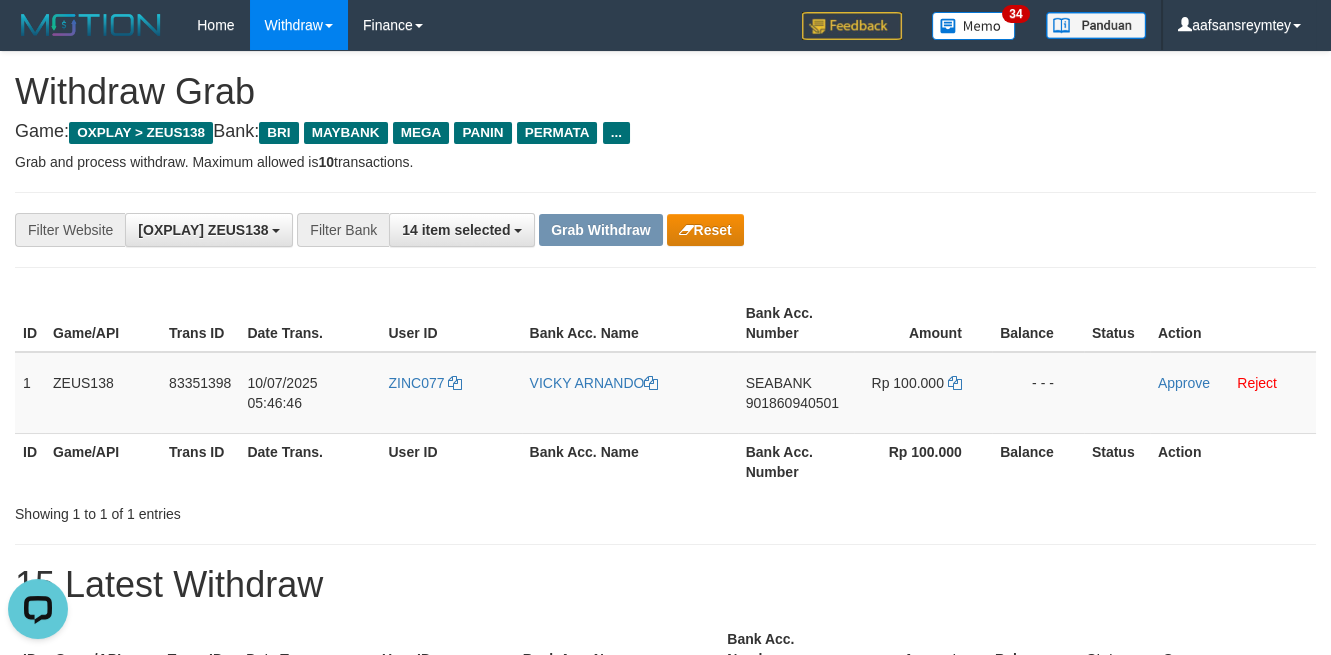 drag, startPoint x: 963, startPoint y: 160, endPoint x: 977, endPoint y: 171, distance: 17.804493 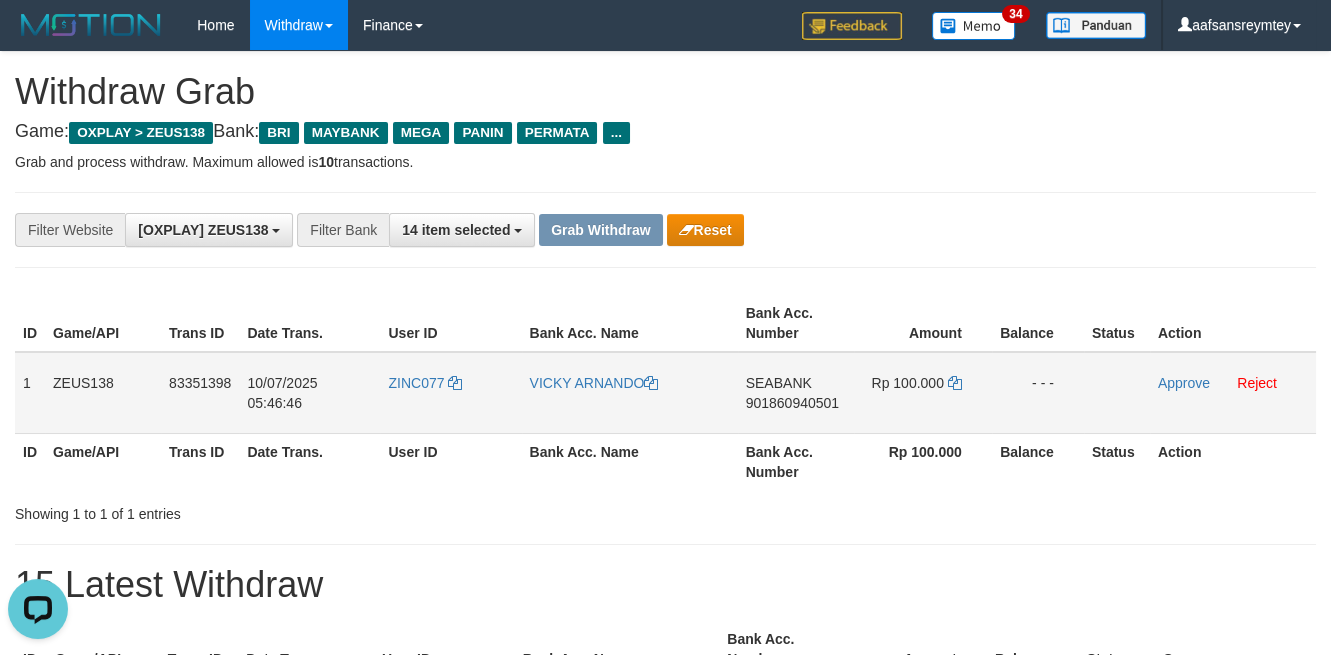 click on "SEABANK" at bounding box center [779, 383] 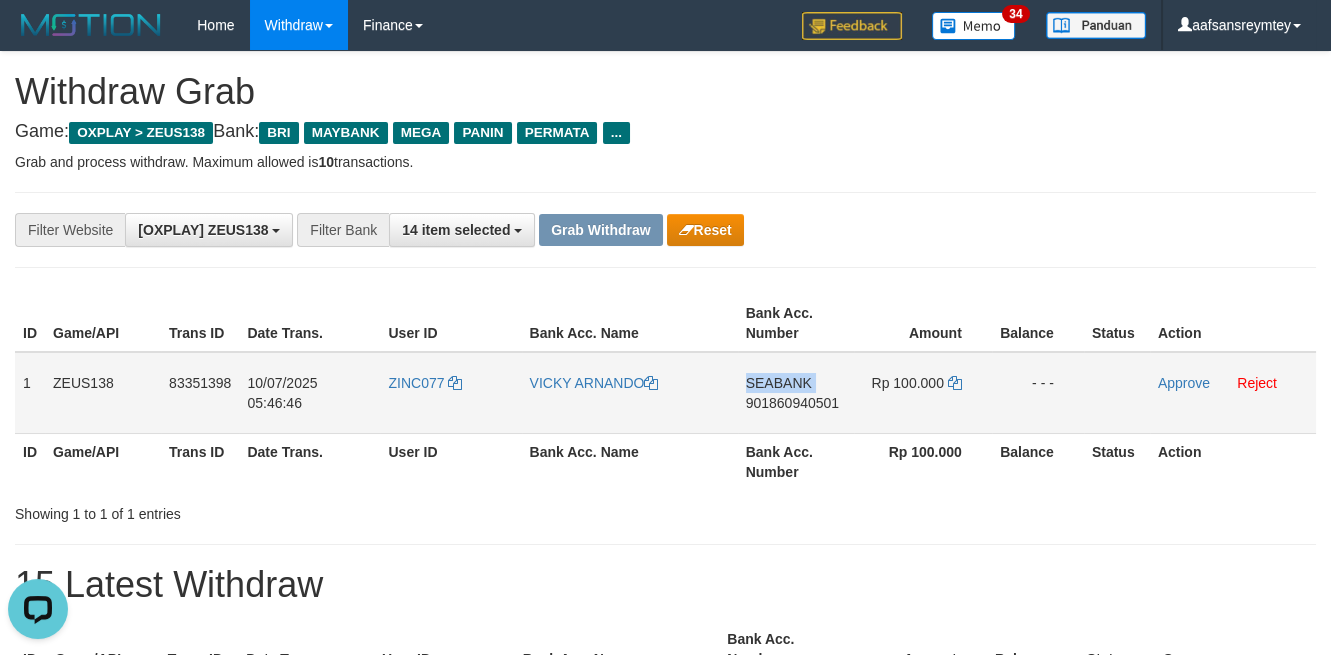 click on "SEABANK" at bounding box center [779, 383] 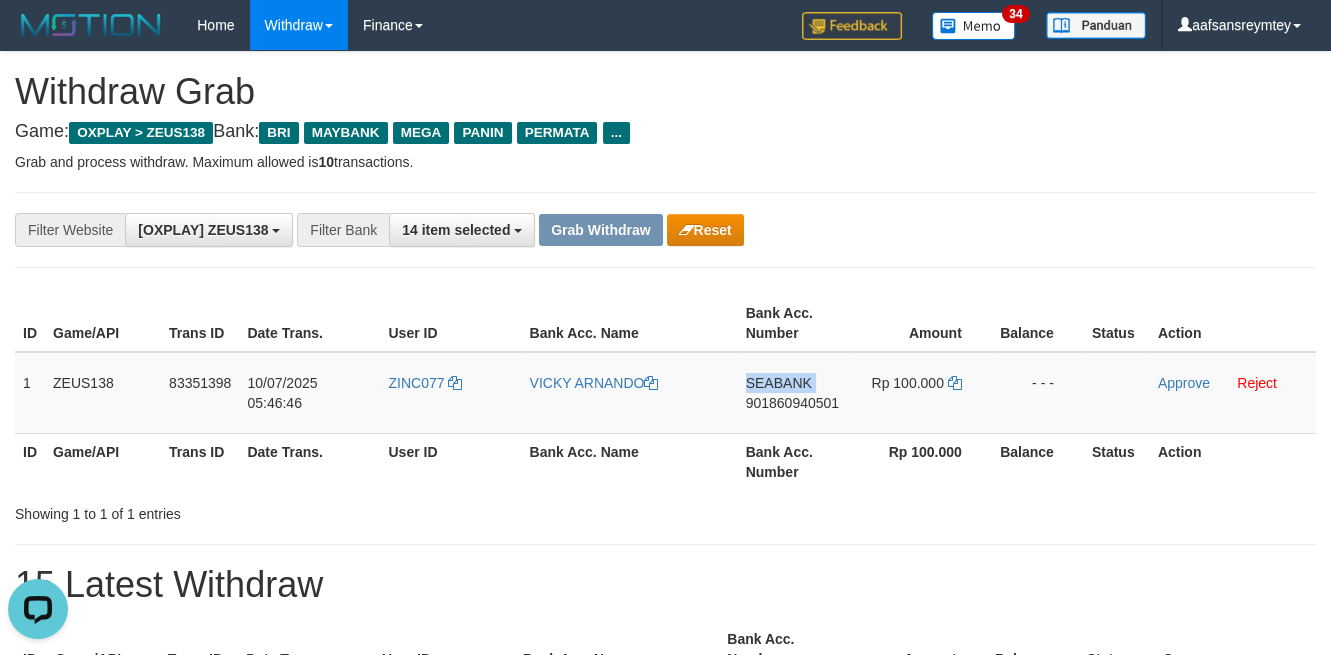 copy on "SEABANK" 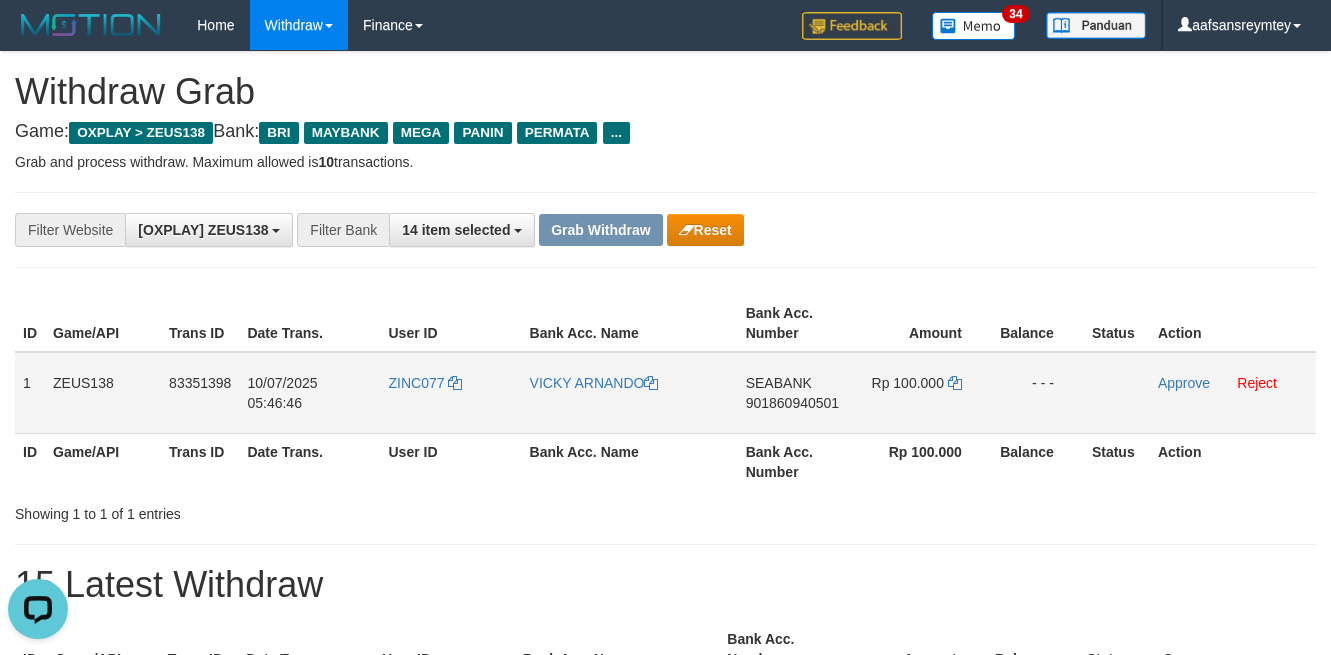 click on "901860940501" at bounding box center [792, 403] 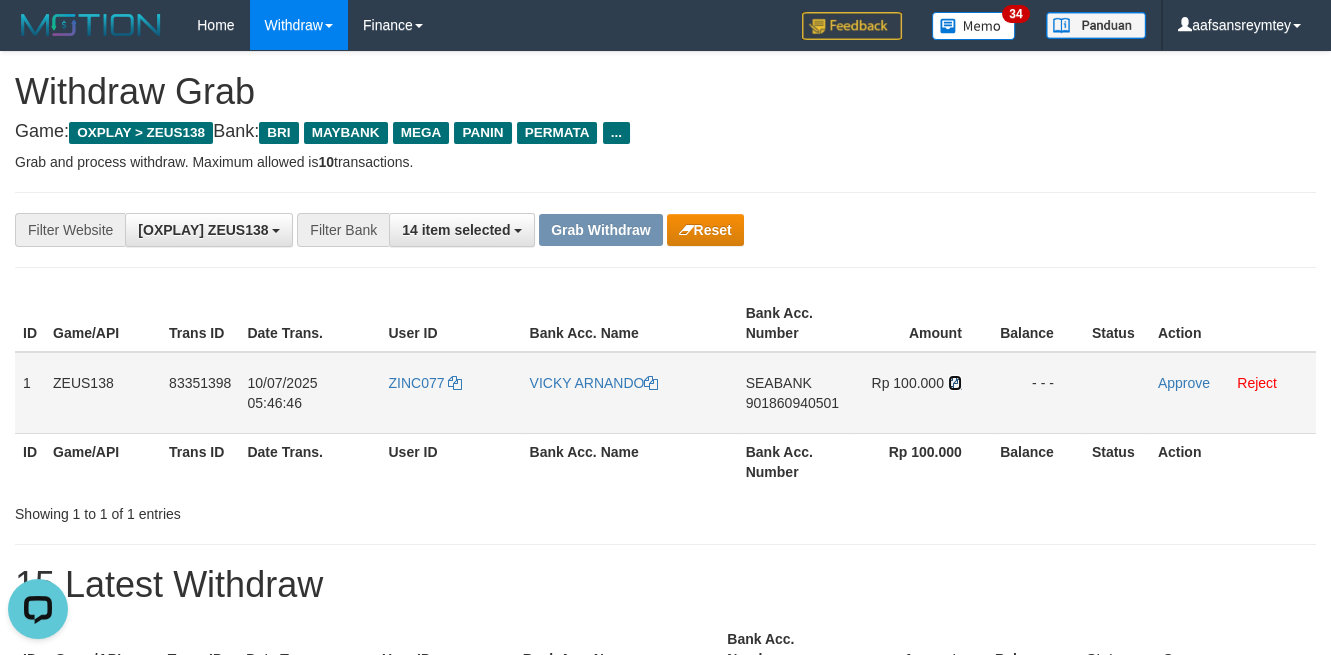 click at bounding box center [651, 383] 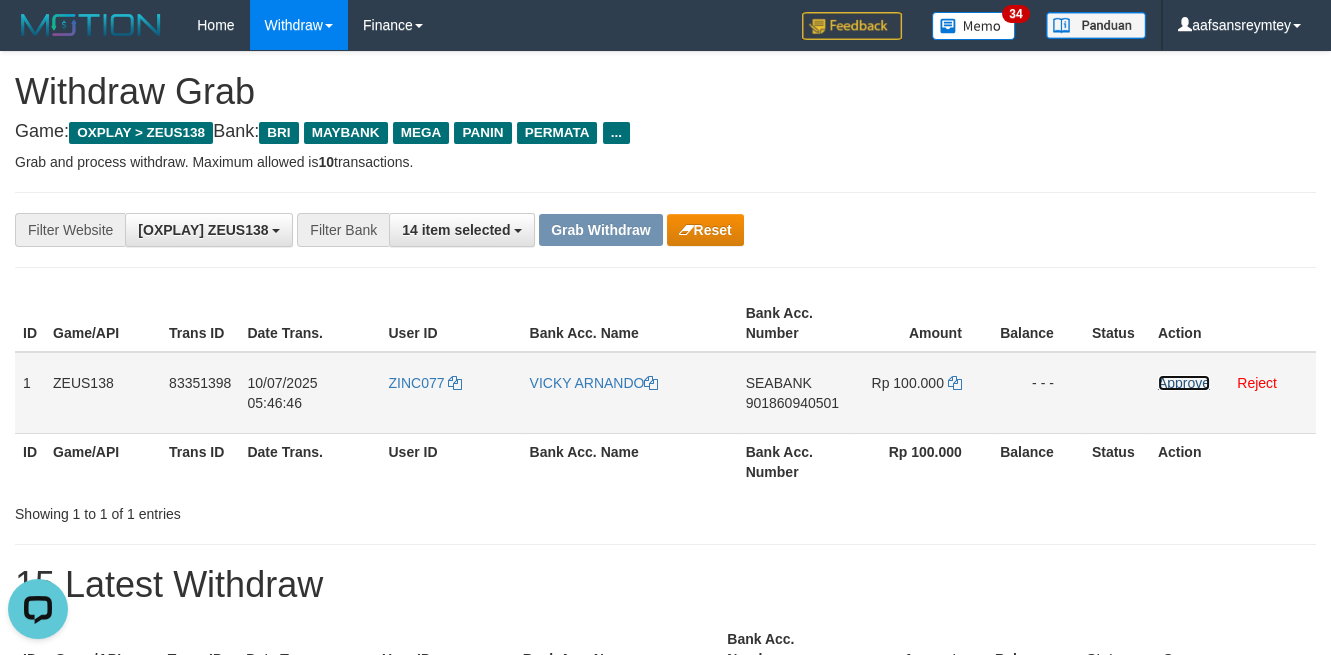 click on "Approve" at bounding box center [1184, 383] 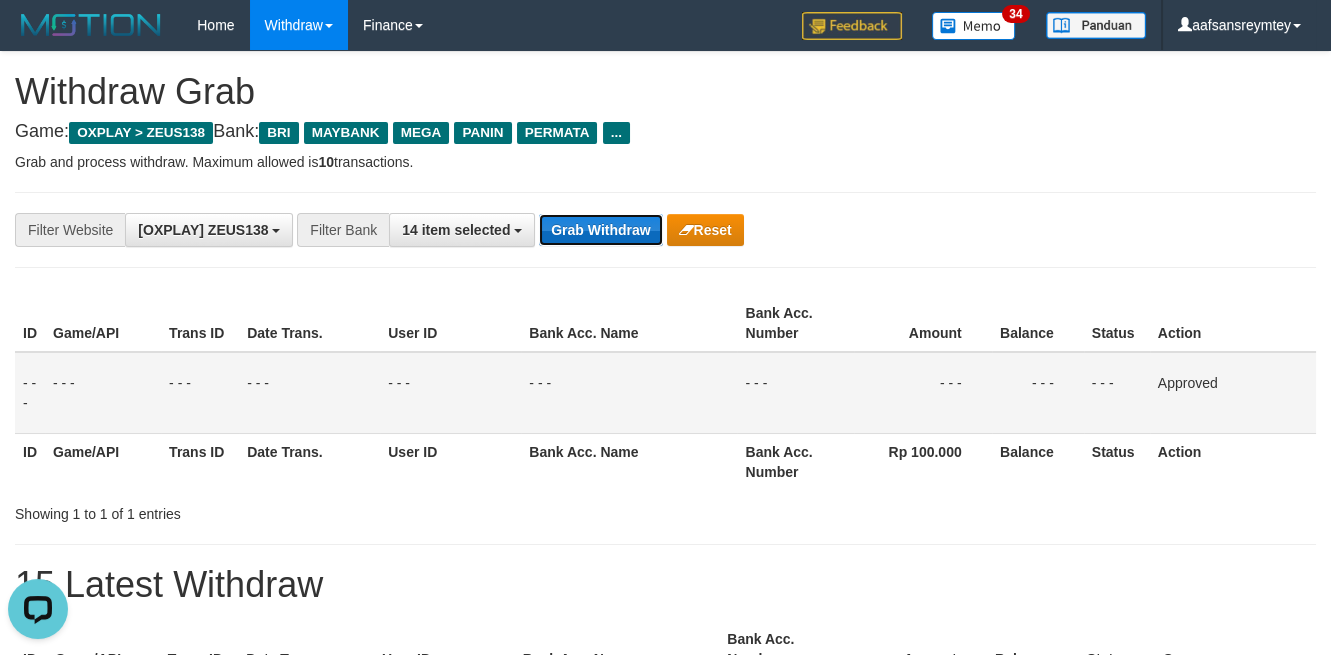 click on "Grab Withdraw" at bounding box center [600, 230] 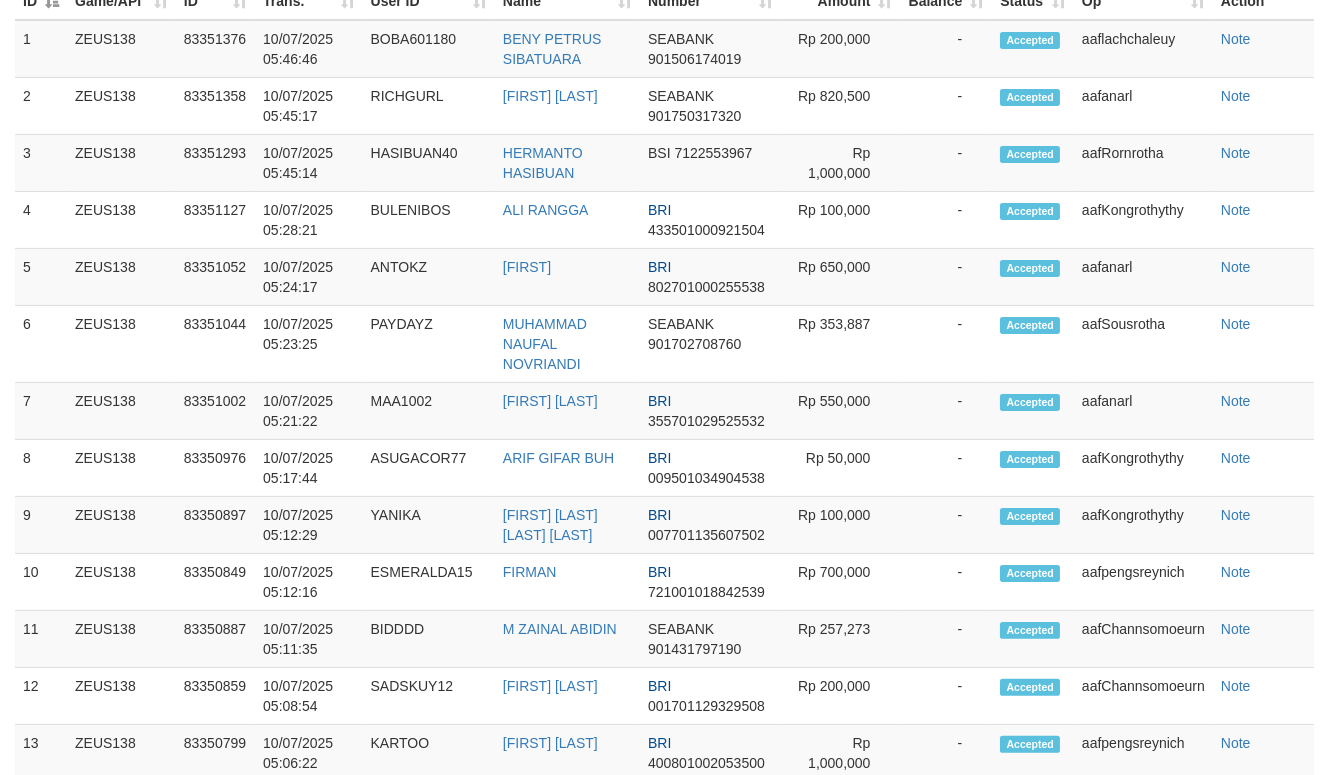 scroll, scrollTop: 363, scrollLeft: 0, axis: vertical 